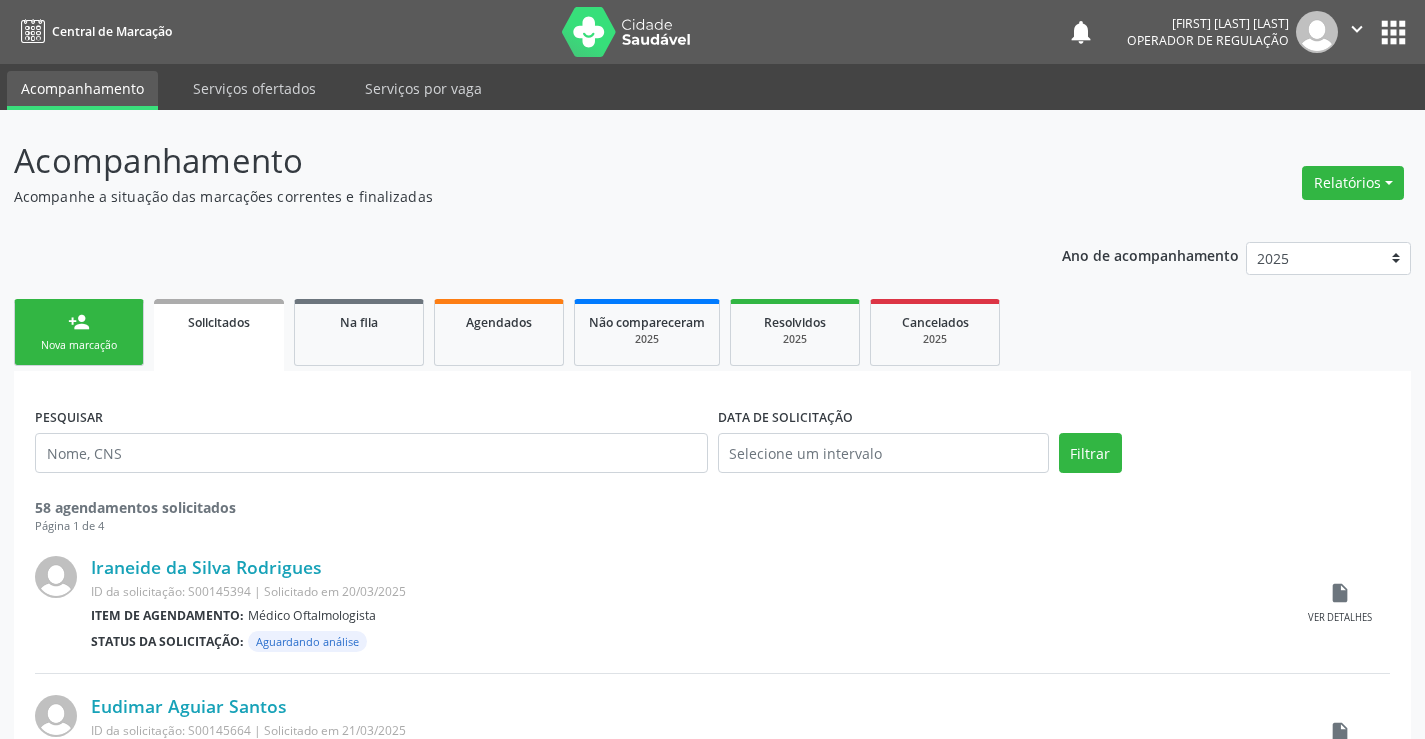 scroll, scrollTop: 0, scrollLeft: 0, axis: both 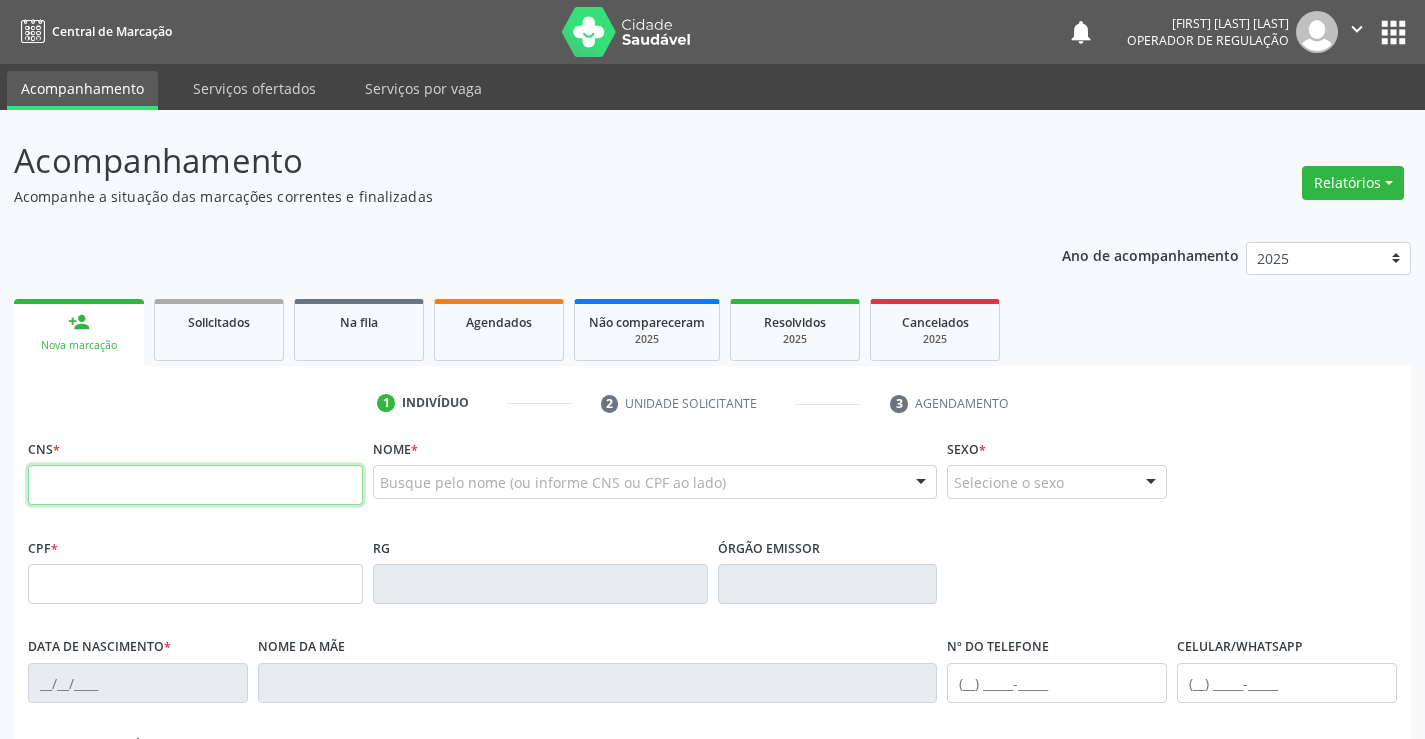 click at bounding box center [195, 485] 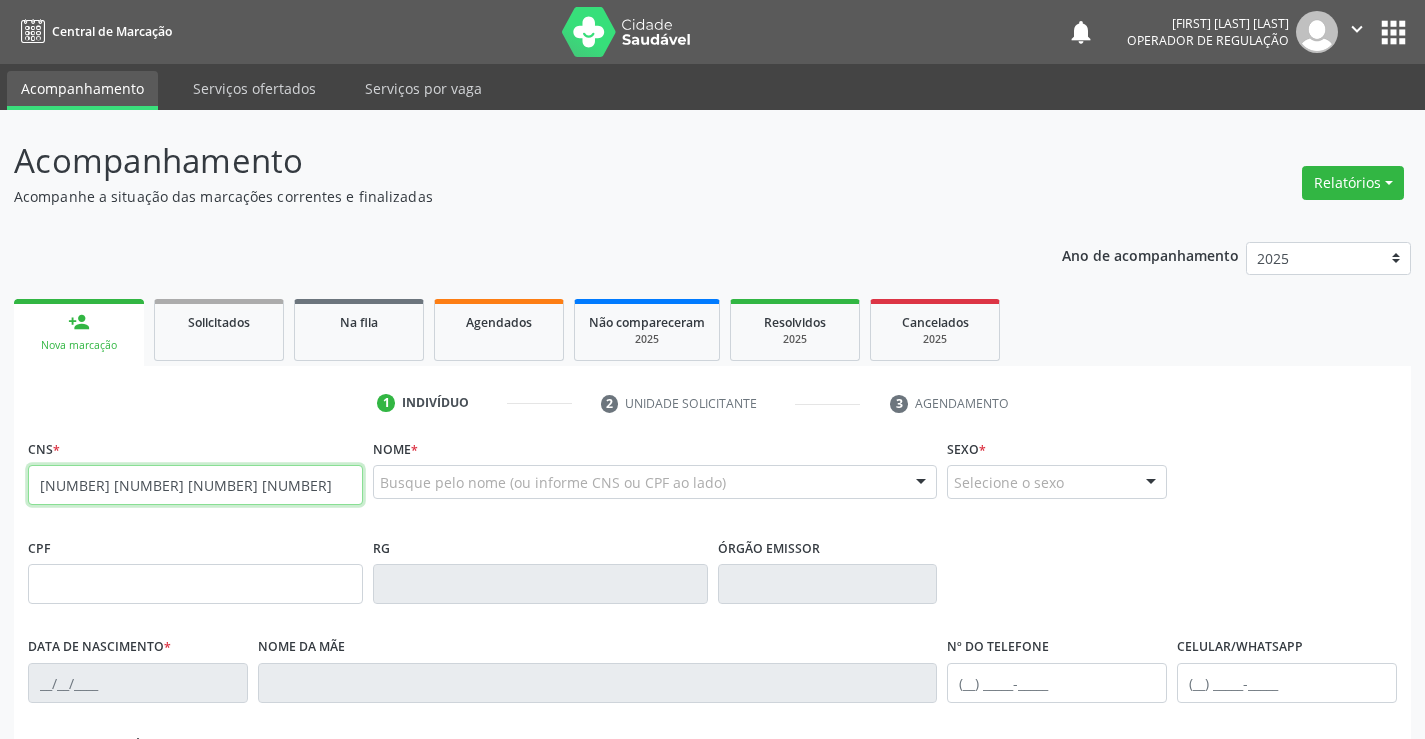 type on "[NUMBER] [NUMBER] [NUMBER] [NUMBER]" 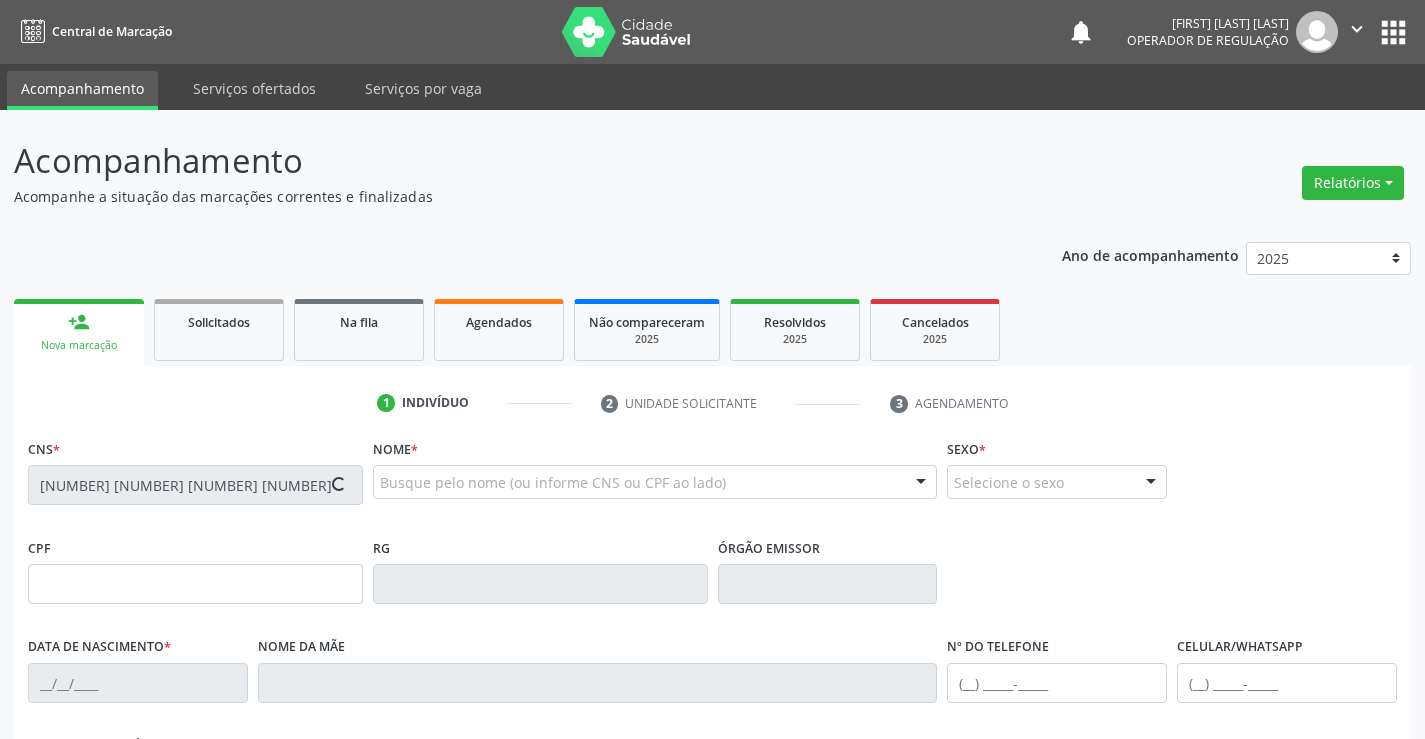 type on "[NUMBER]" 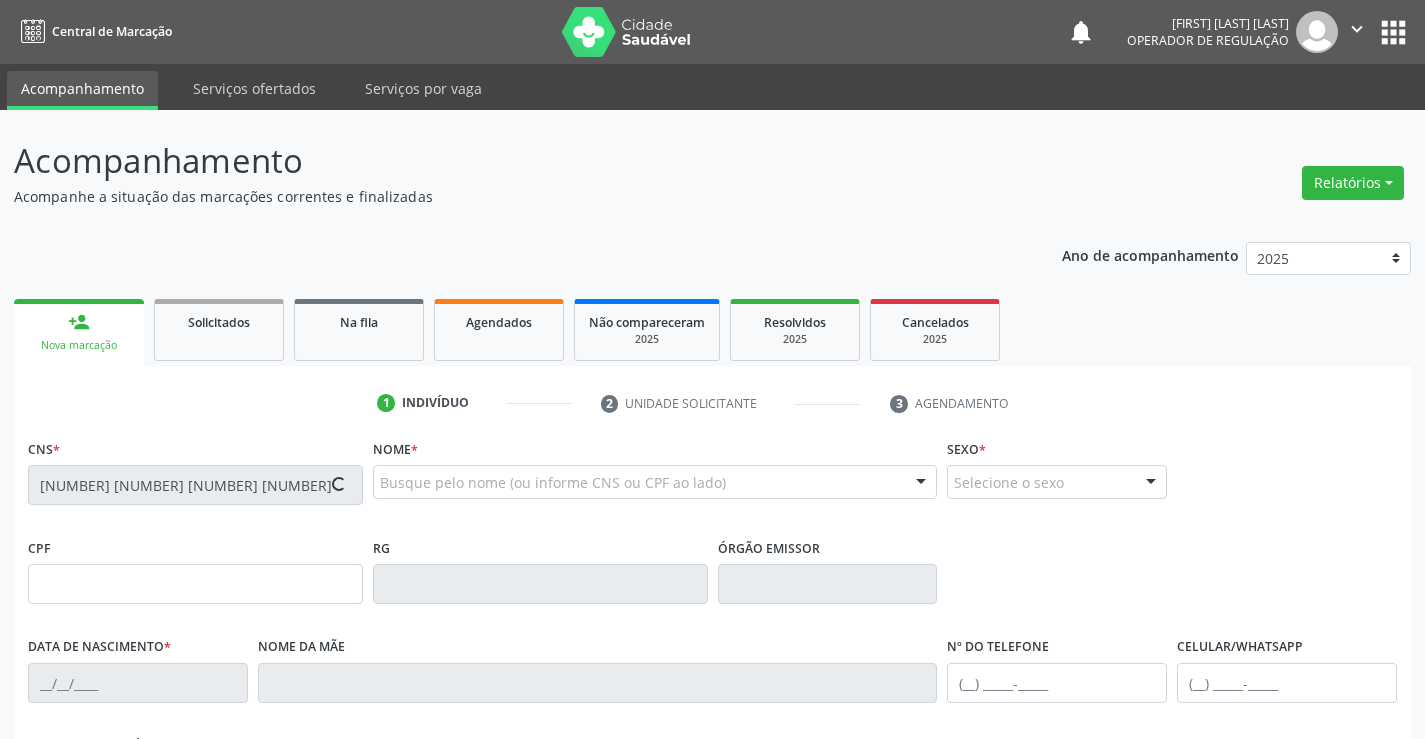 type on "[DOCUMENT_TYPE]" 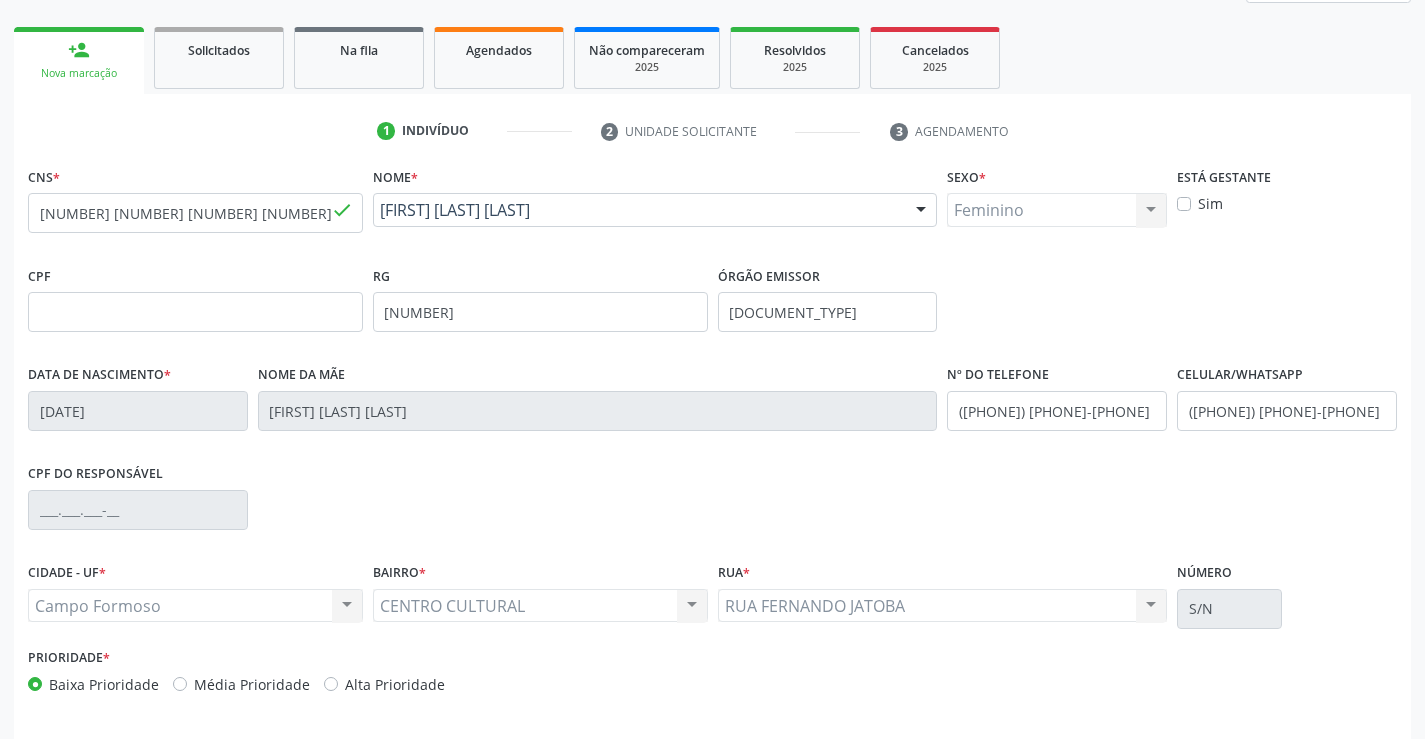 scroll, scrollTop: 345, scrollLeft: 0, axis: vertical 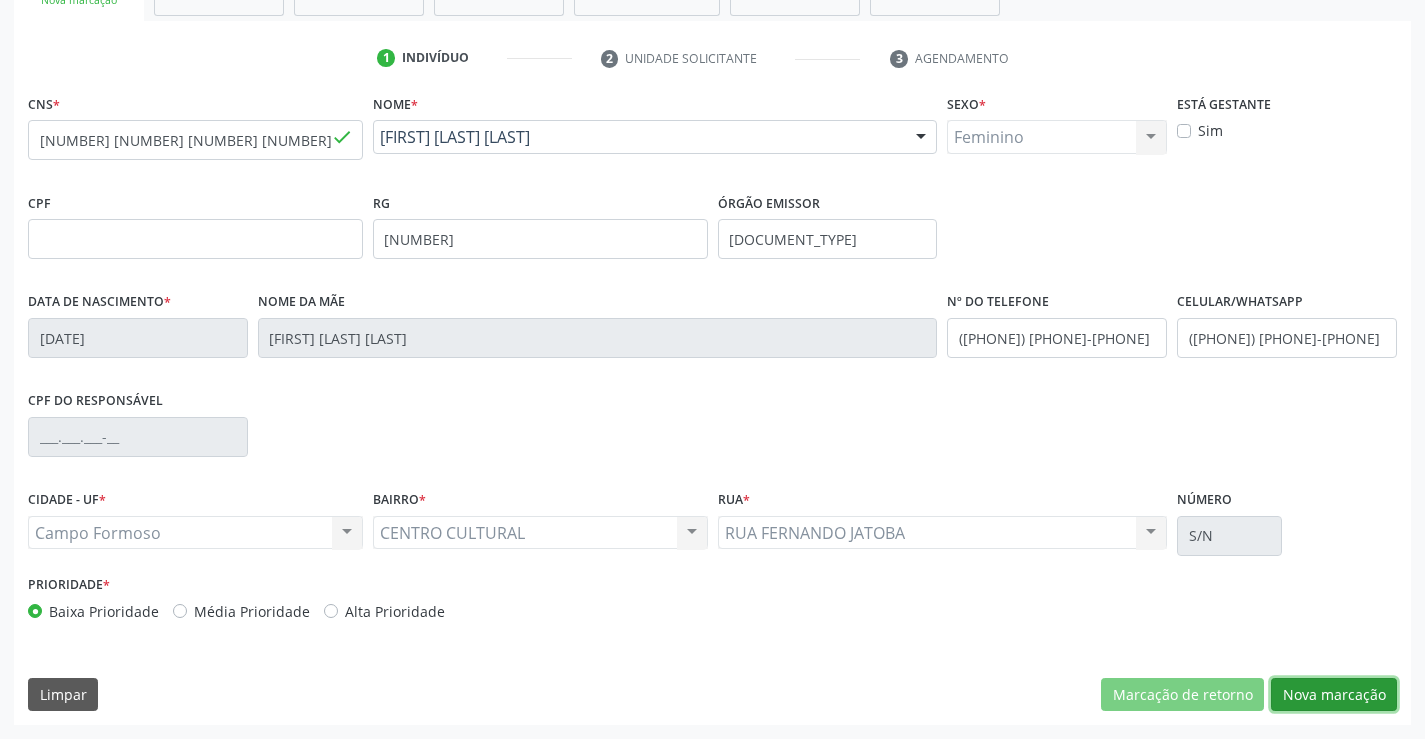 click on "Nova marcação" at bounding box center [1334, 695] 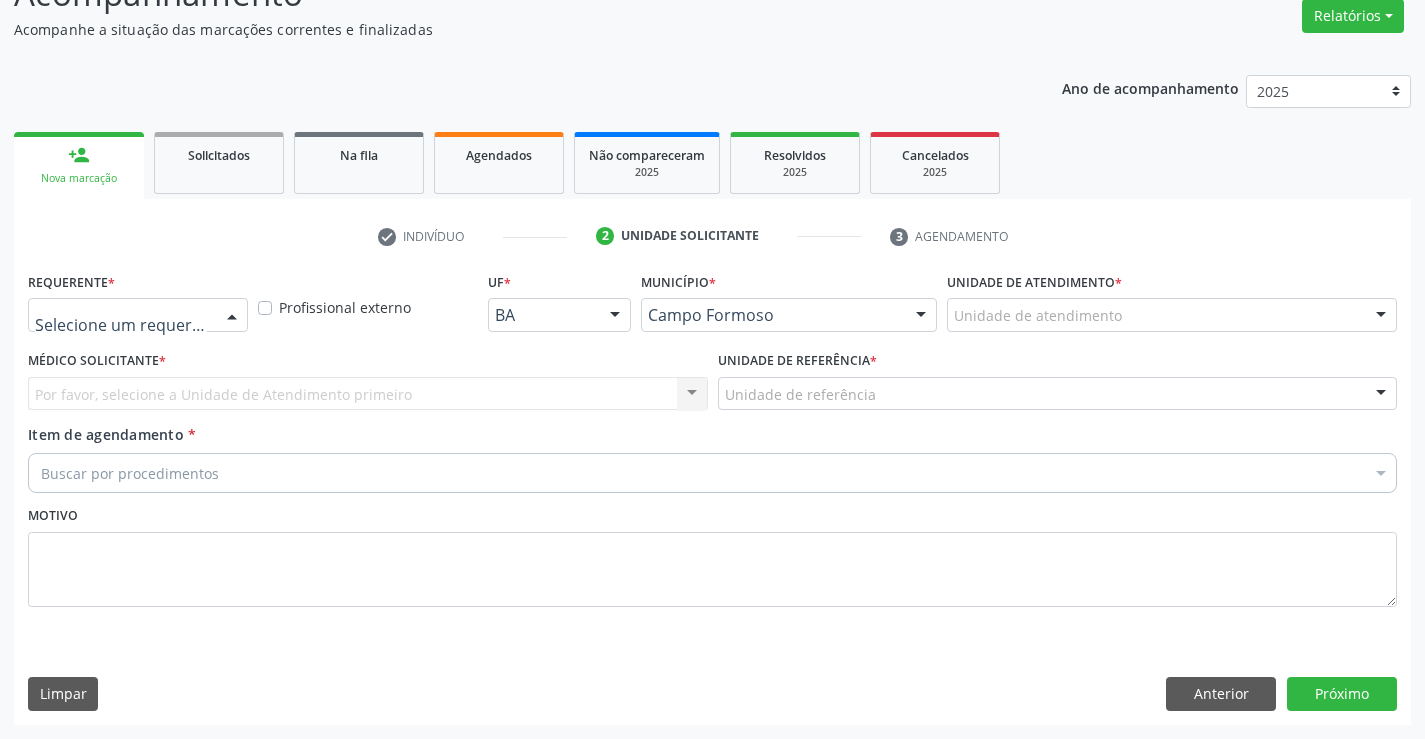 click at bounding box center [121, 325] 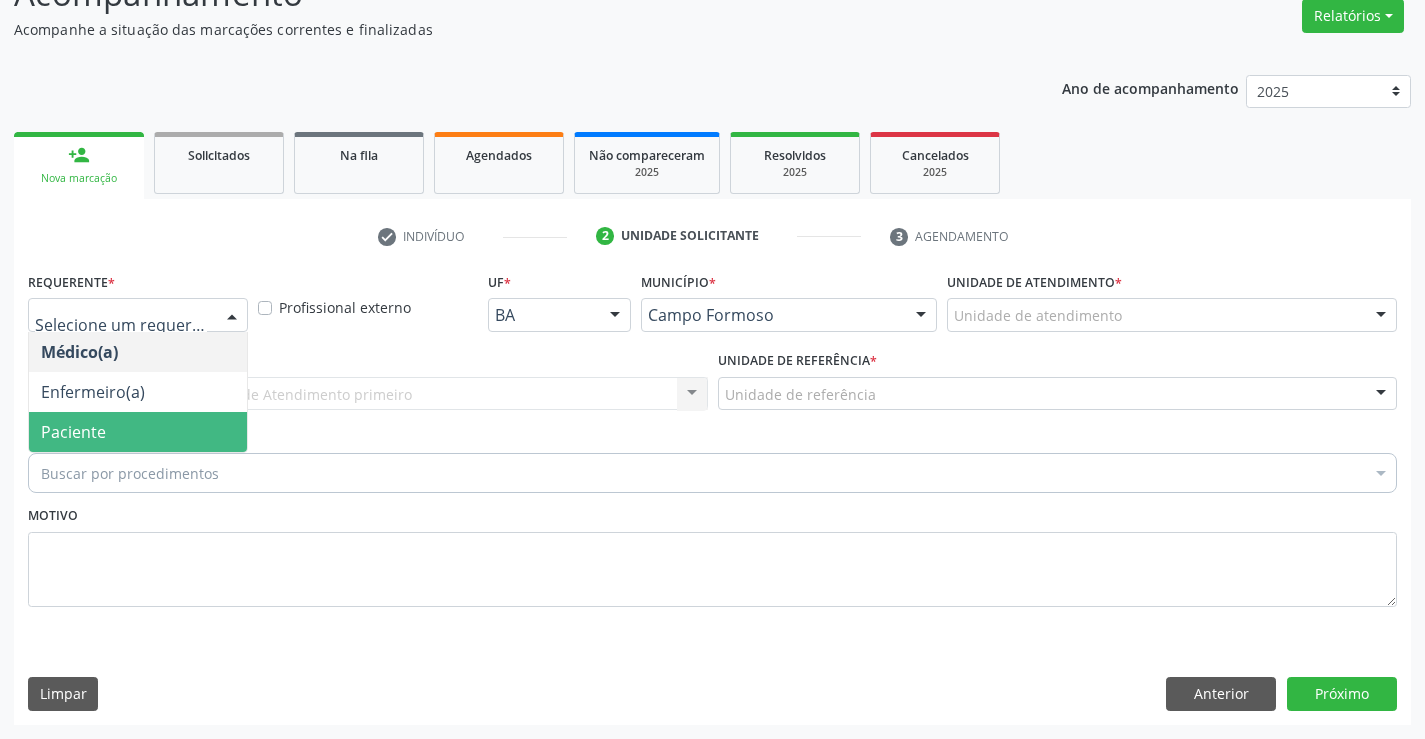 click on "Paciente" at bounding box center [138, 432] 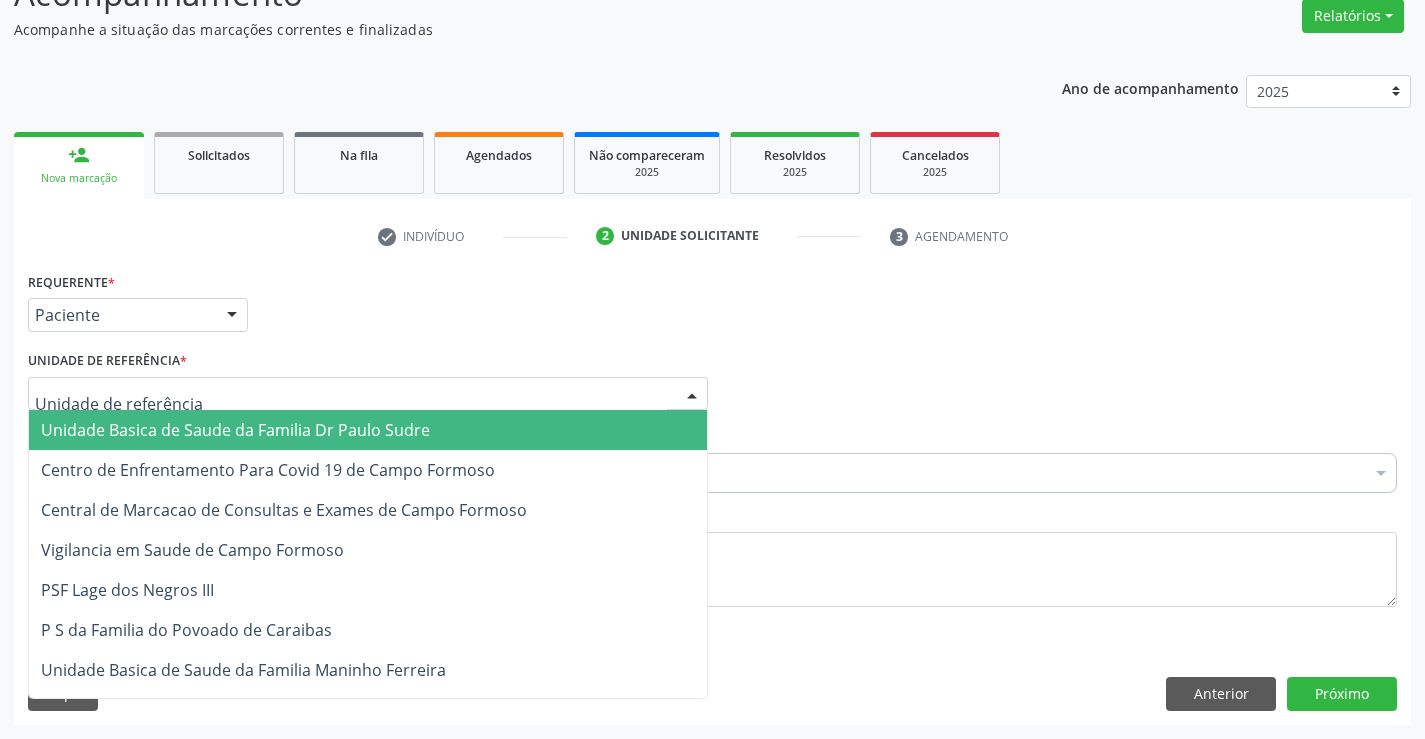 click on "Unidade Basica de Saude da Familia Dr Paulo Sudre" at bounding box center (235, 430) 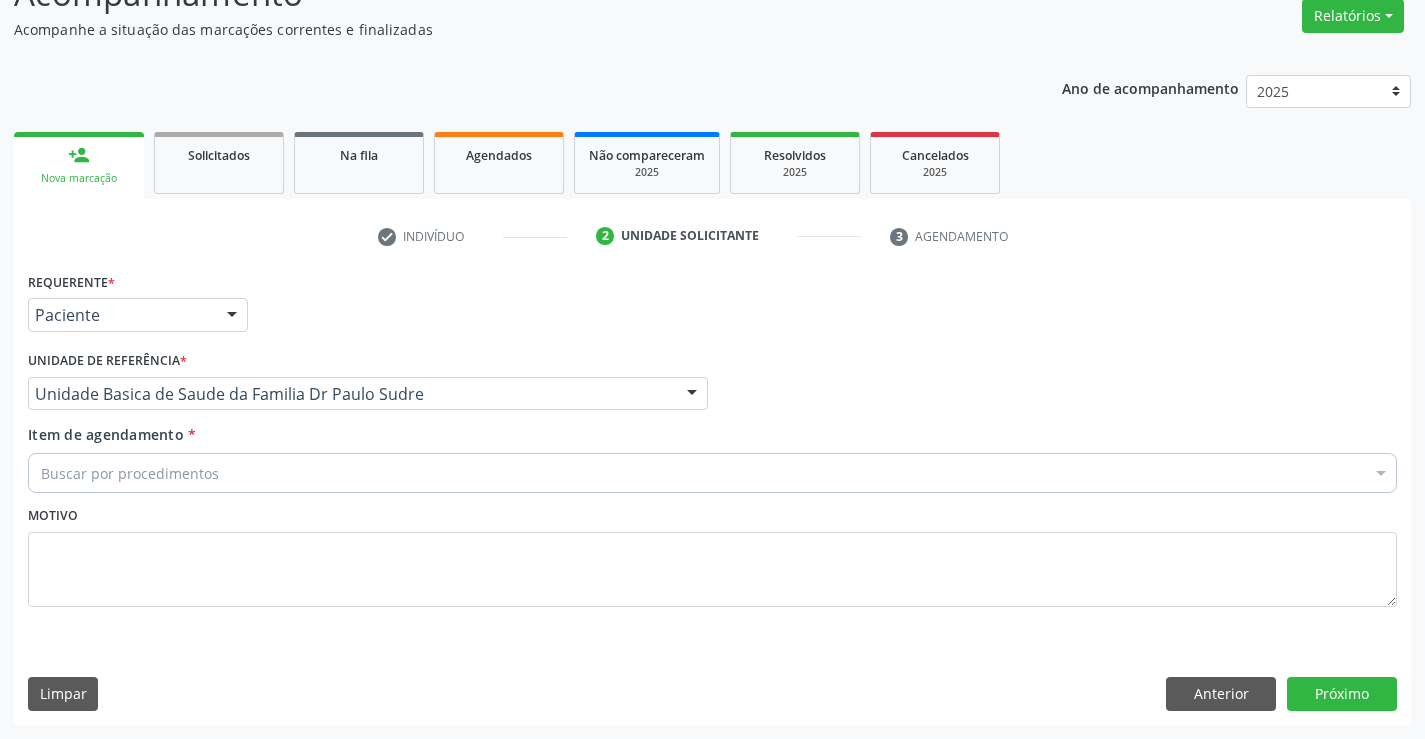 click on "Item de agendamento
*" at bounding box center [41, 473] 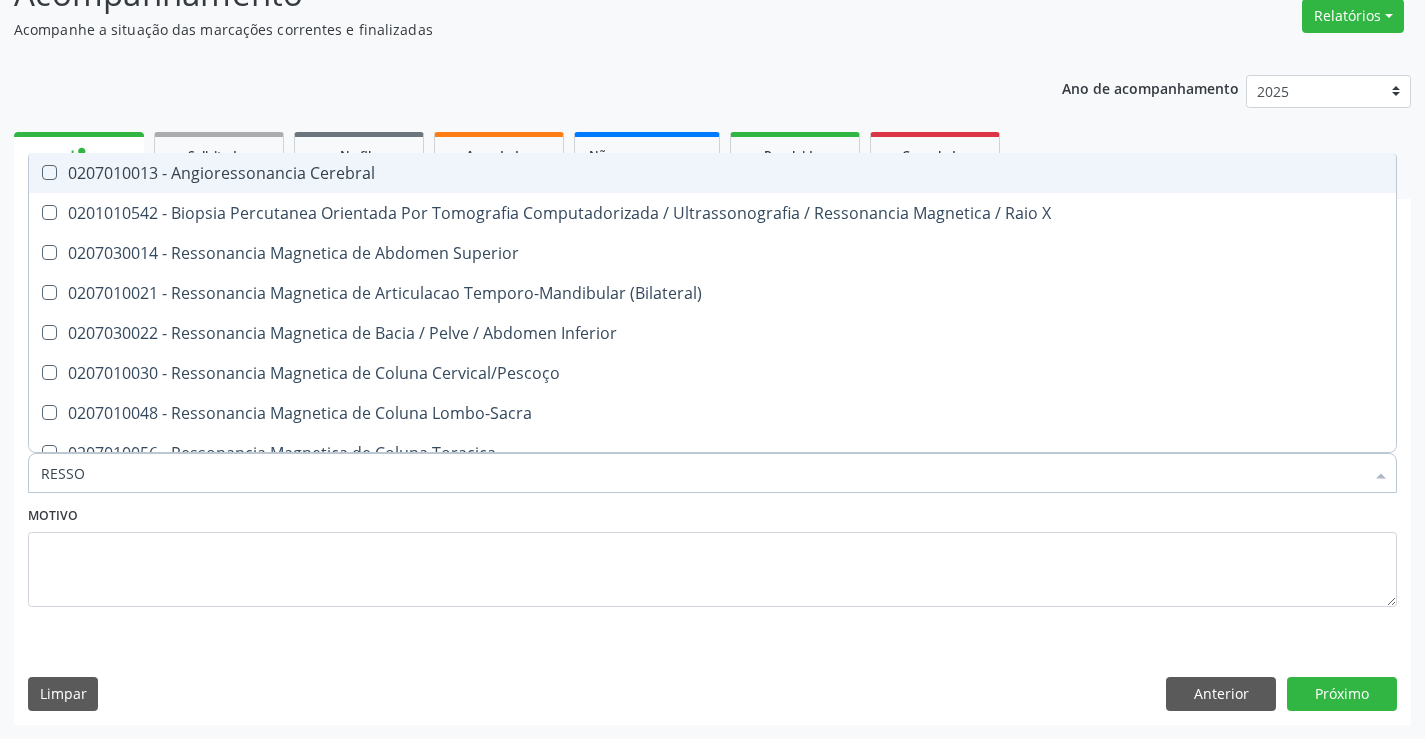 type on "RESSON" 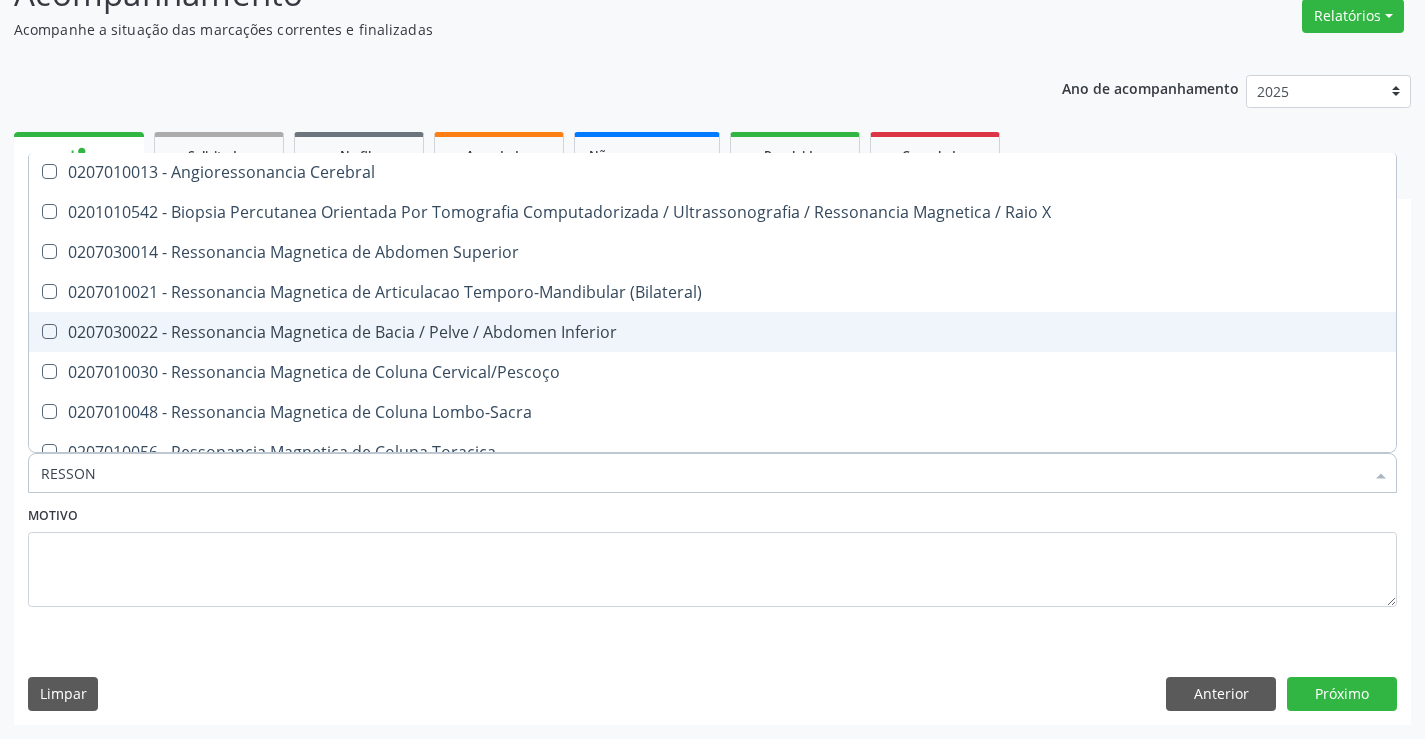 scroll, scrollTop: 0, scrollLeft: 0, axis: both 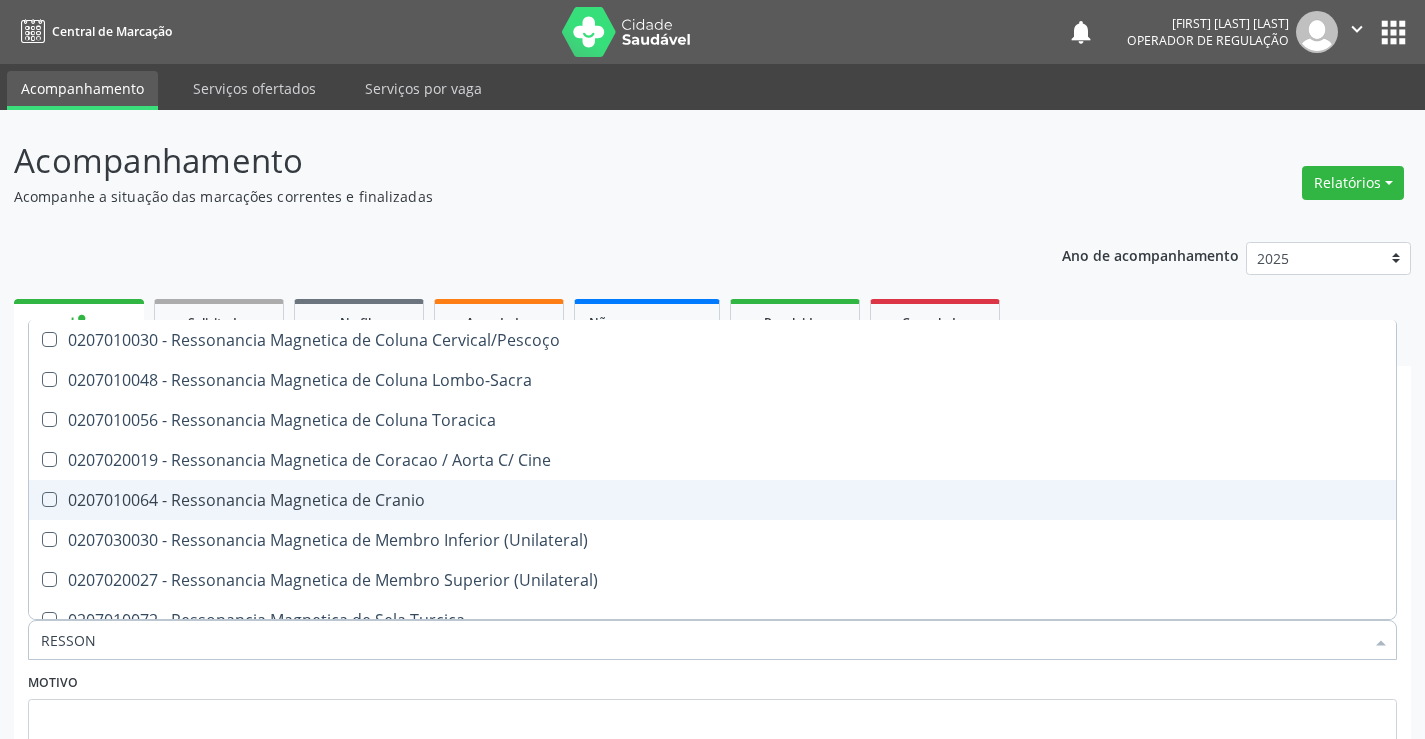 click on "0207010064 - Ressonancia Magnetica de Cranio" at bounding box center (712, 500) 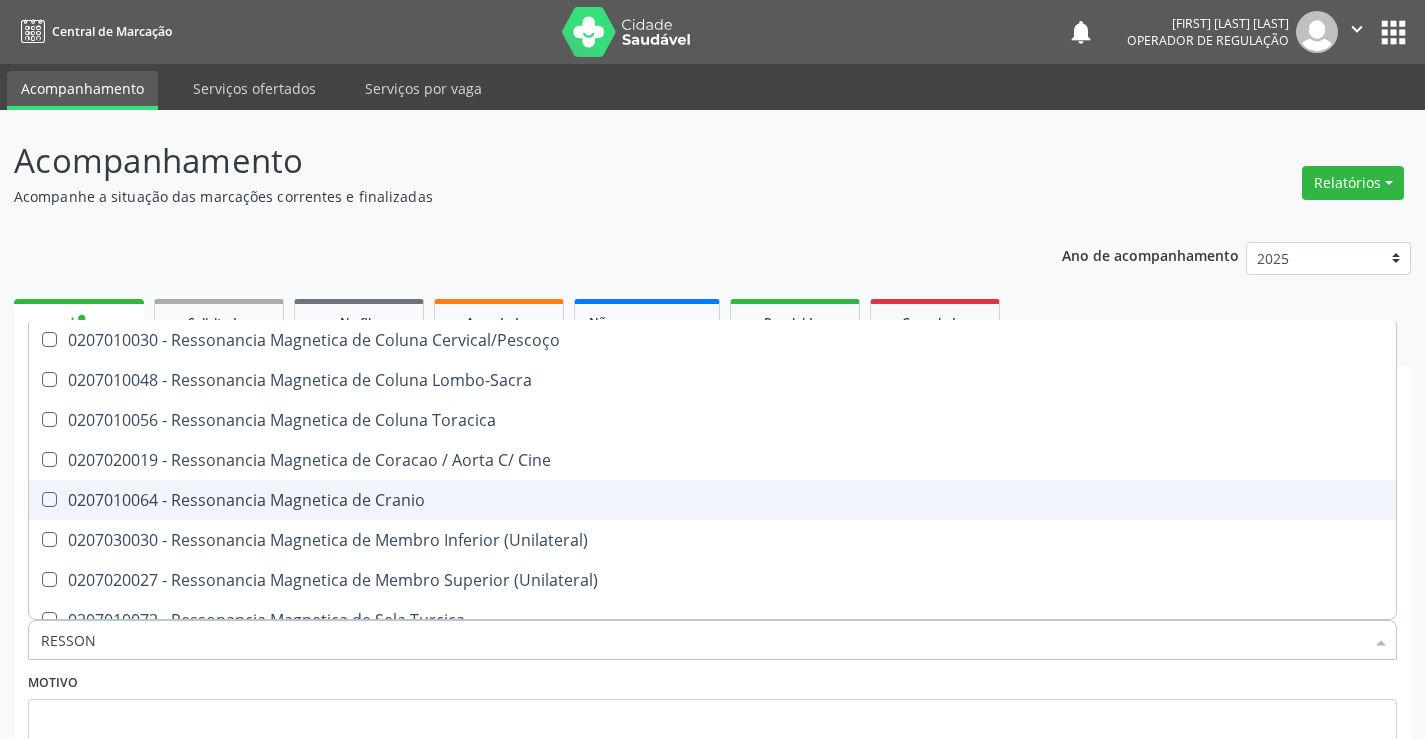 checkbox on "true" 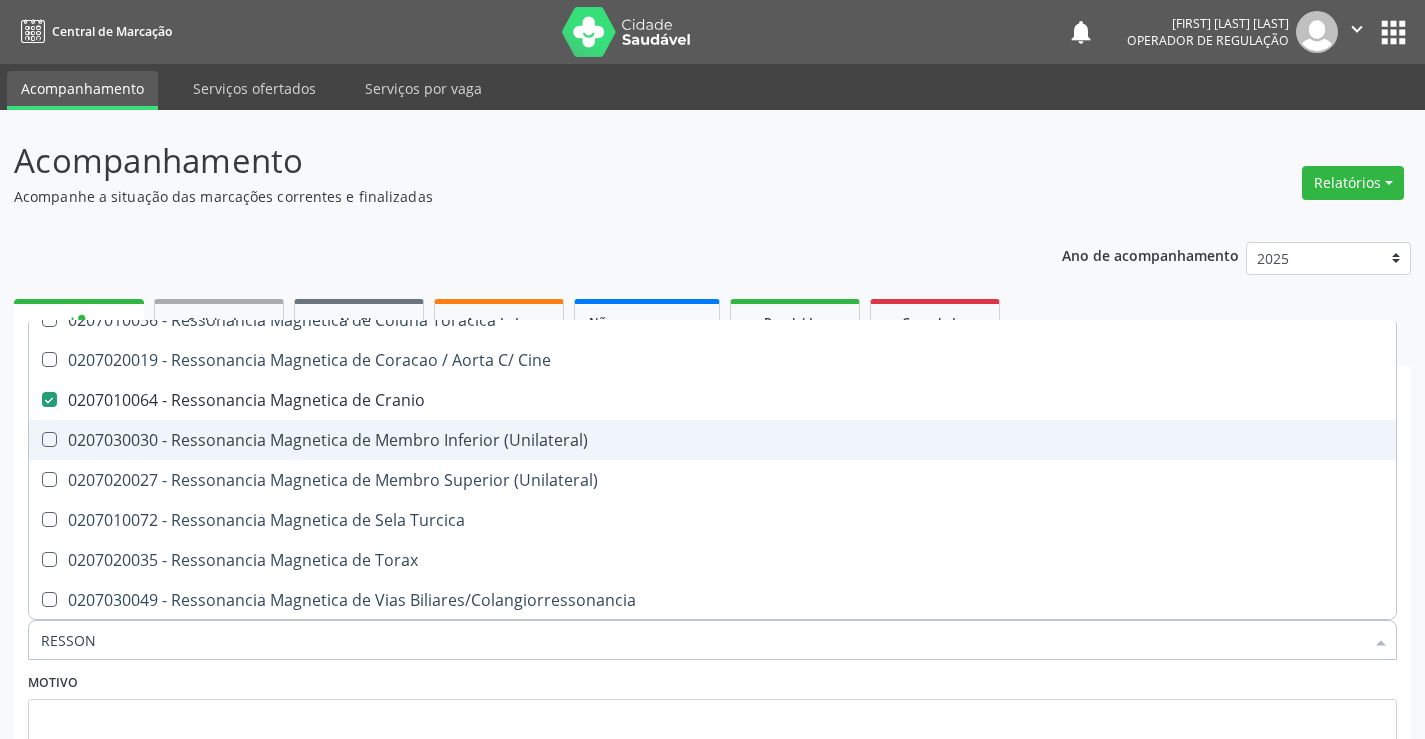 scroll, scrollTop: 301, scrollLeft: 0, axis: vertical 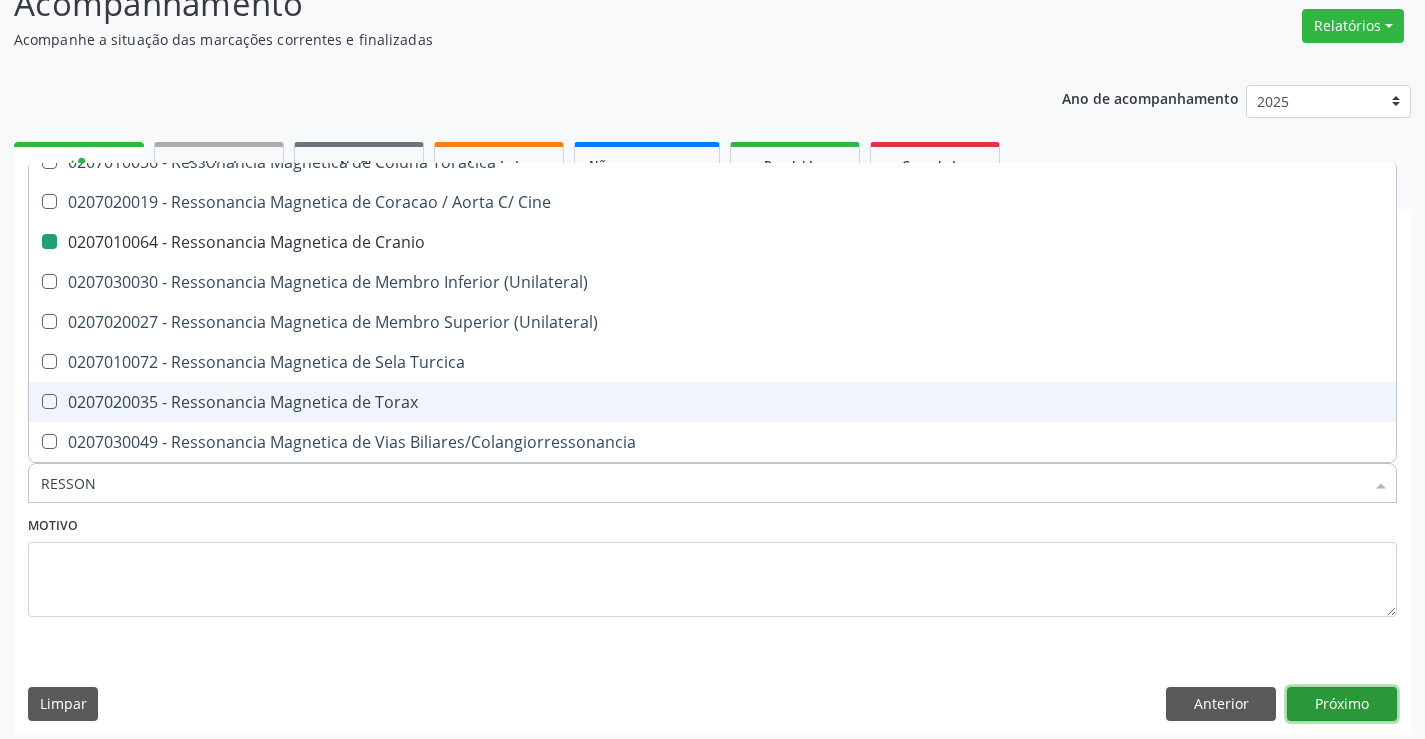 click on "Próximo" at bounding box center [1342, 704] 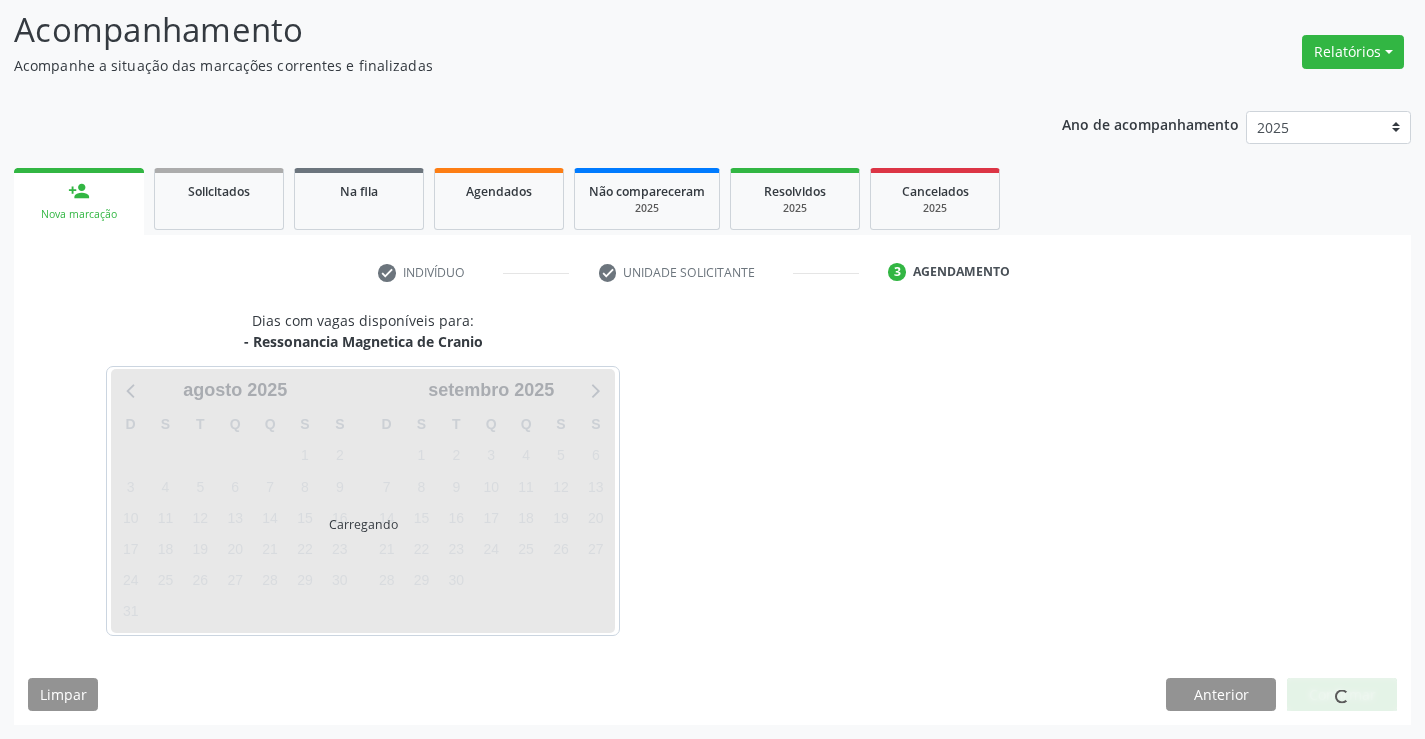 scroll, scrollTop: 131, scrollLeft: 0, axis: vertical 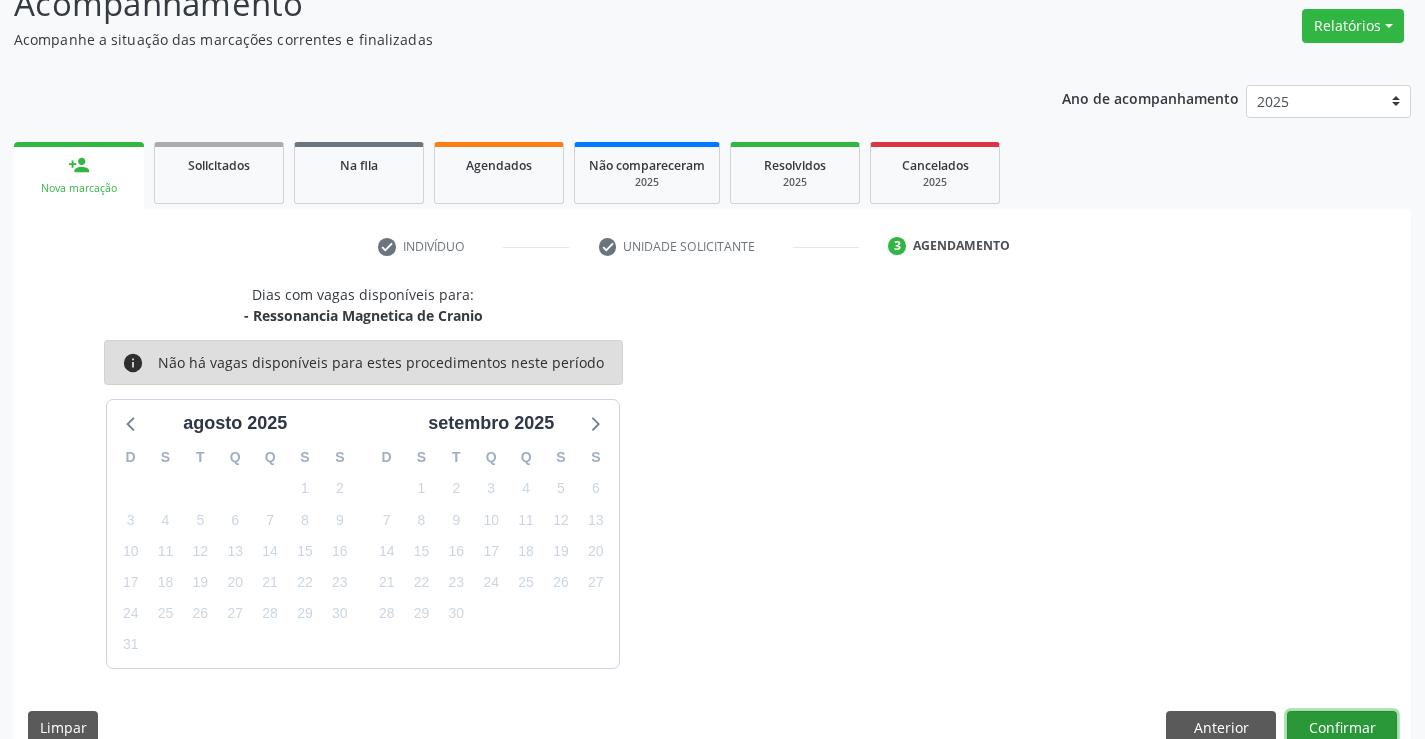 click on "Confirmar" at bounding box center (1342, 728) 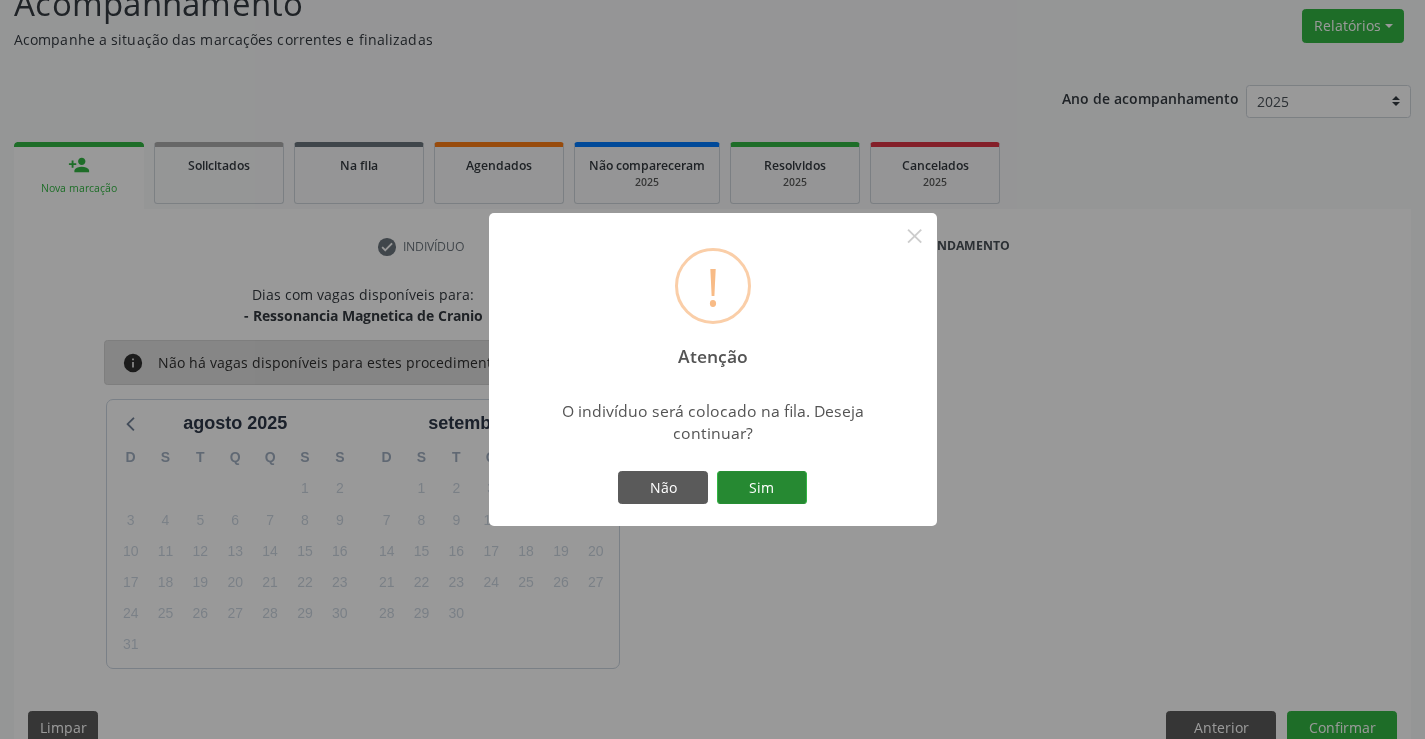 click on "Sim" at bounding box center (762, 488) 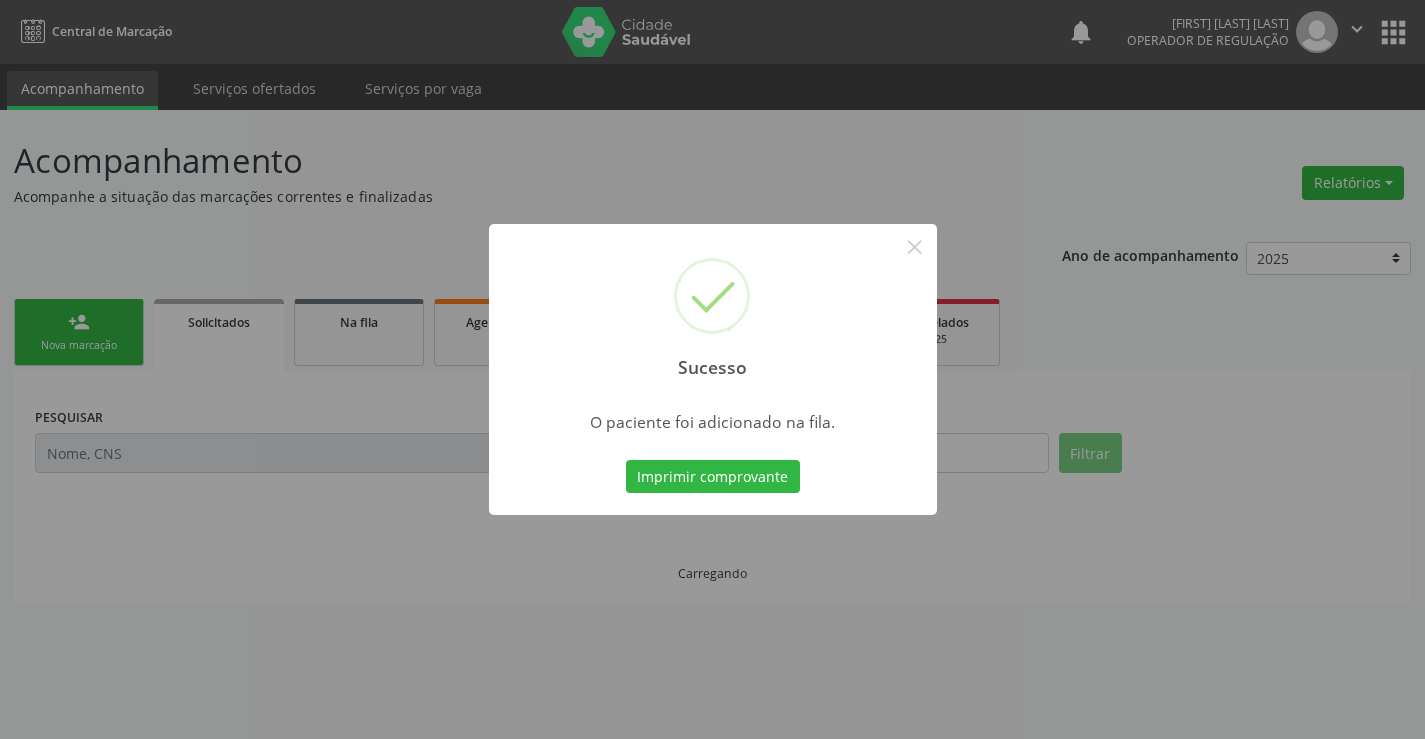 scroll, scrollTop: 0, scrollLeft: 0, axis: both 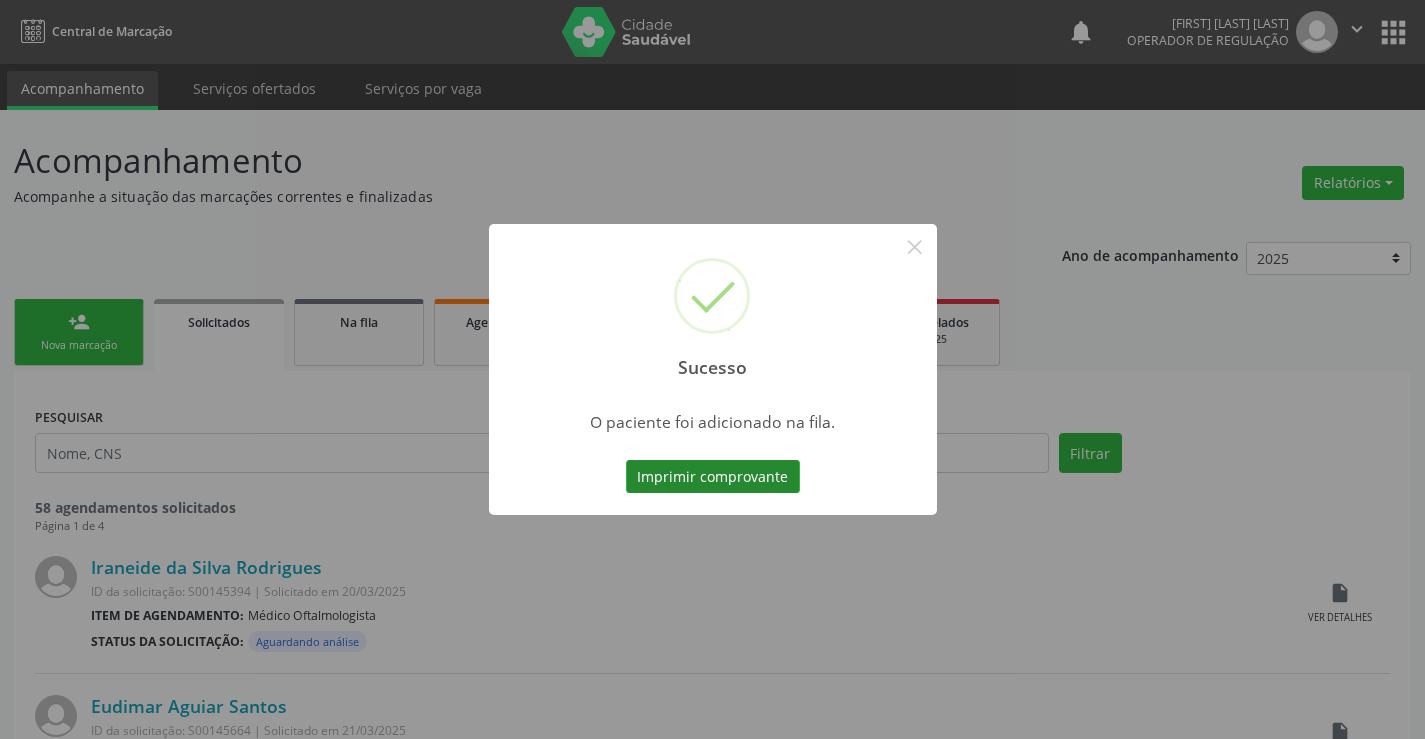 click on "Imprimir comprovante" at bounding box center (713, 477) 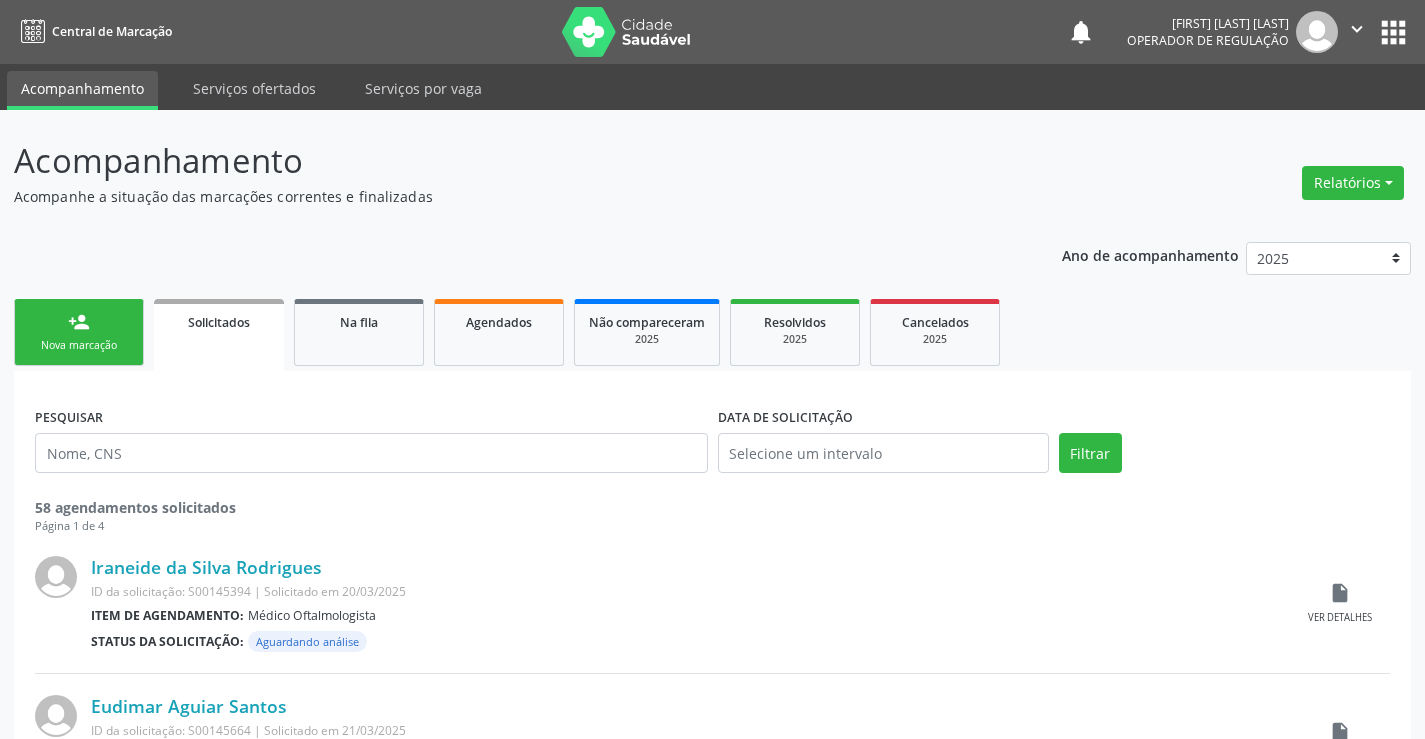 click on "Nova marcação" at bounding box center (79, 345) 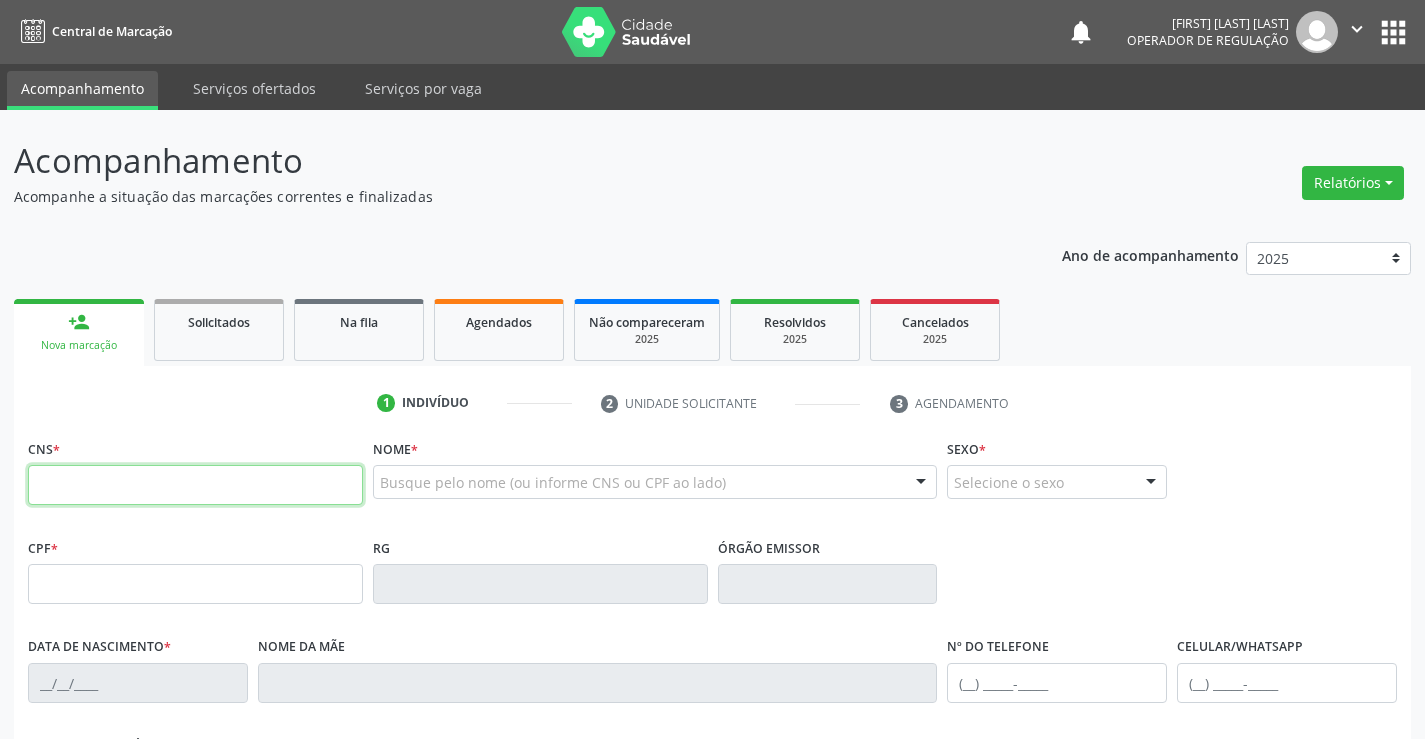 click at bounding box center [195, 485] 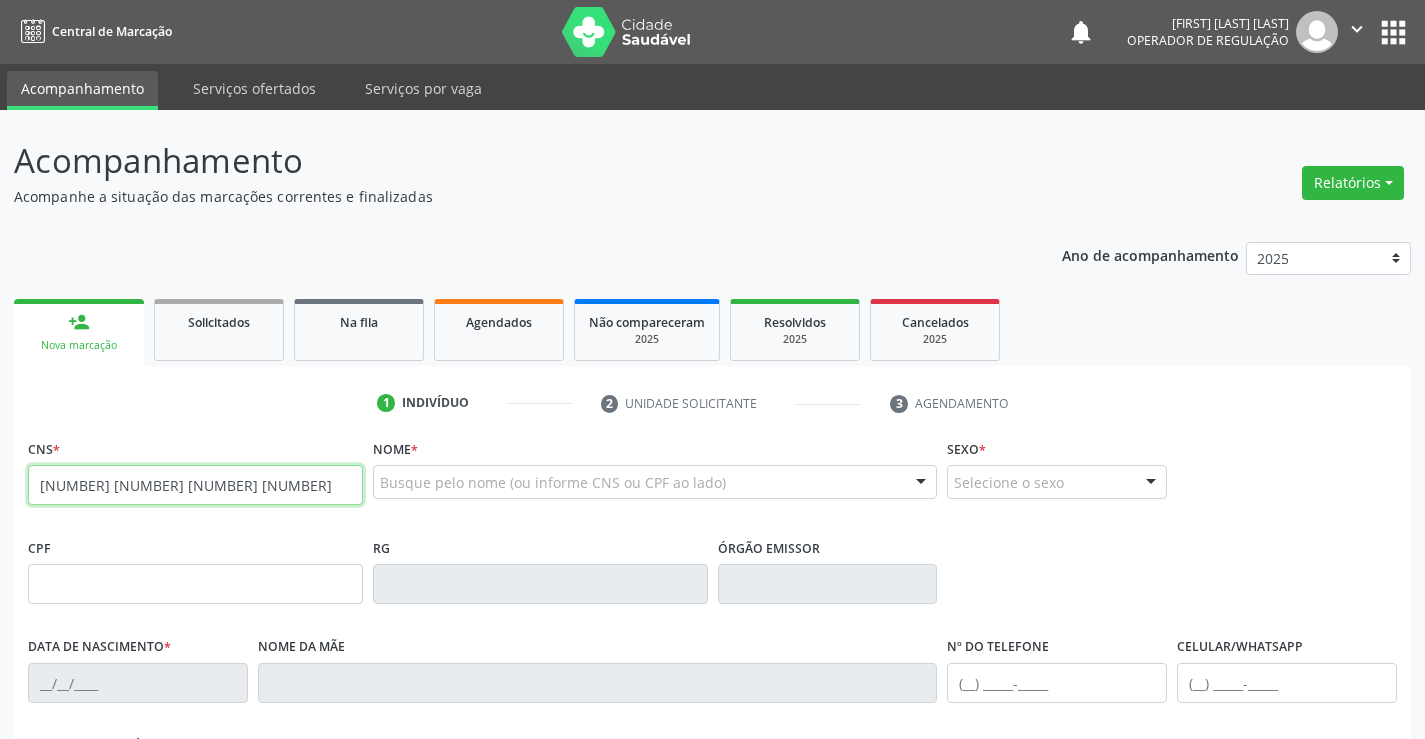 type on "[NUMBER] [NUMBER] [NUMBER] [NUMBER]" 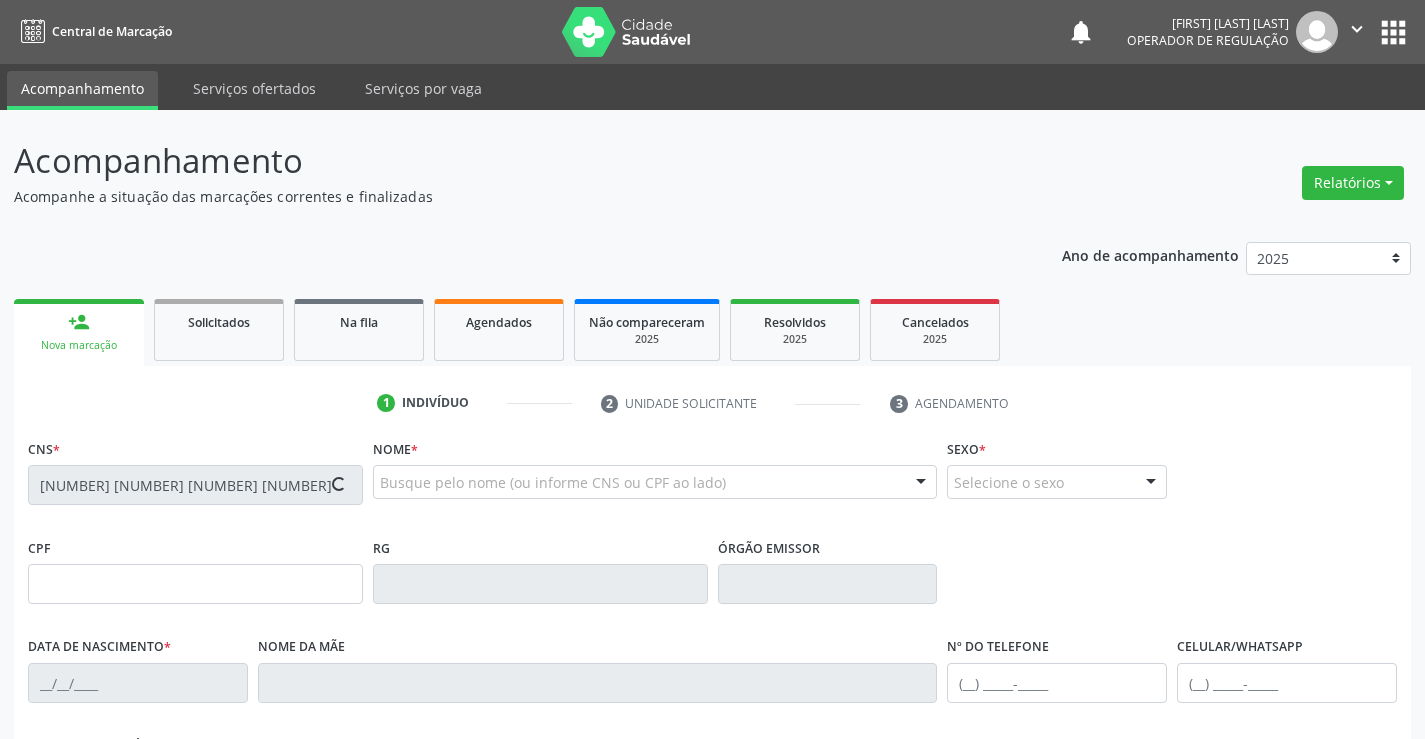 type on "[NUMBER]" 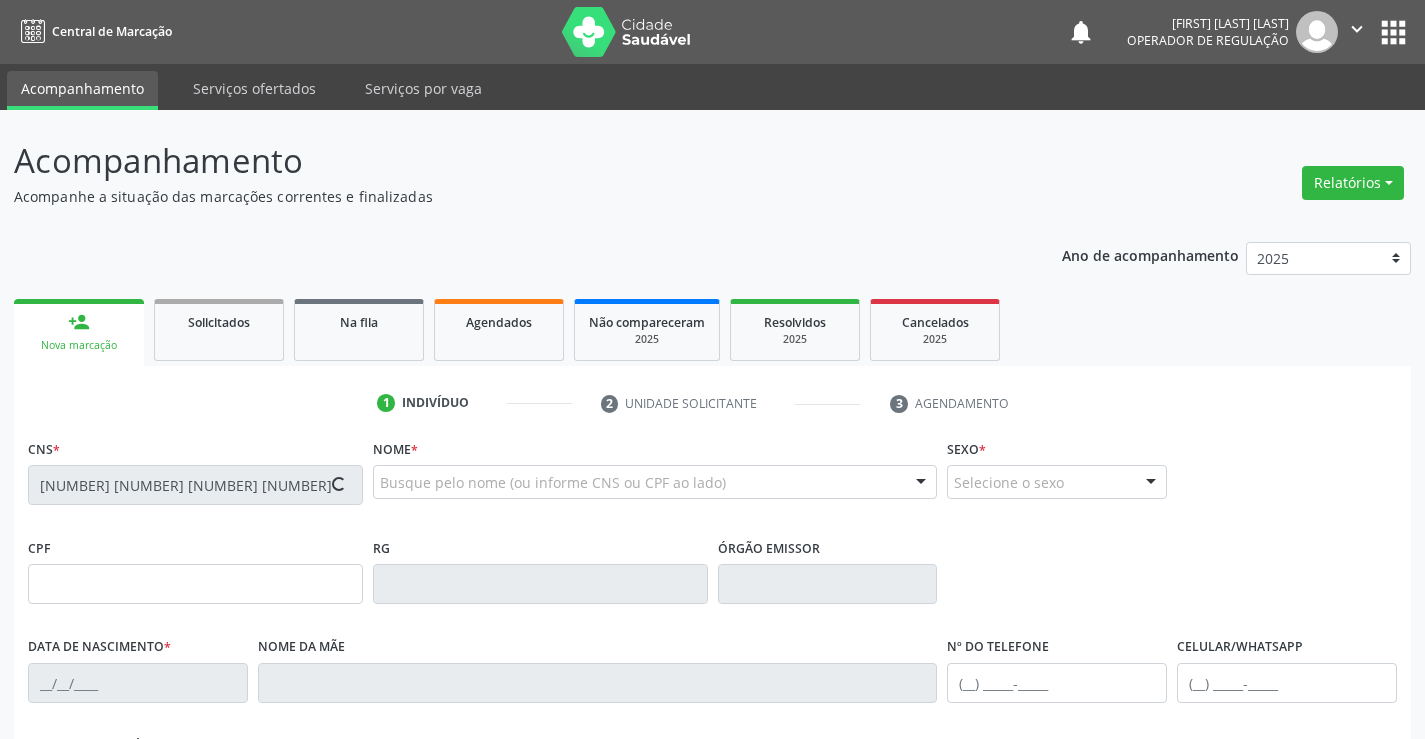 type on "[DATE]" 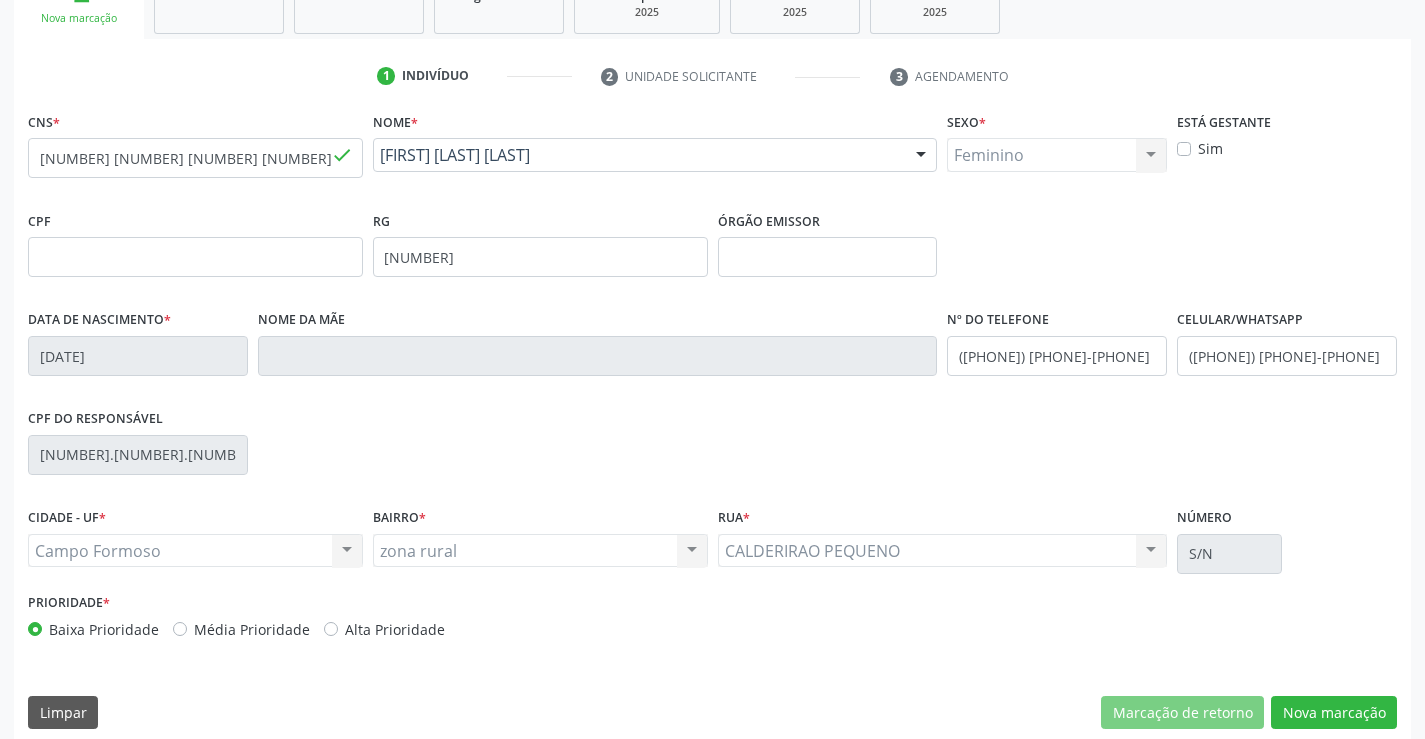 scroll, scrollTop: 345, scrollLeft: 0, axis: vertical 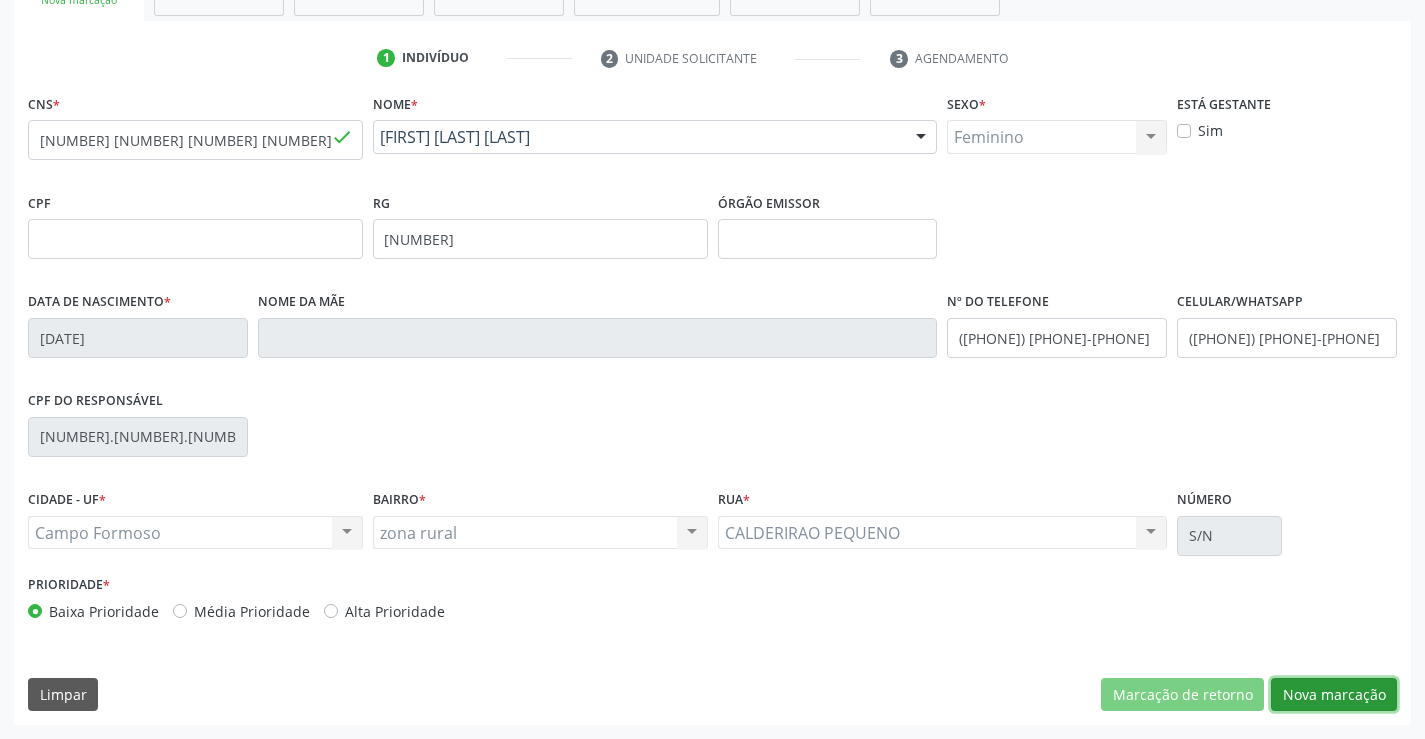 click on "Nova marcação" at bounding box center [1334, 695] 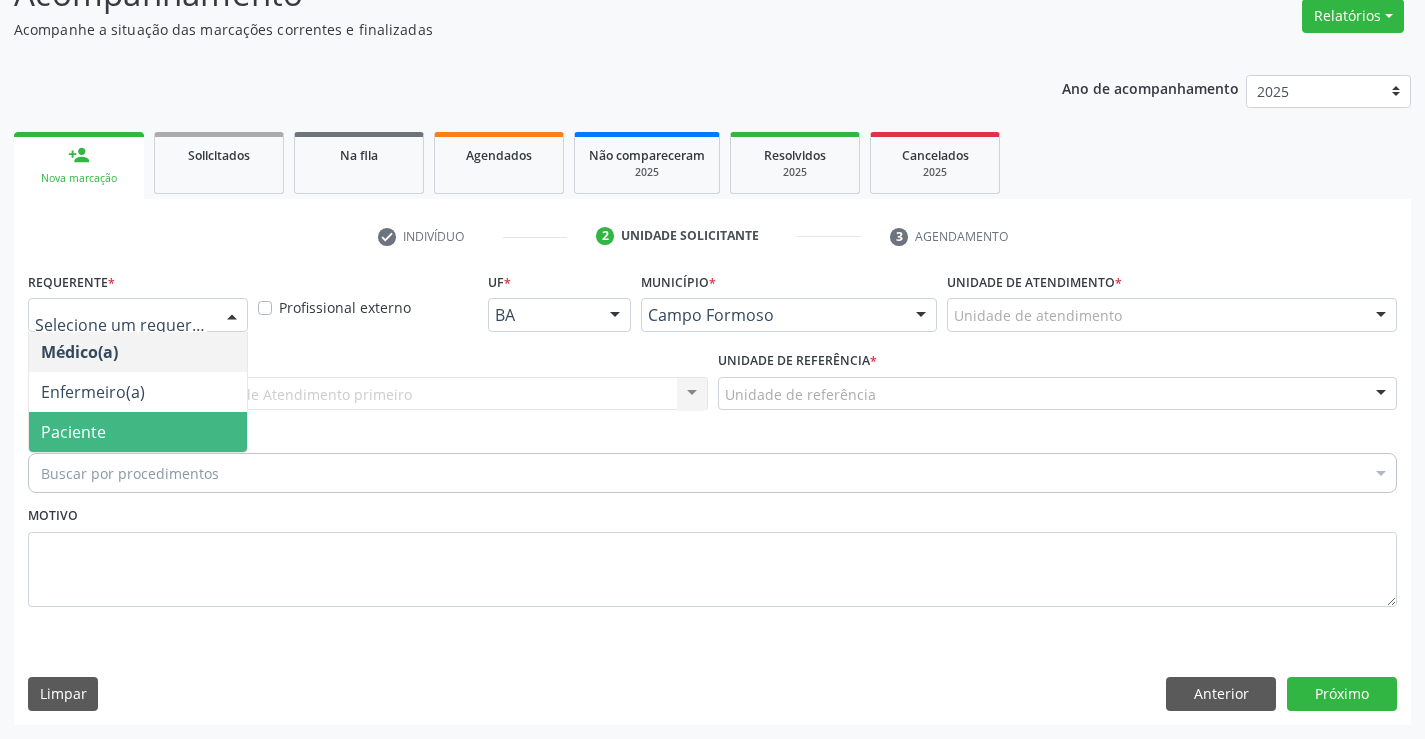 click on "Paciente" at bounding box center [73, 432] 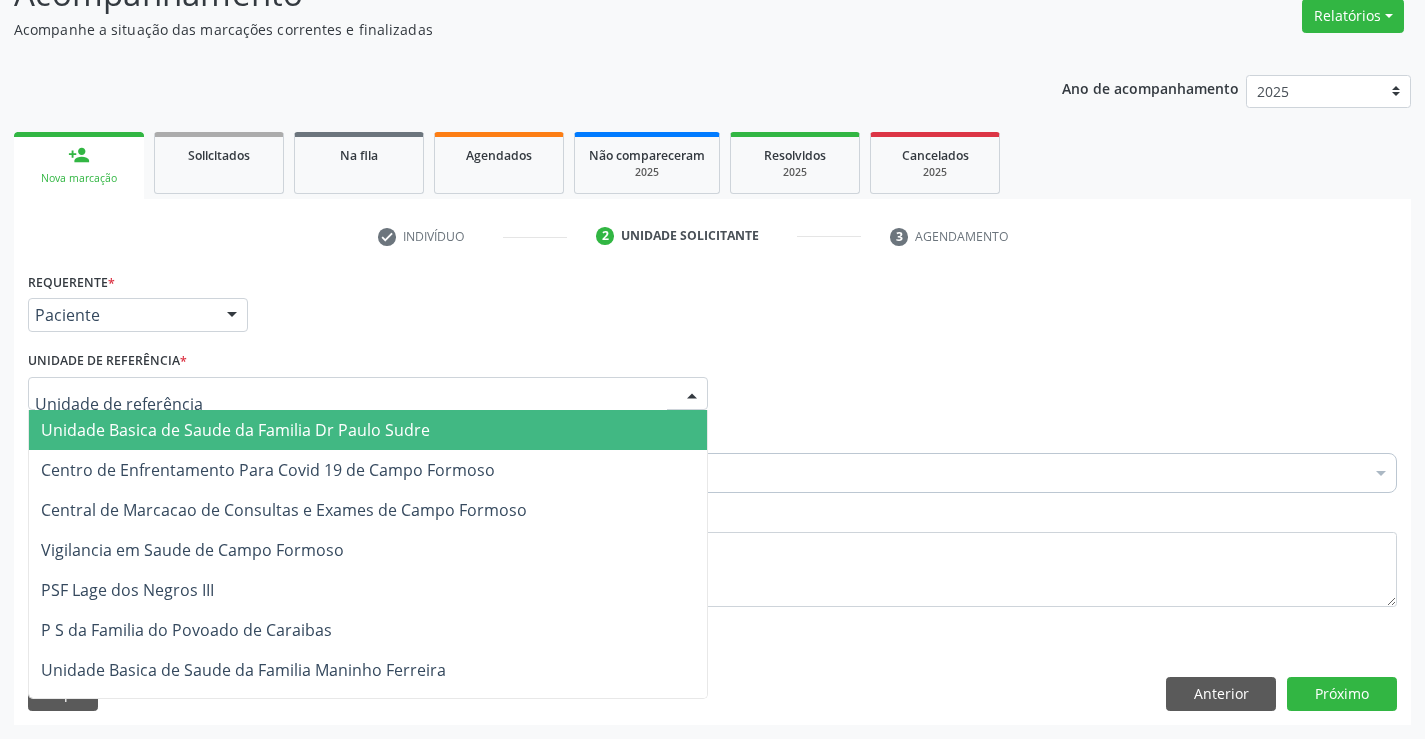 click on "Unidade Basica de Saude da Familia Dr Paulo Sudre" at bounding box center (235, 430) 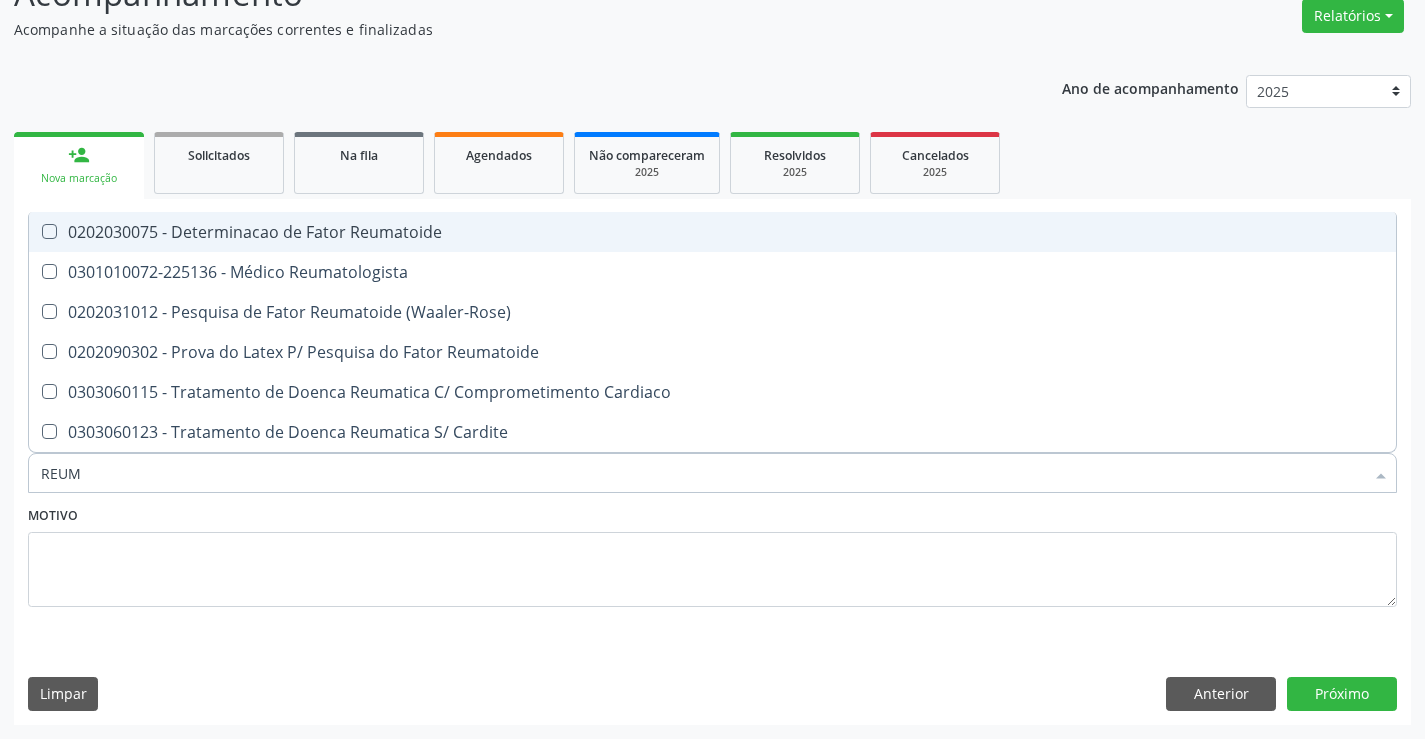 type on "REUMA" 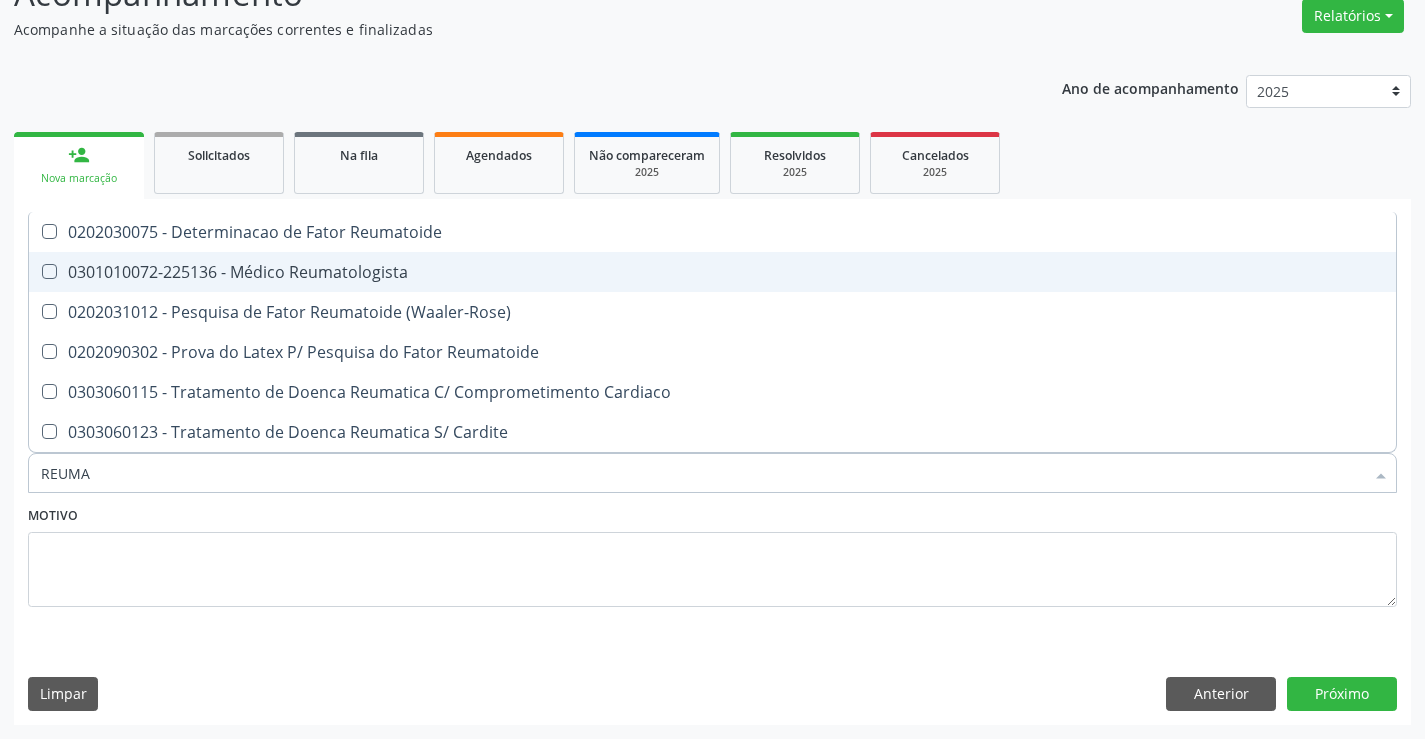 click on "0301010072-225136 - Médico Reumatologista" at bounding box center (712, 272) 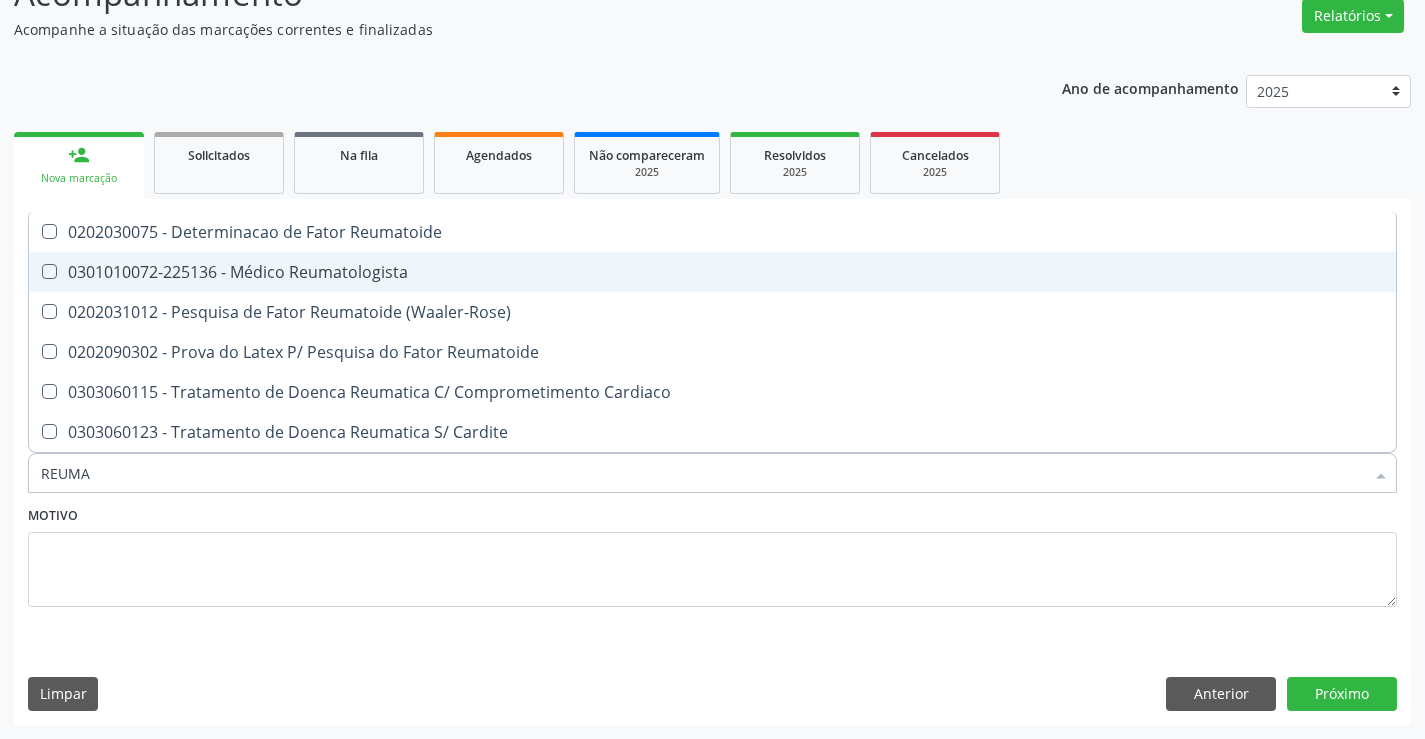 checkbox on "true" 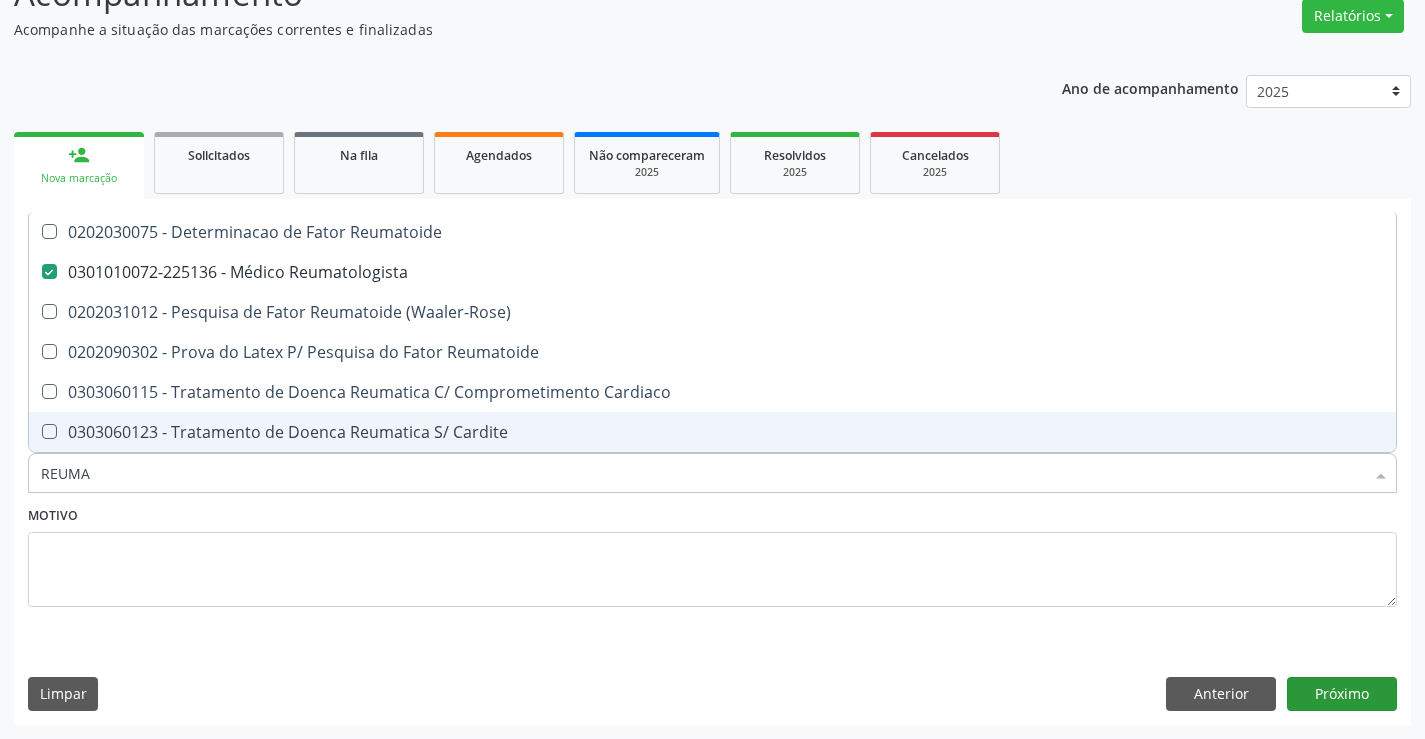 type on "REUMA" 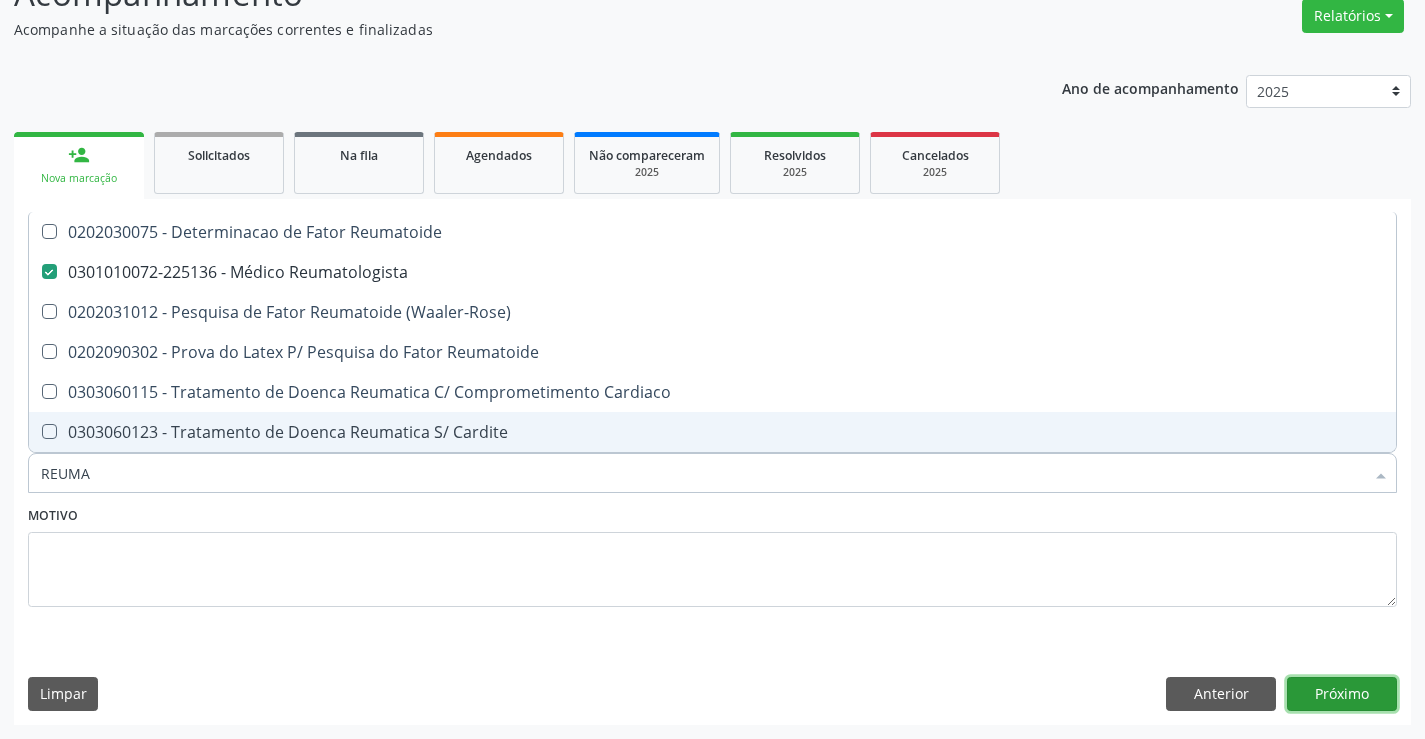 click on "Próximo" at bounding box center [1342, 694] 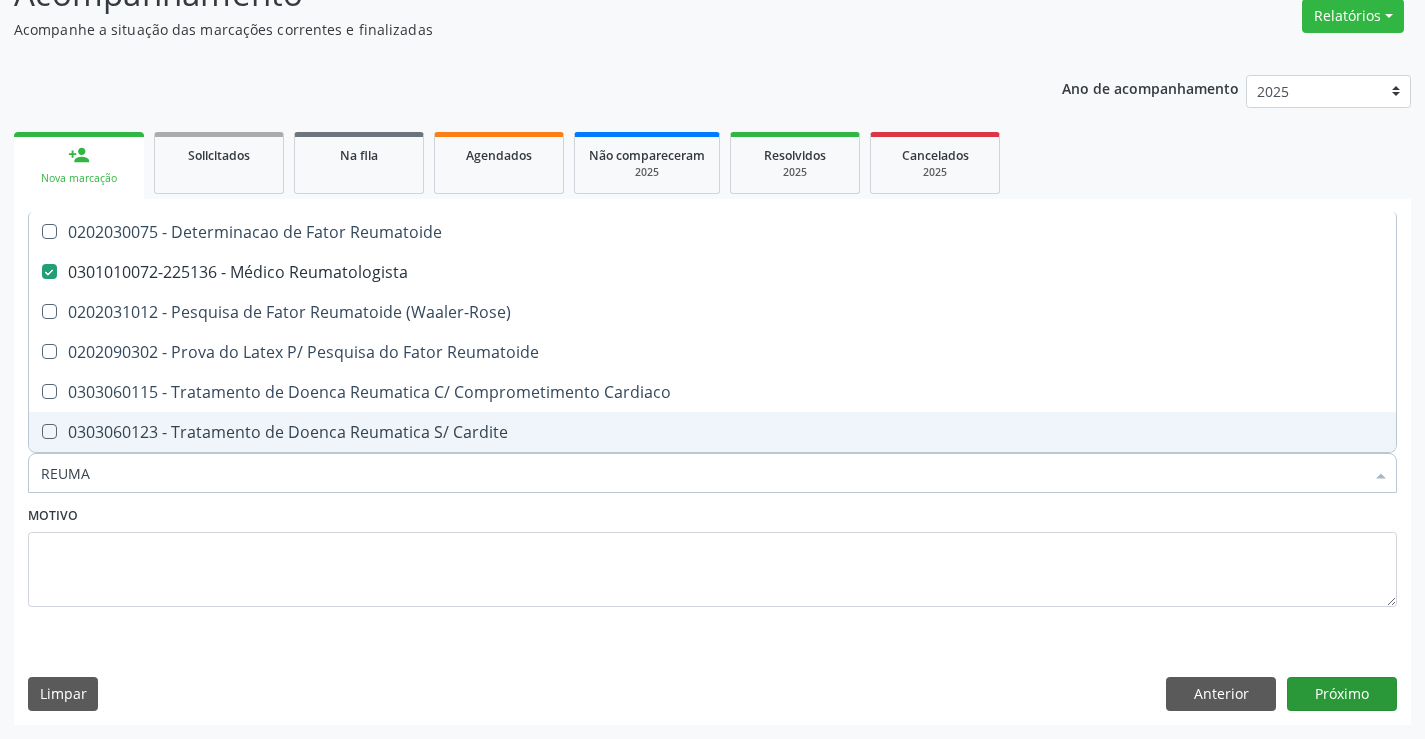 type 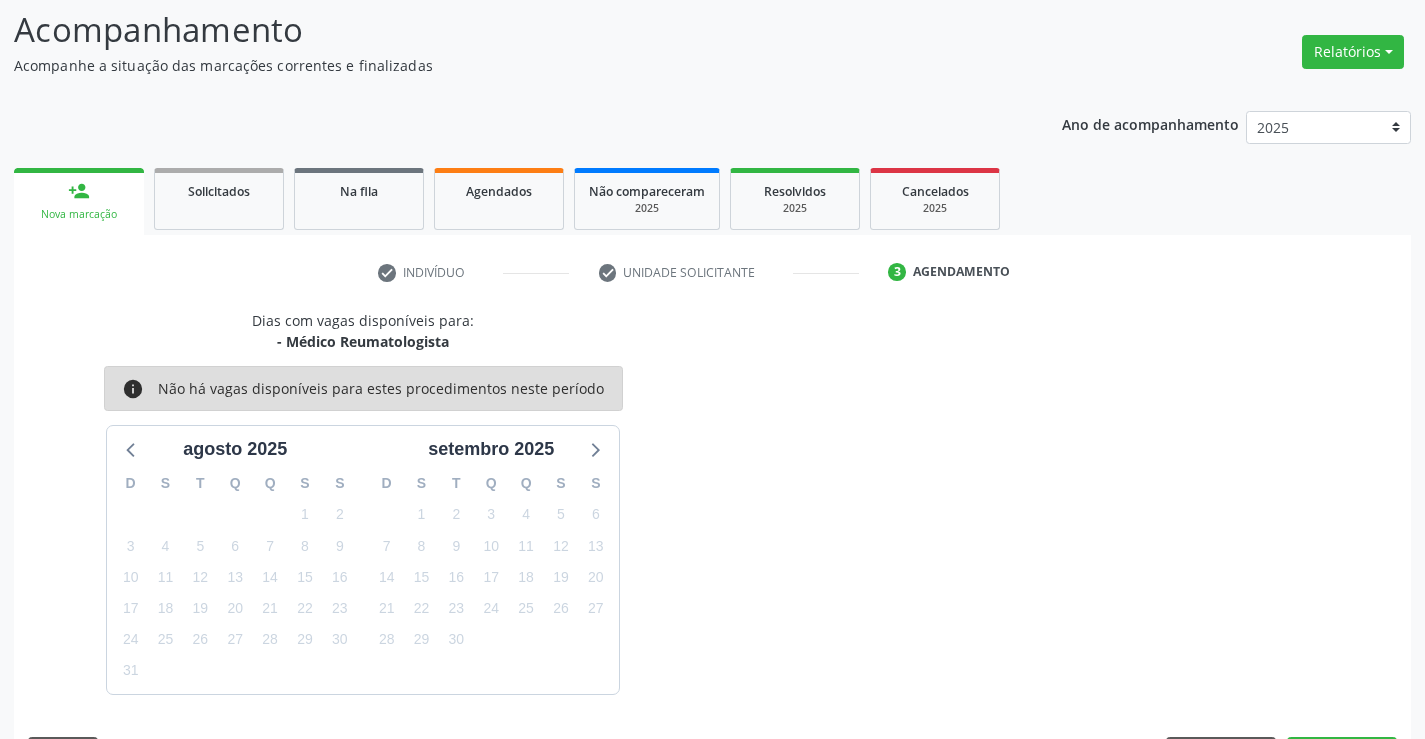 scroll, scrollTop: 167, scrollLeft: 0, axis: vertical 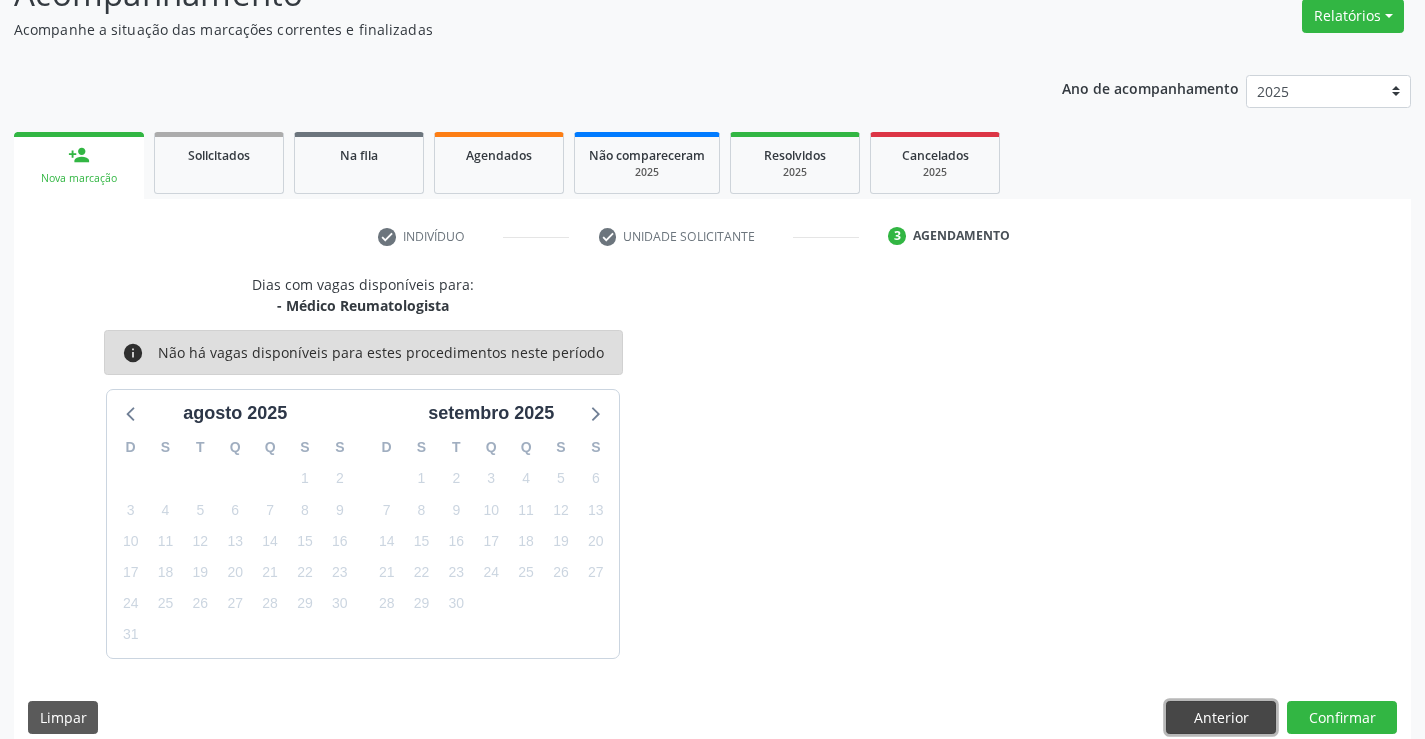 click on "Anterior" at bounding box center [1221, 718] 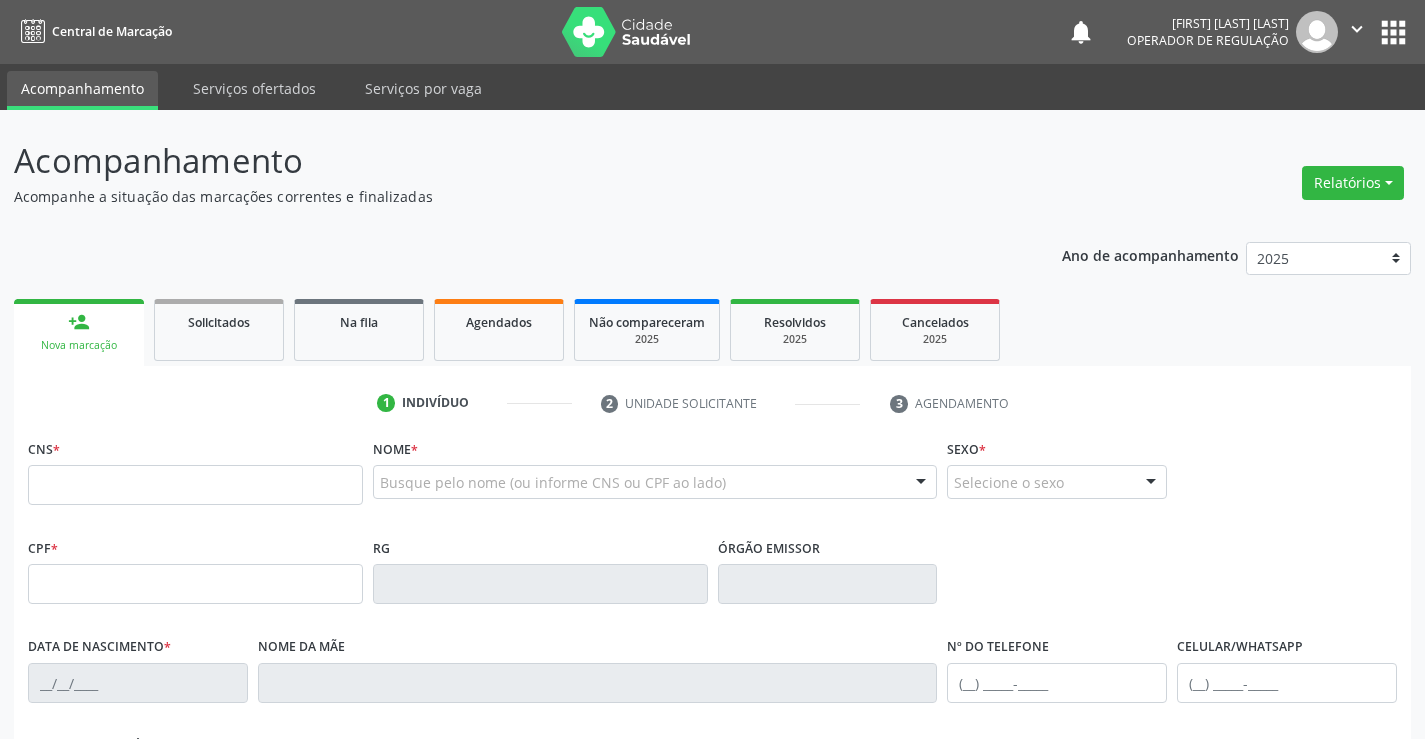 scroll, scrollTop: 165, scrollLeft: 0, axis: vertical 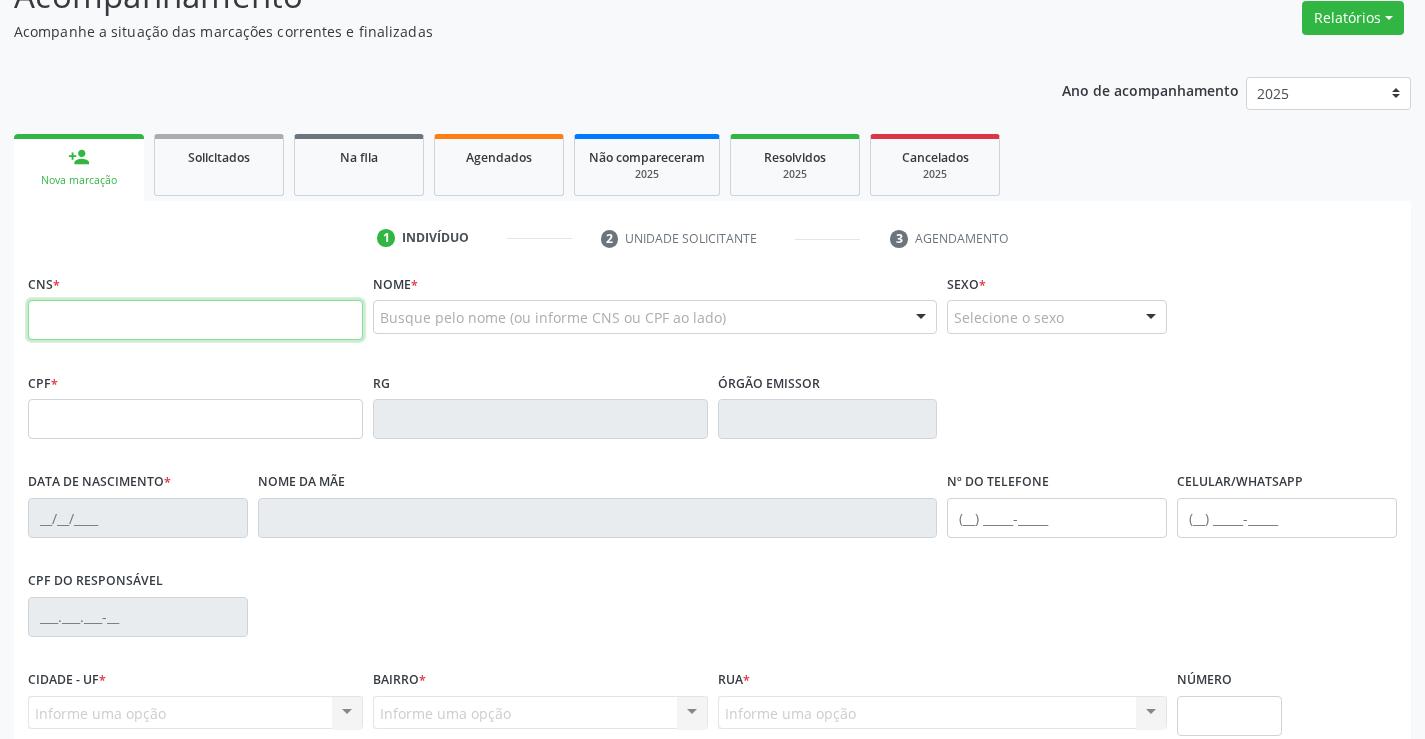 click at bounding box center (195, 320) 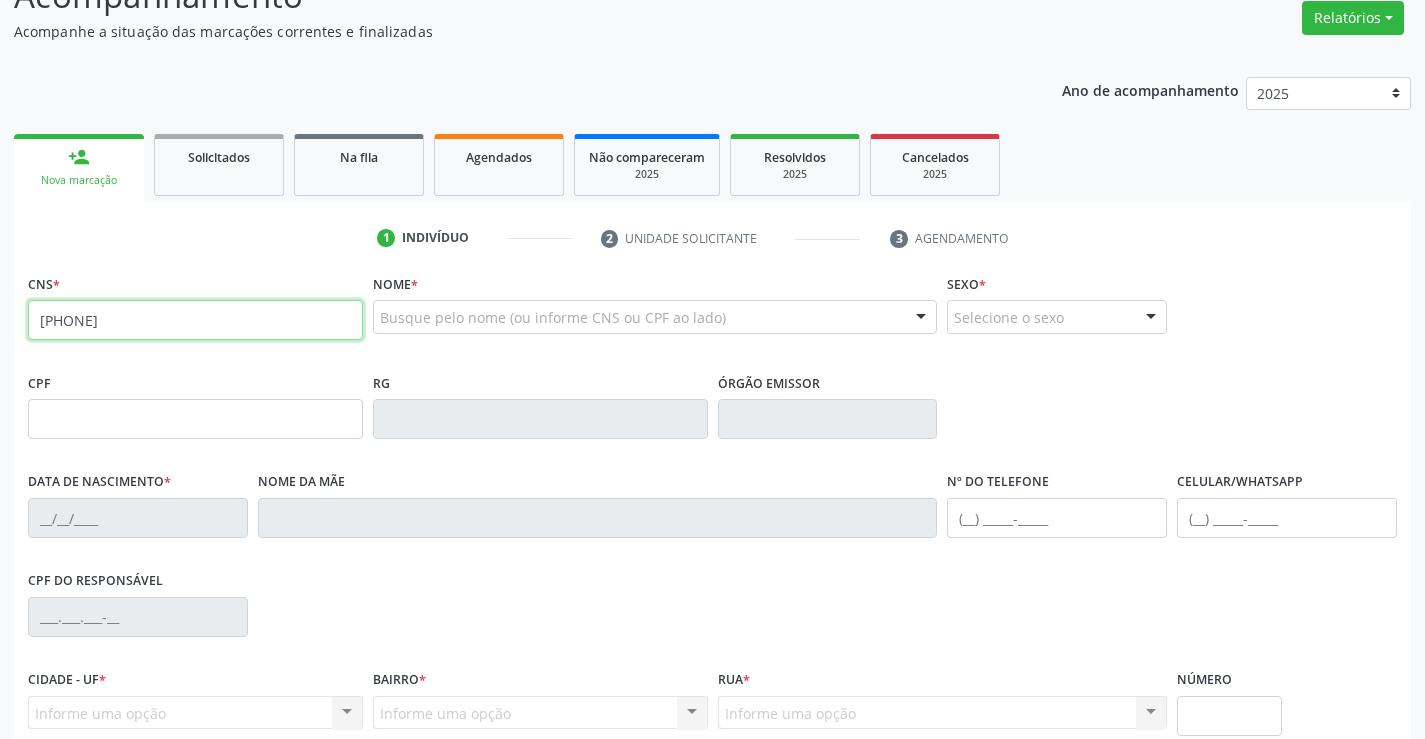 type on "704 5063 6313 7813" 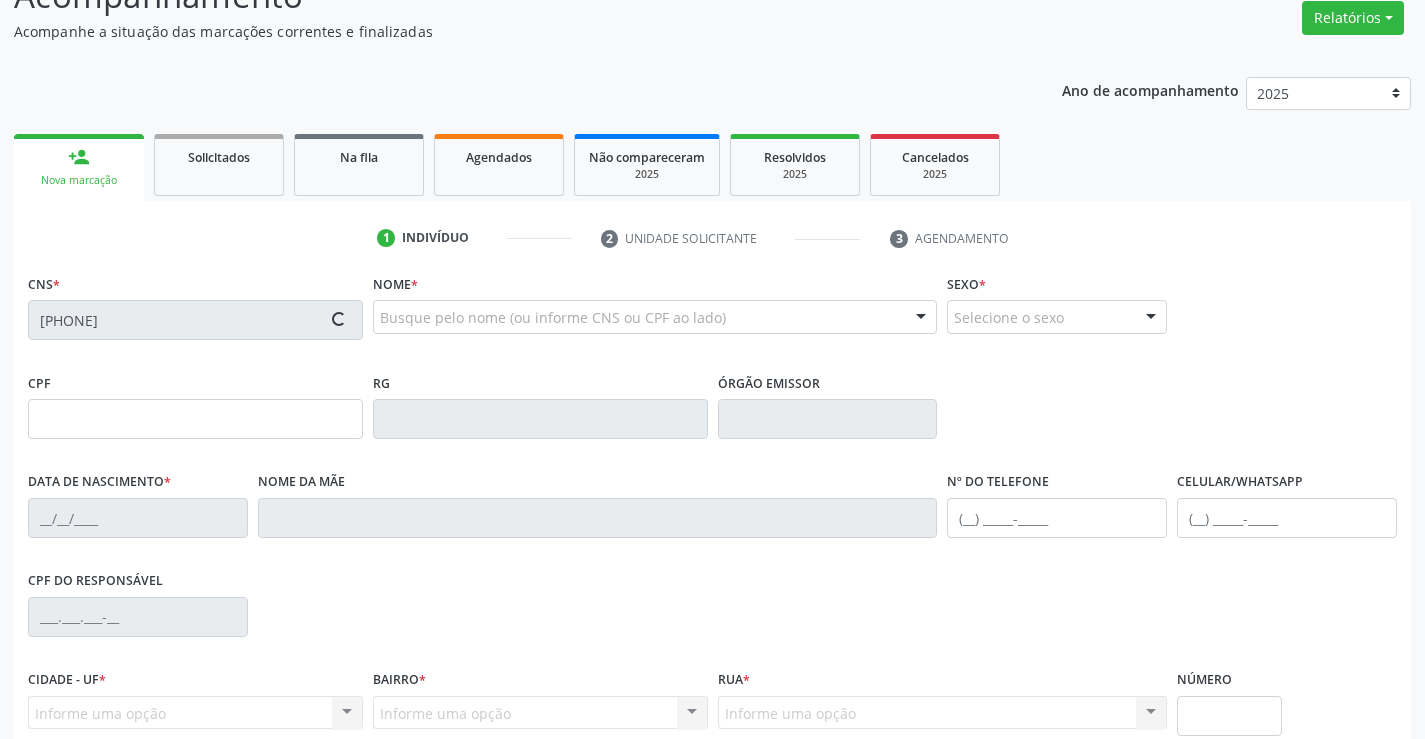 type on "2591159" 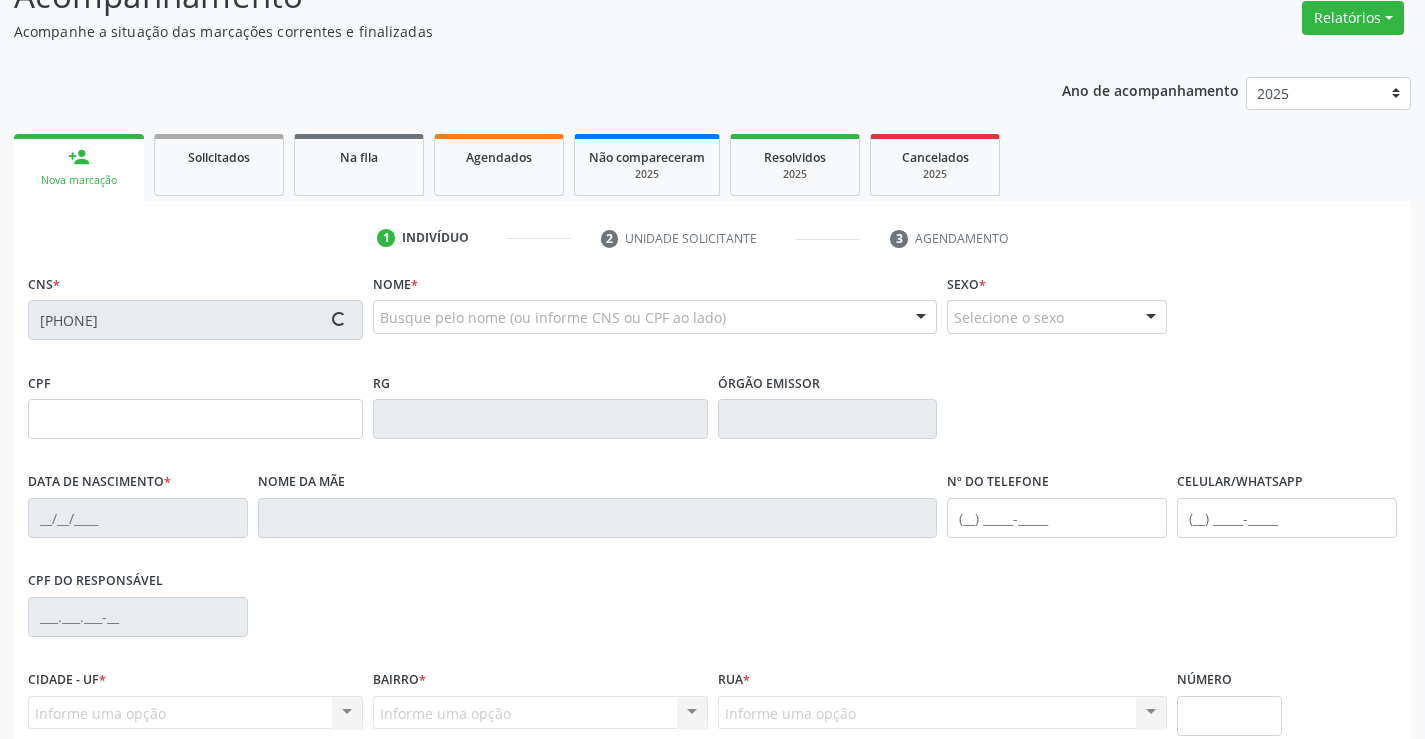 type on "20/03/1961" 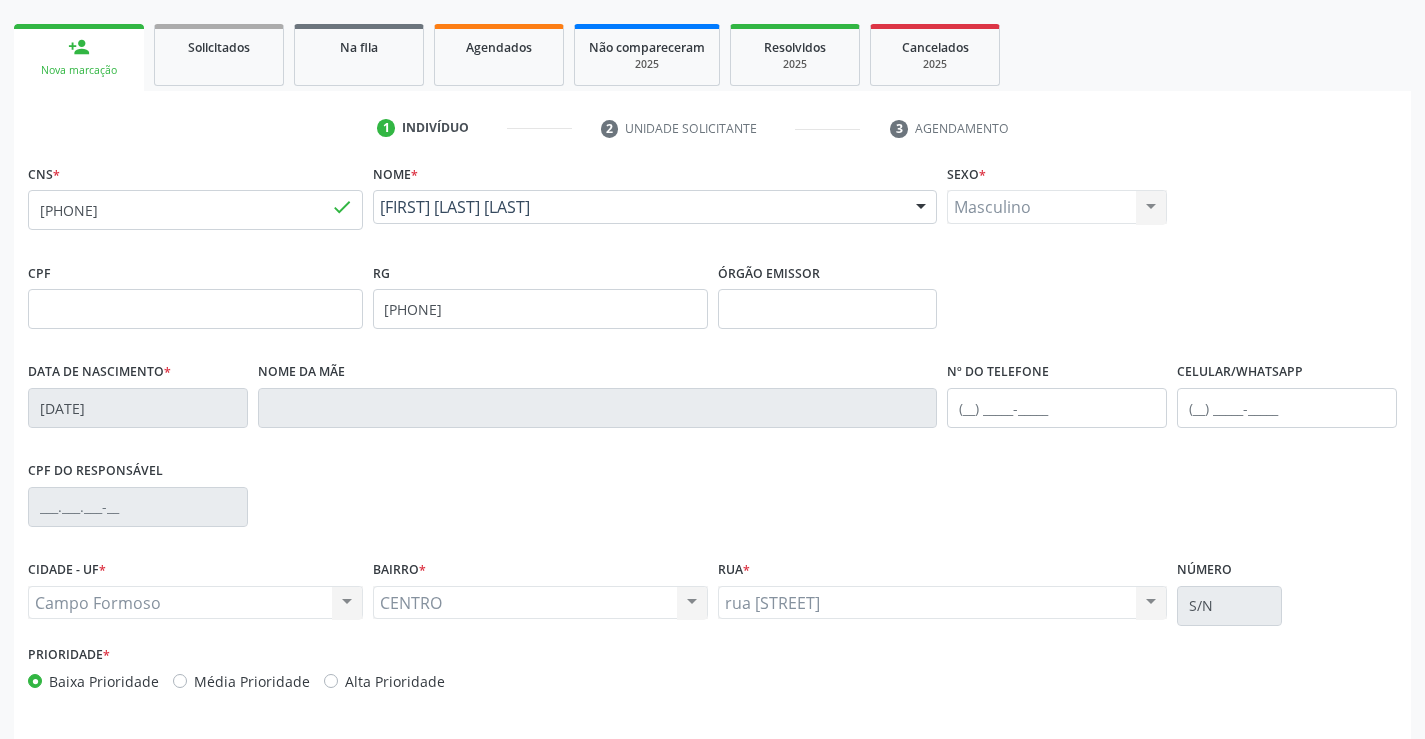 scroll, scrollTop: 345, scrollLeft: 0, axis: vertical 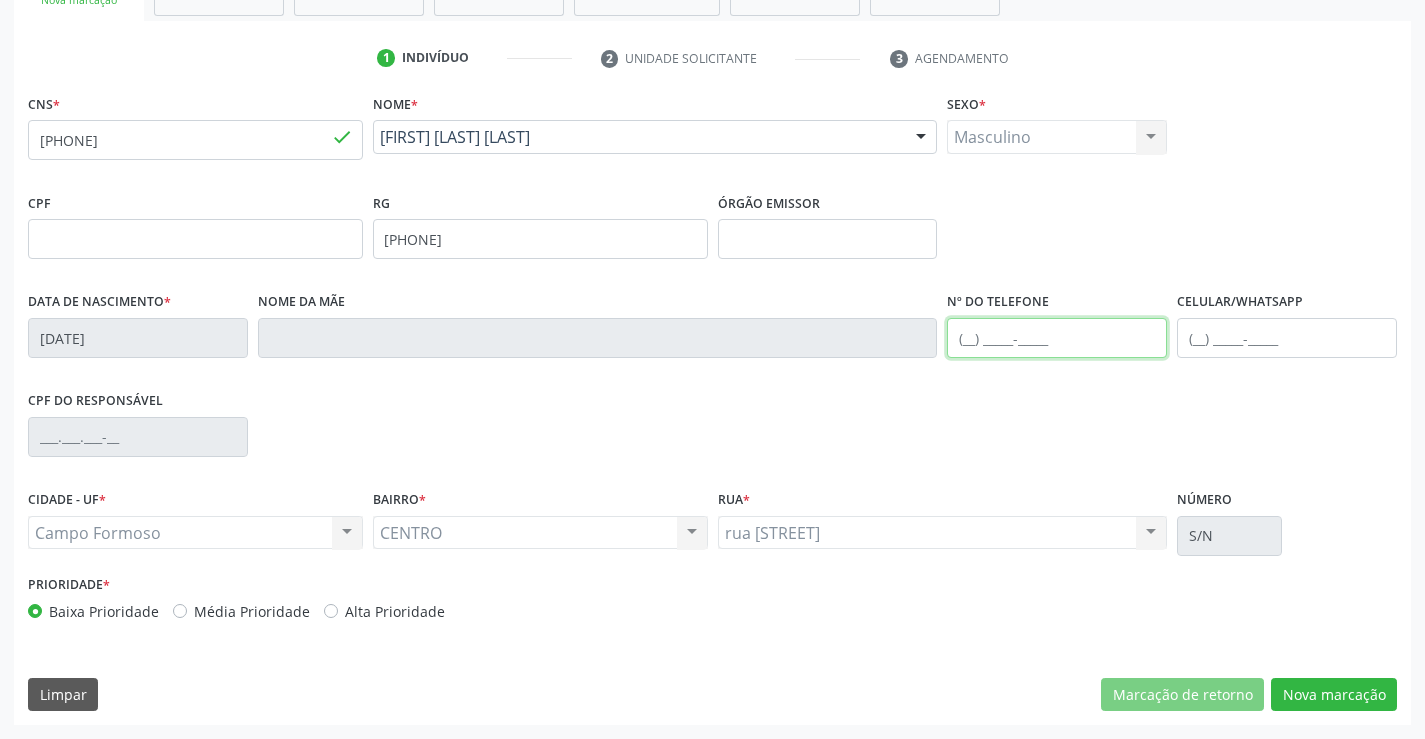 click at bounding box center [1057, 338] 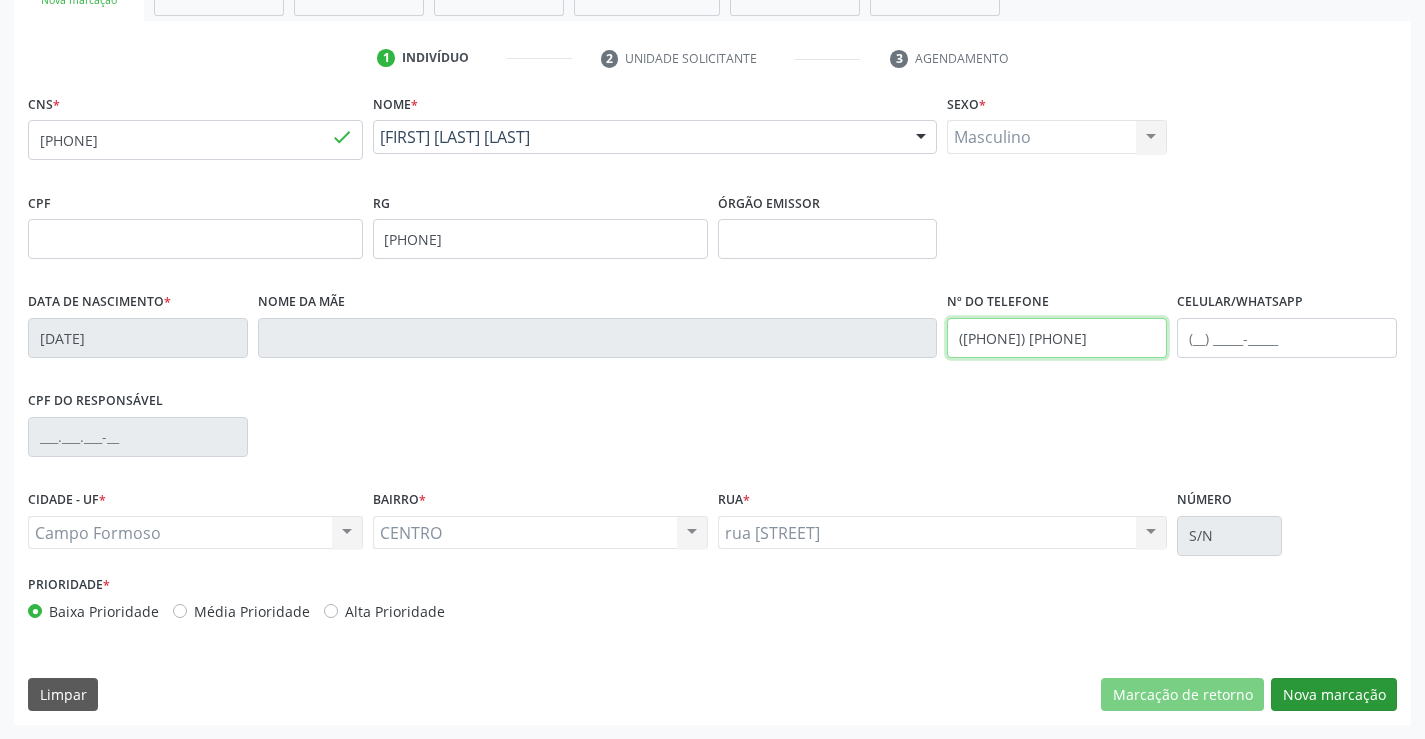 type on "(74) 99128-9998" 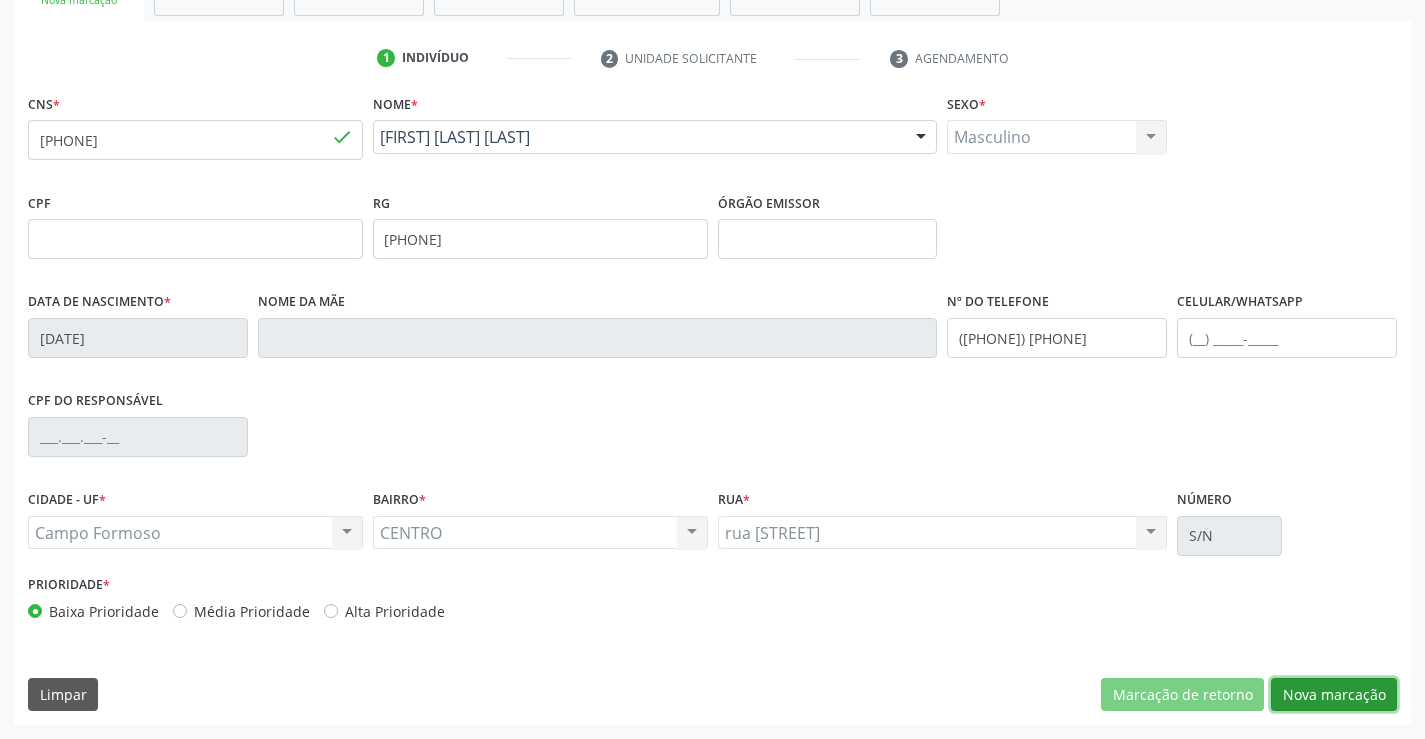 click on "Nova marcação" at bounding box center (1334, 695) 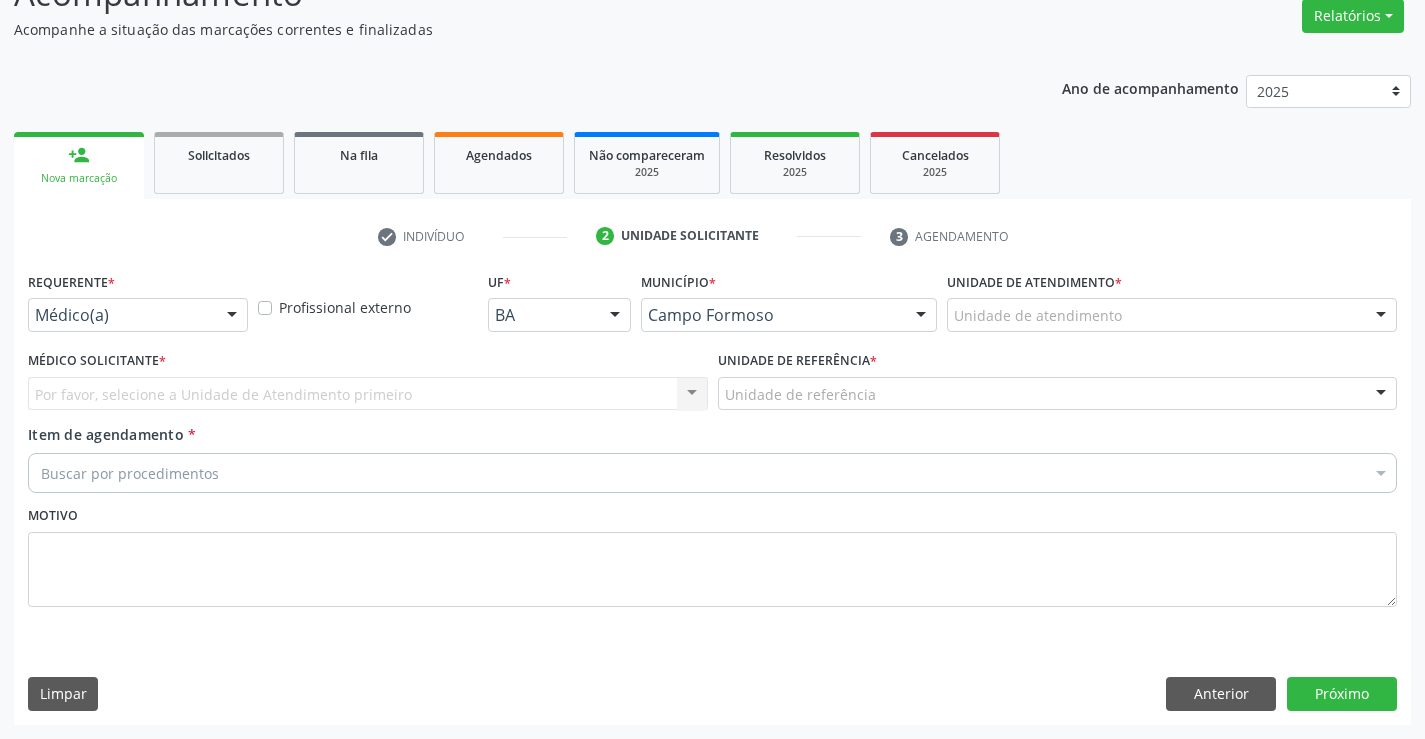 scroll, scrollTop: 167, scrollLeft: 0, axis: vertical 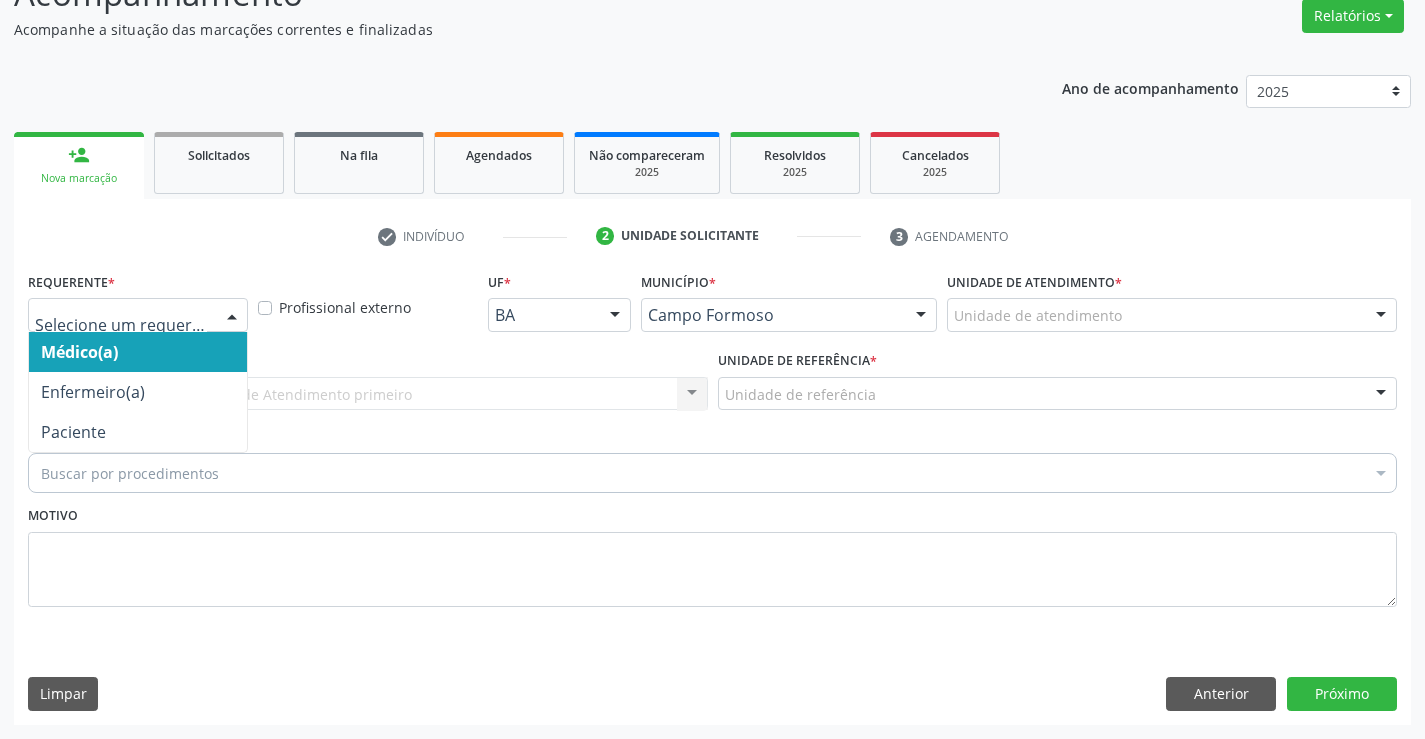 click at bounding box center [138, 315] 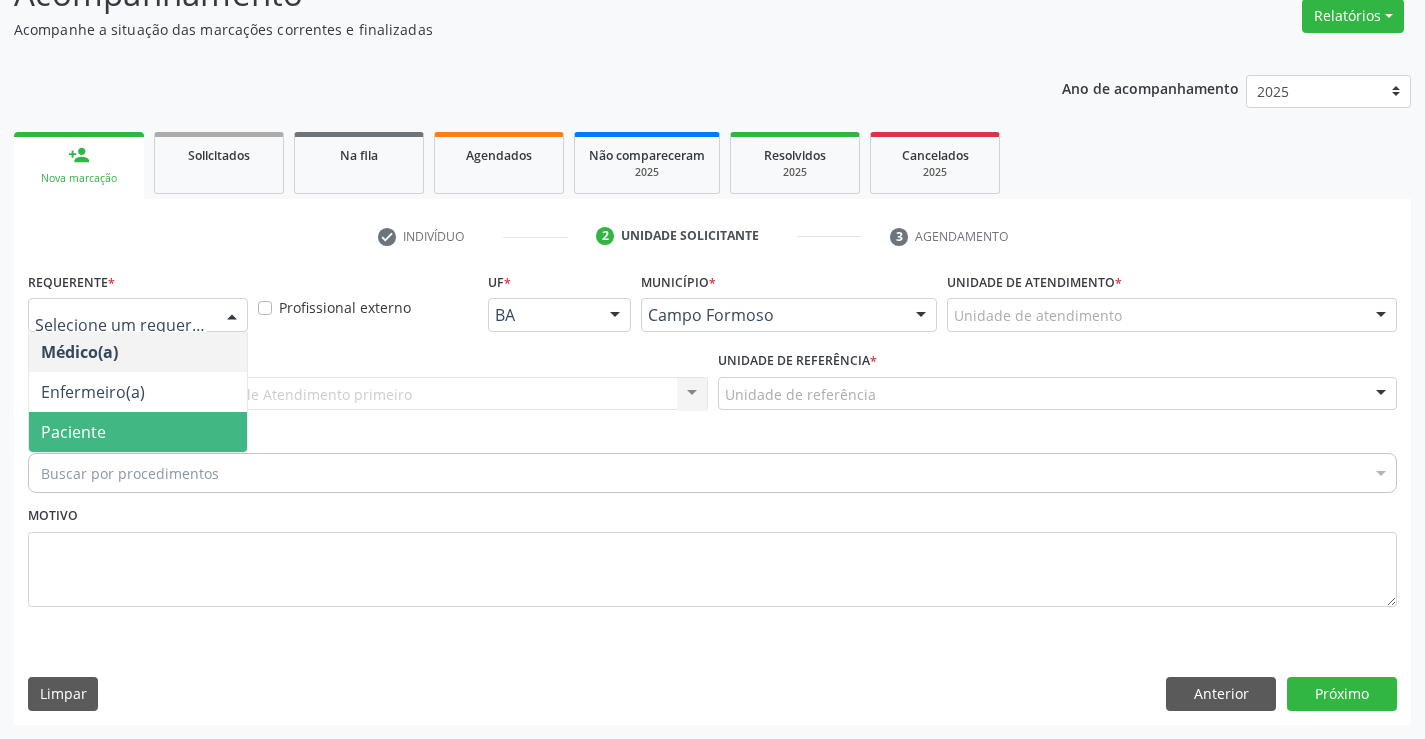 click on "Paciente" at bounding box center [138, 432] 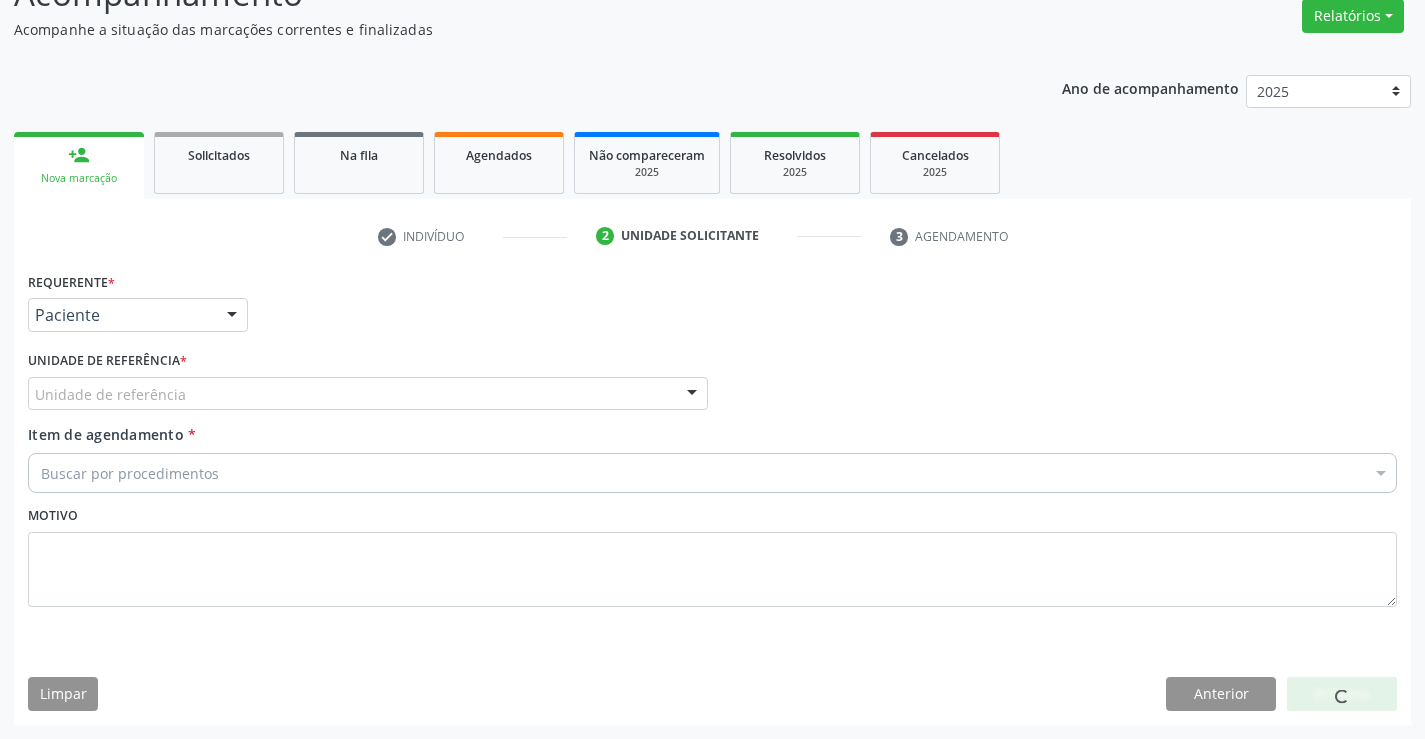 click on "Unidade de referência" at bounding box center [368, 394] 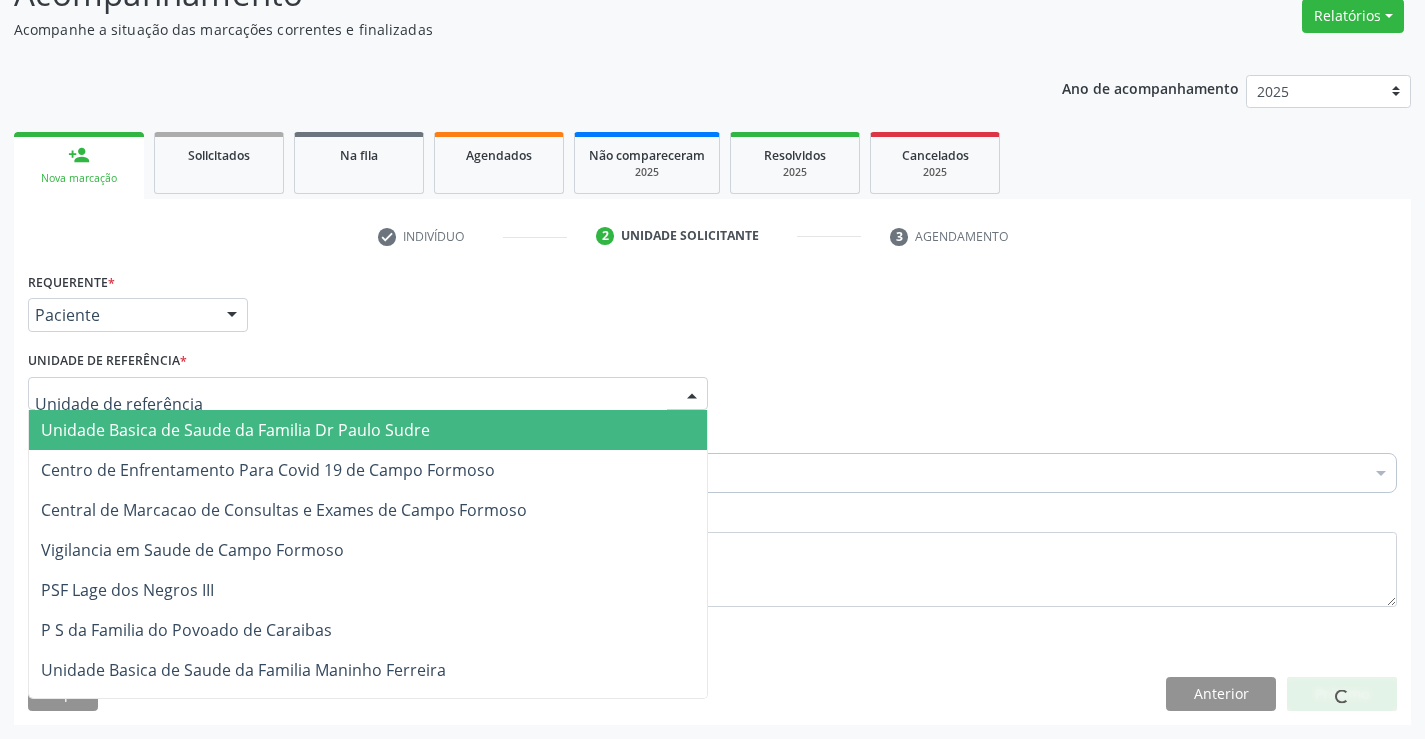 click on "Unidade Basica de Saude da Familia Dr Paulo Sudre" at bounding box center (235, 430) 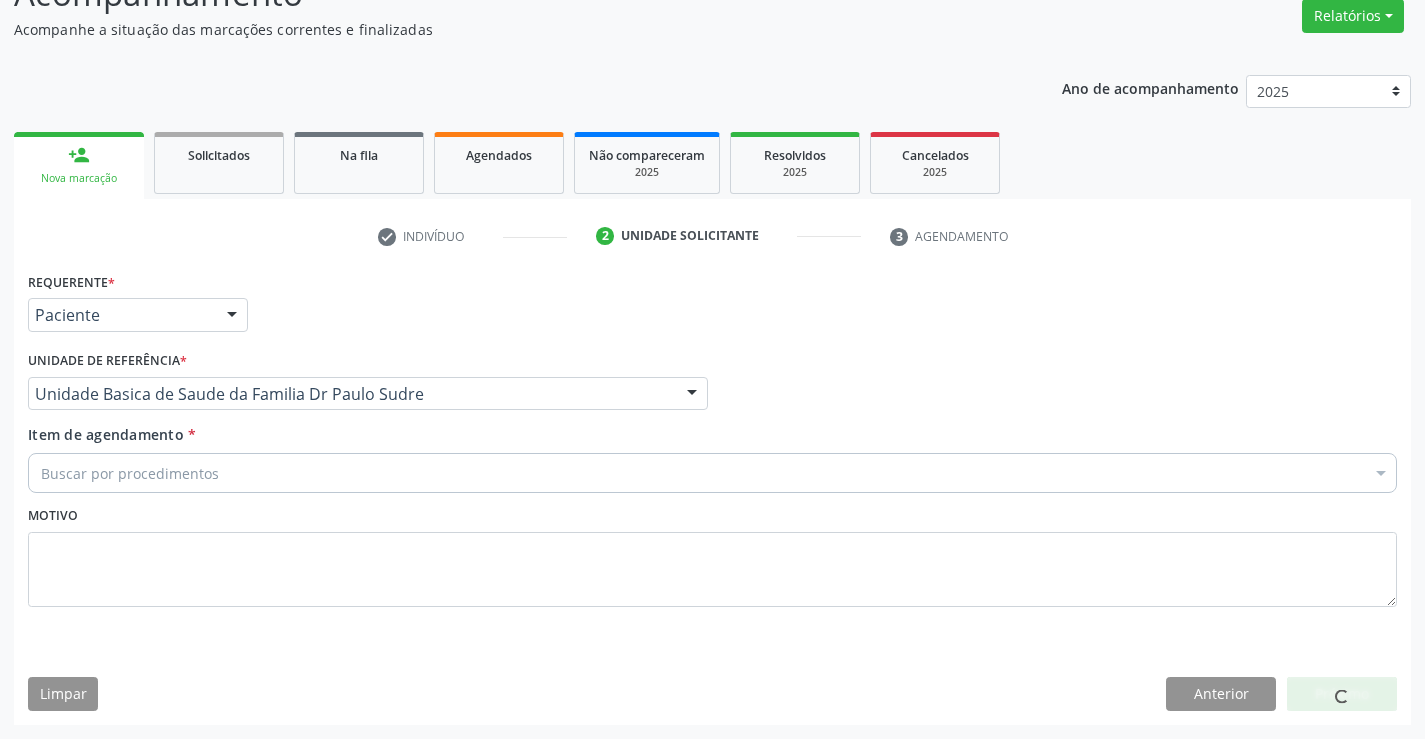 click on "Buscar por procedimentos" at bounding box center [712, 473] 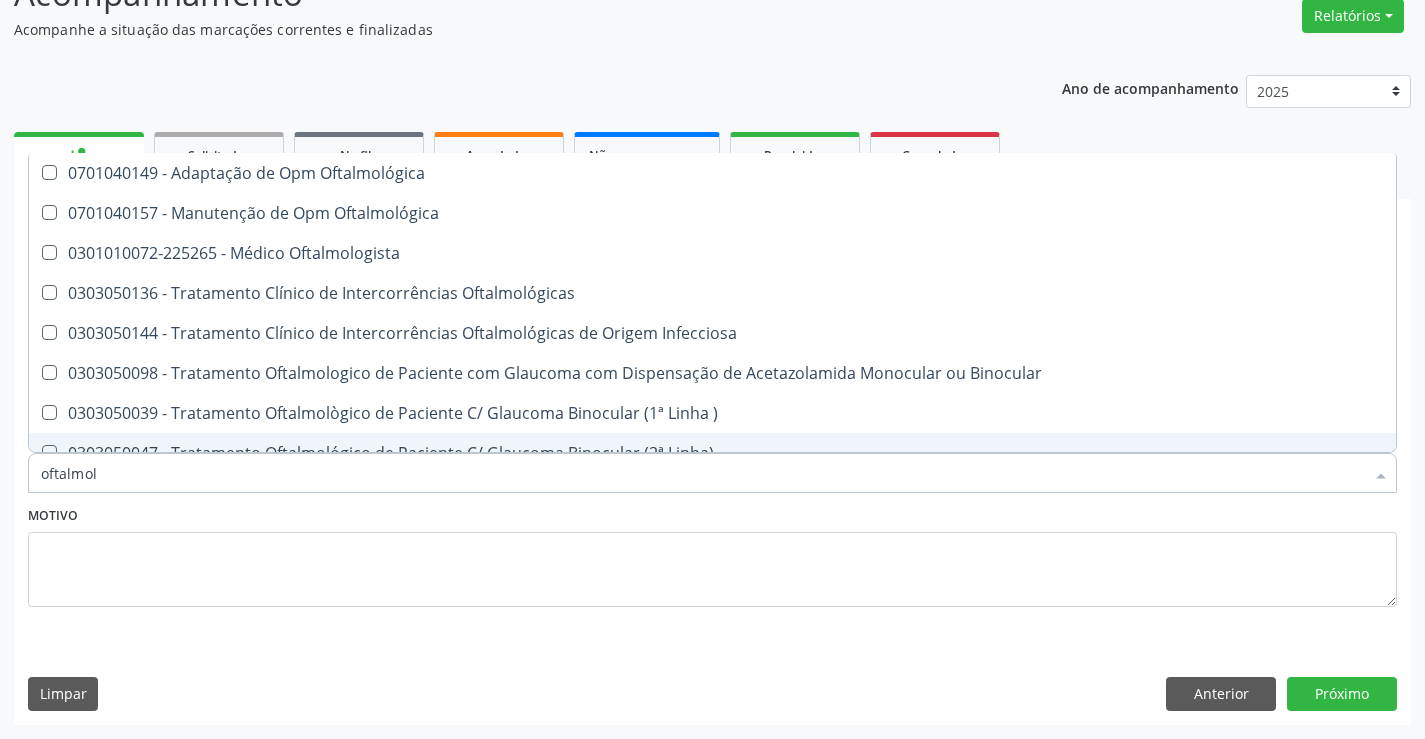 type on "oftalmolo" 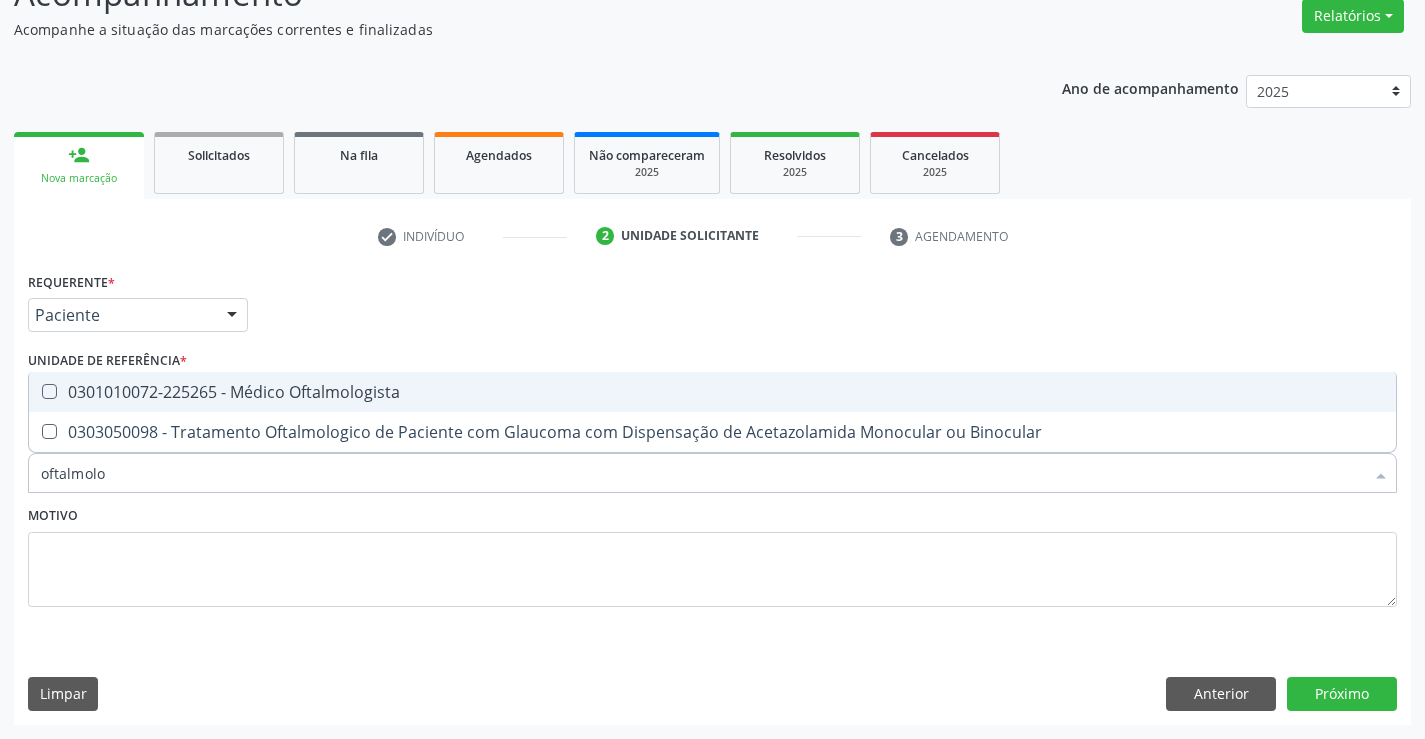 click on "0301010072-225265 - Médico Oftalmologista" at bounding box center (712, 392) 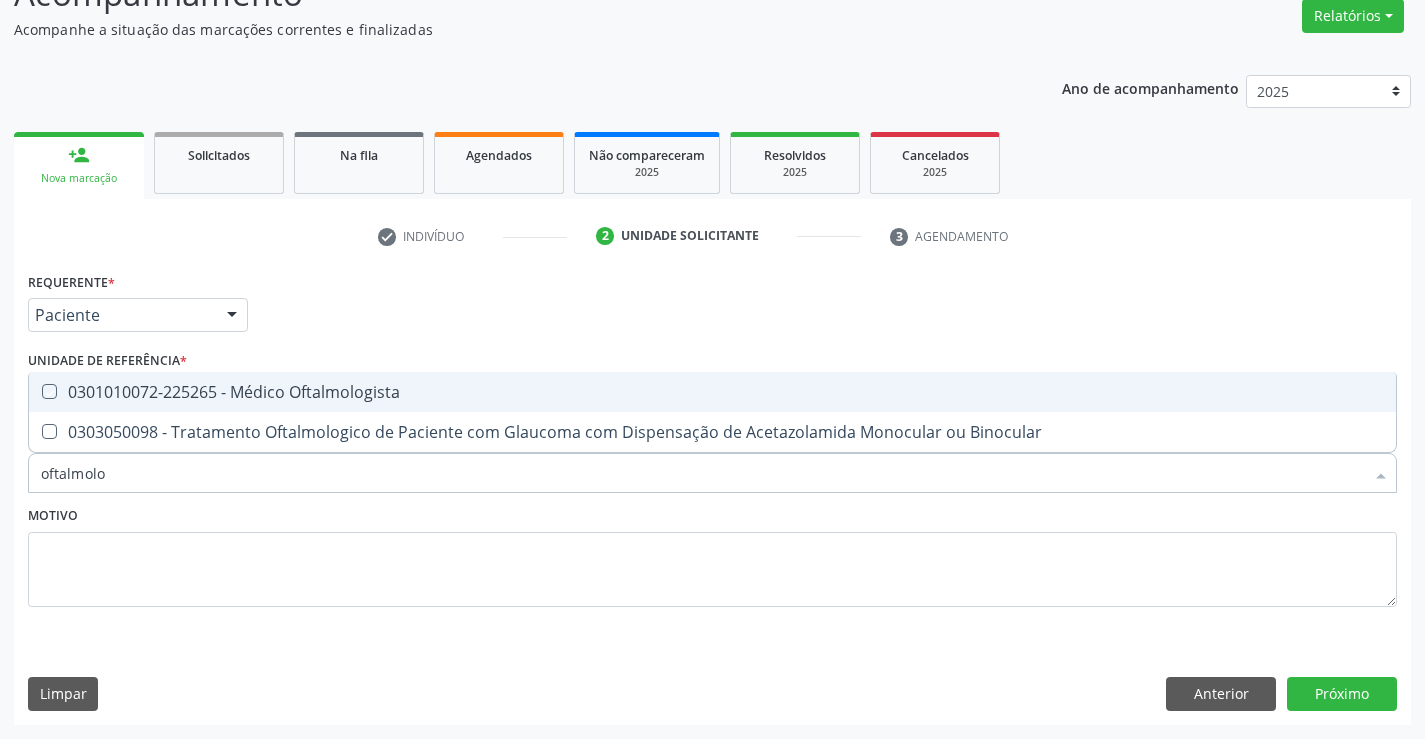 checkbox on "true" 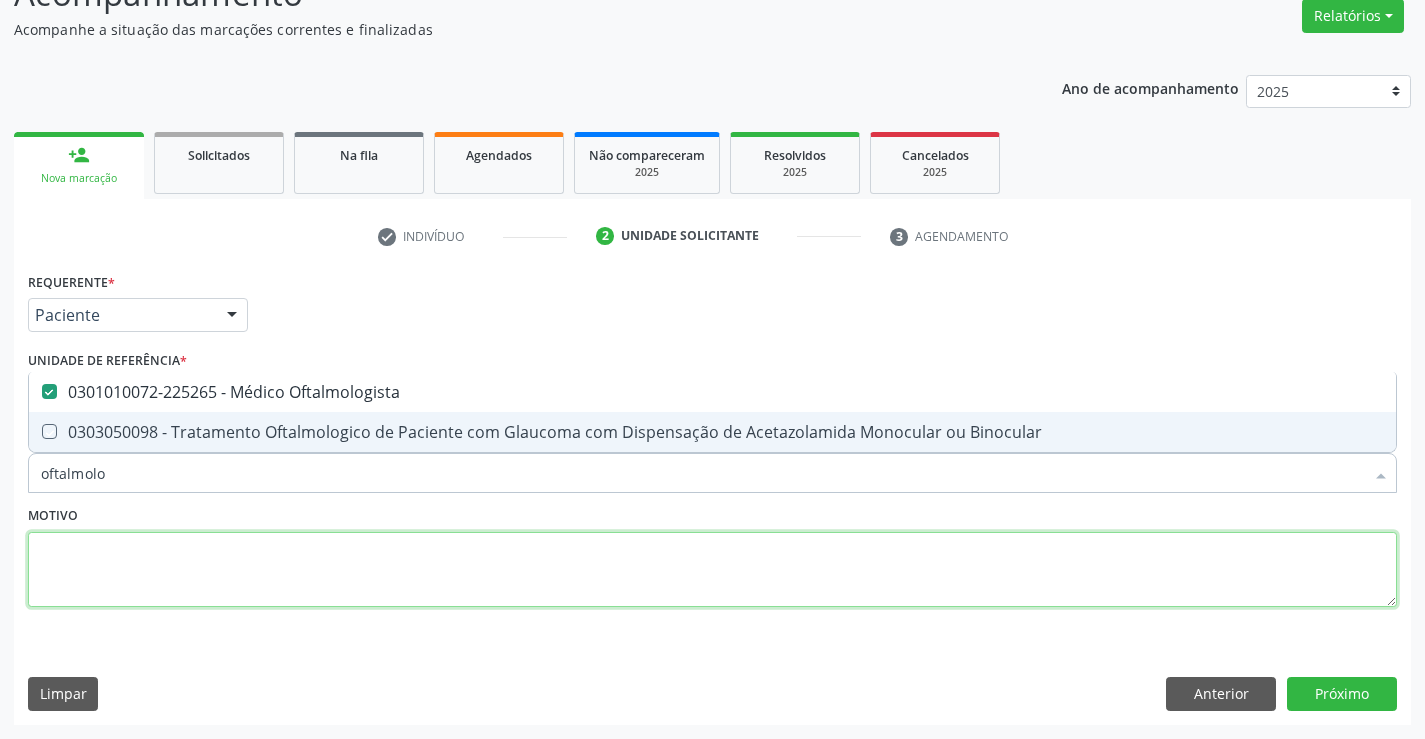 click at bounding box center (712, 570) 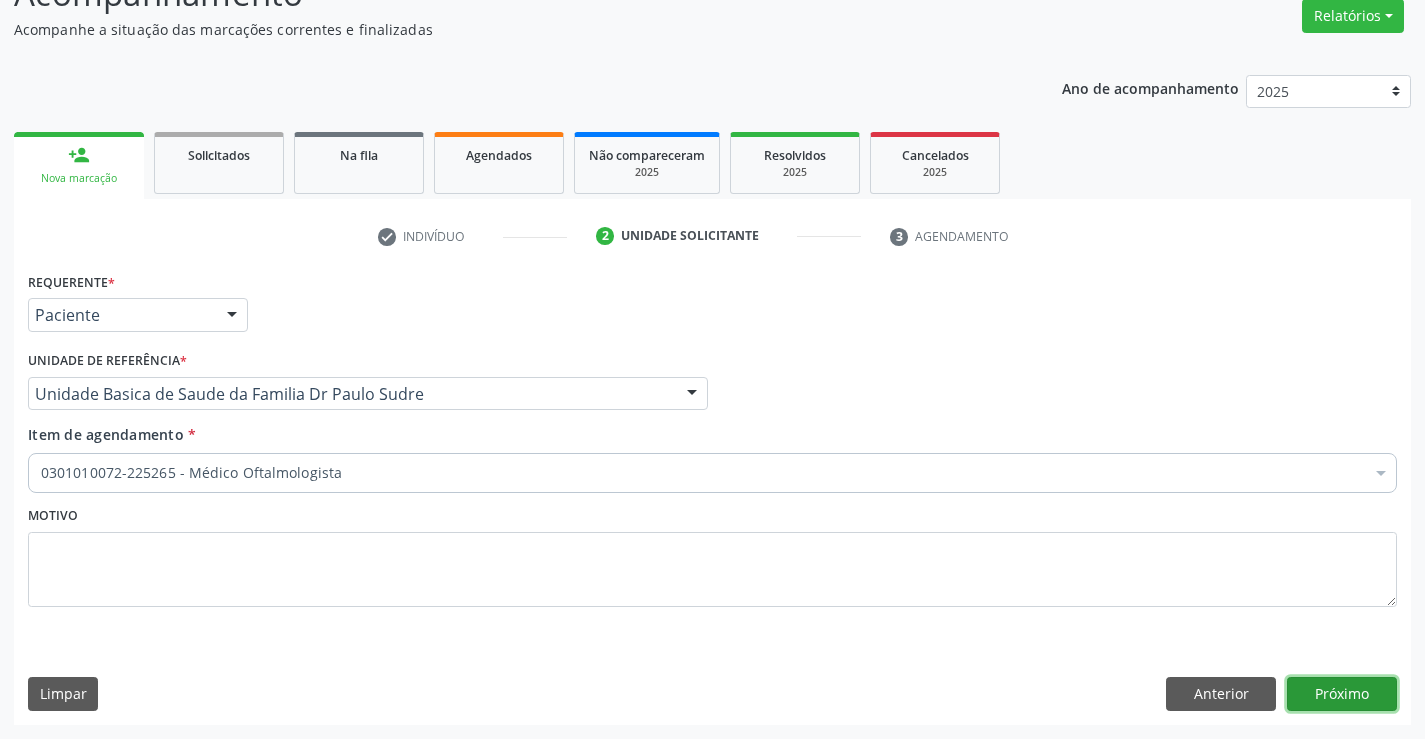 click on "Próximo" at bounding box center (1342, 694) 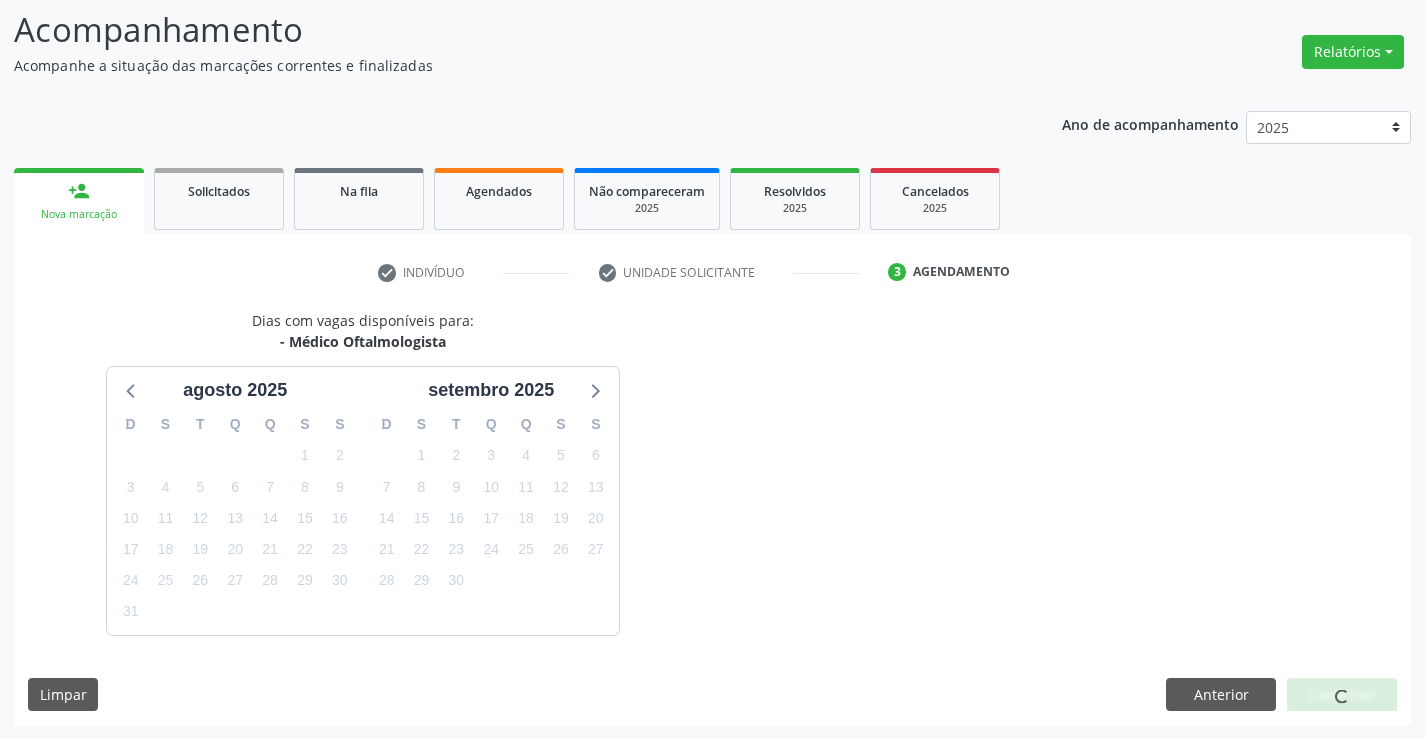 scroll, scrollTop: 167, scrollLeft: 0, axis: vertical 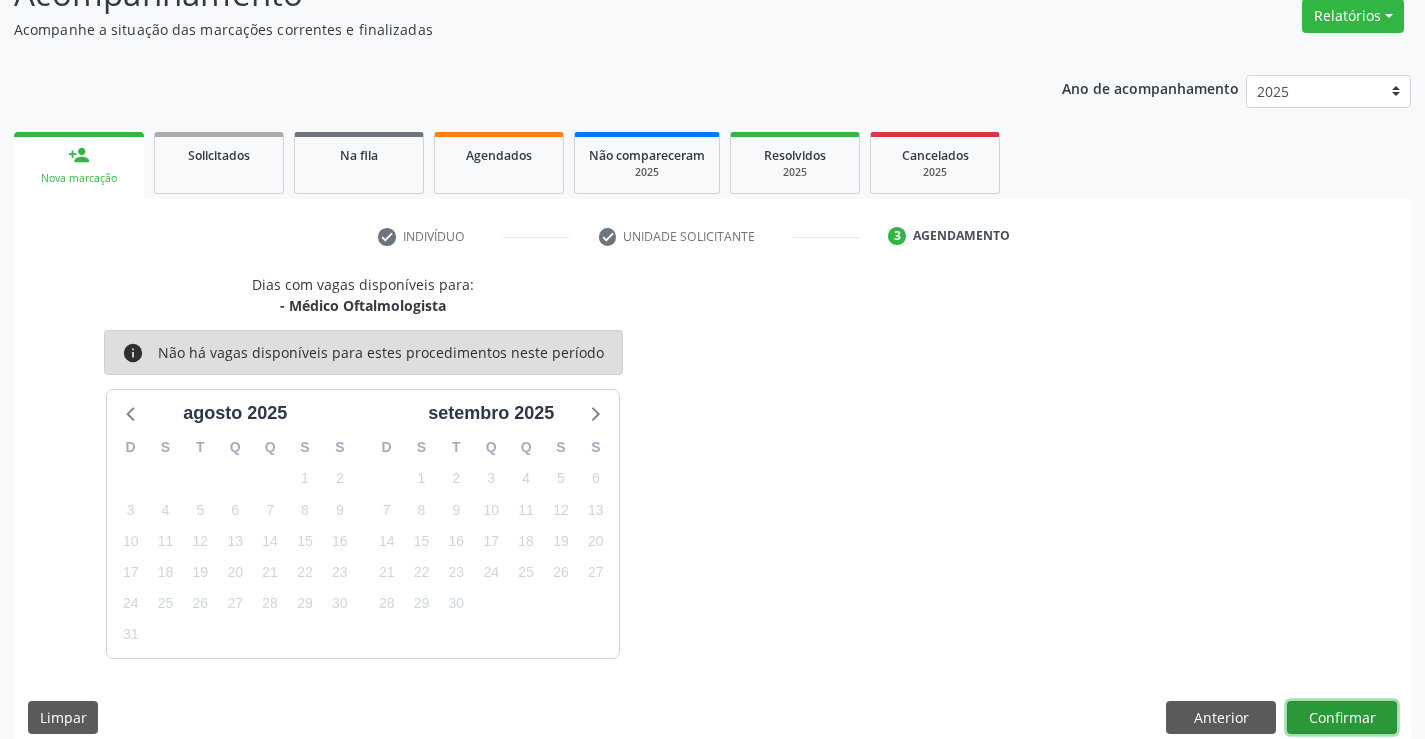 click on "Confirmar" at bounding box center [1342, 718] 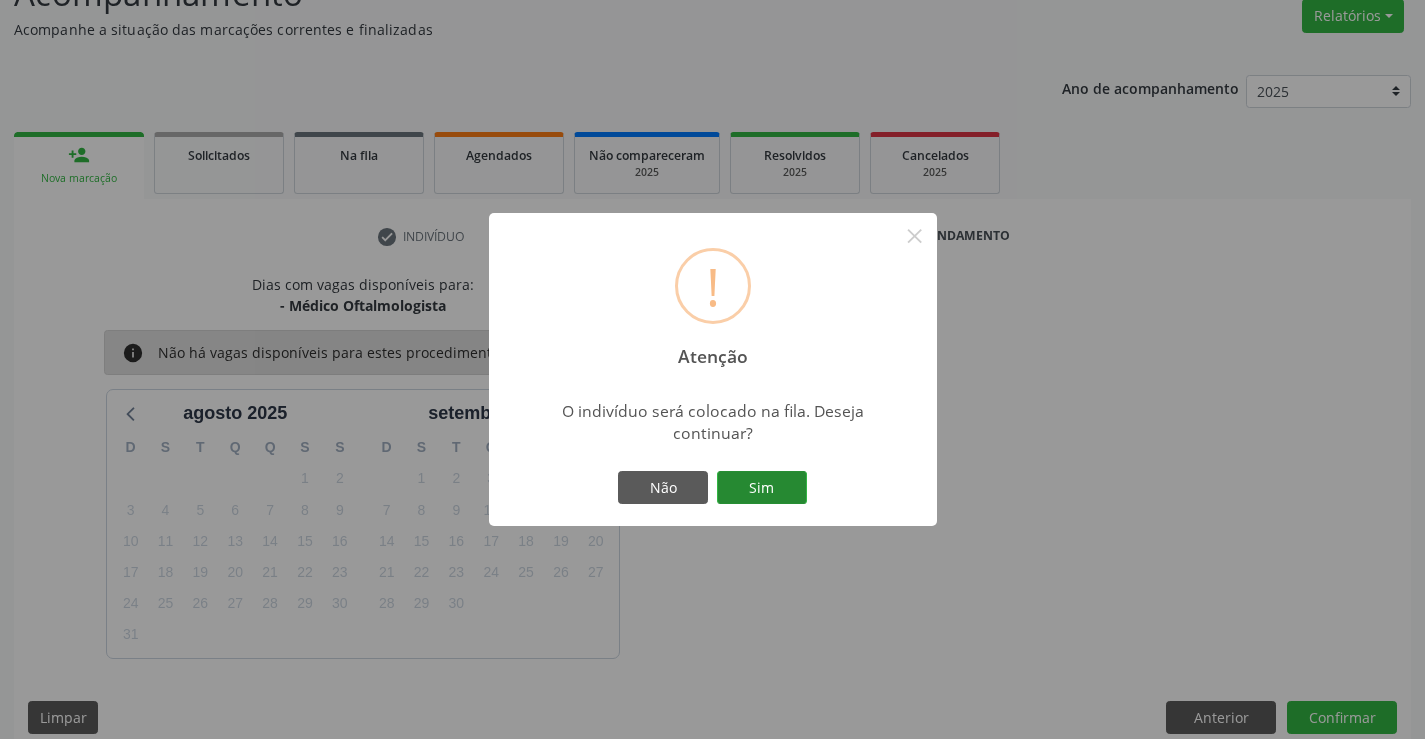 click on "Sim" at bounding box center (762, 488) 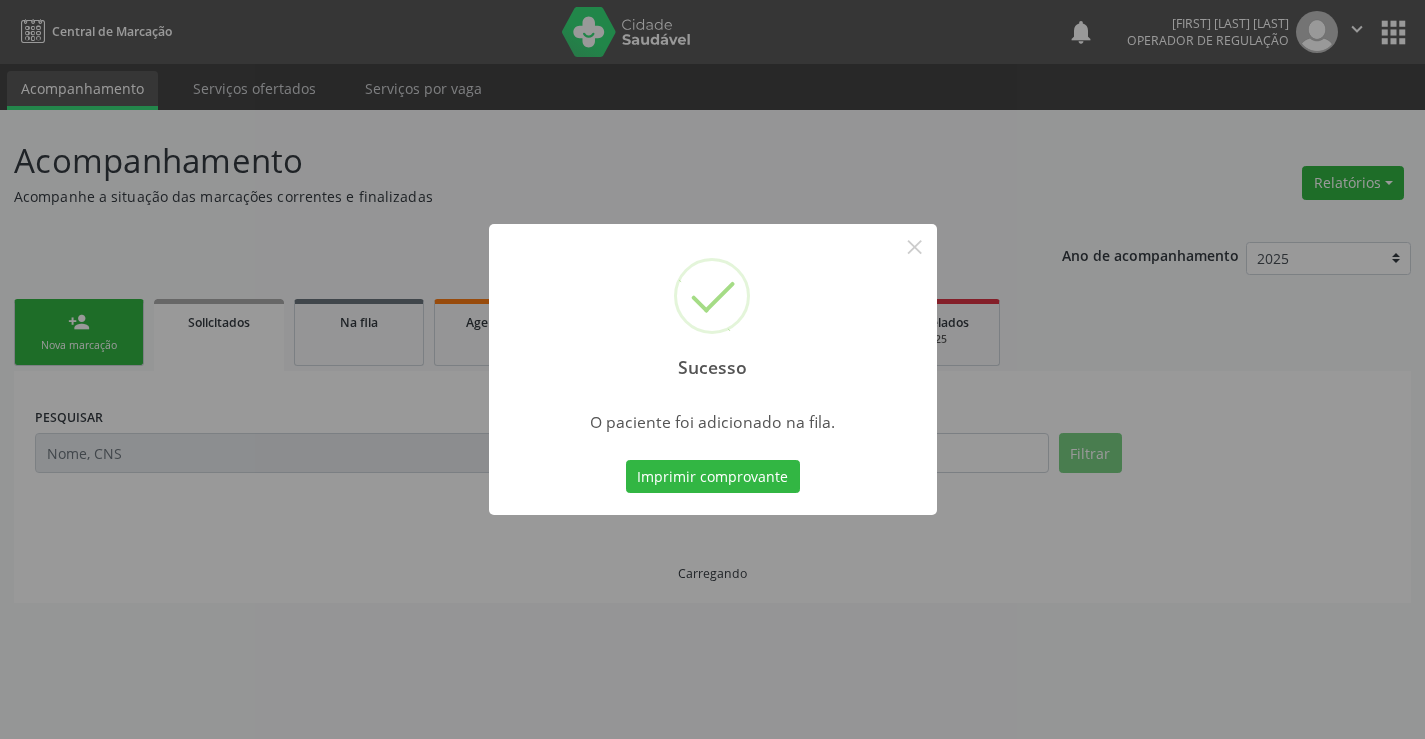 scroll, scrollTop: 0, scrollLeft: 0, axis: both 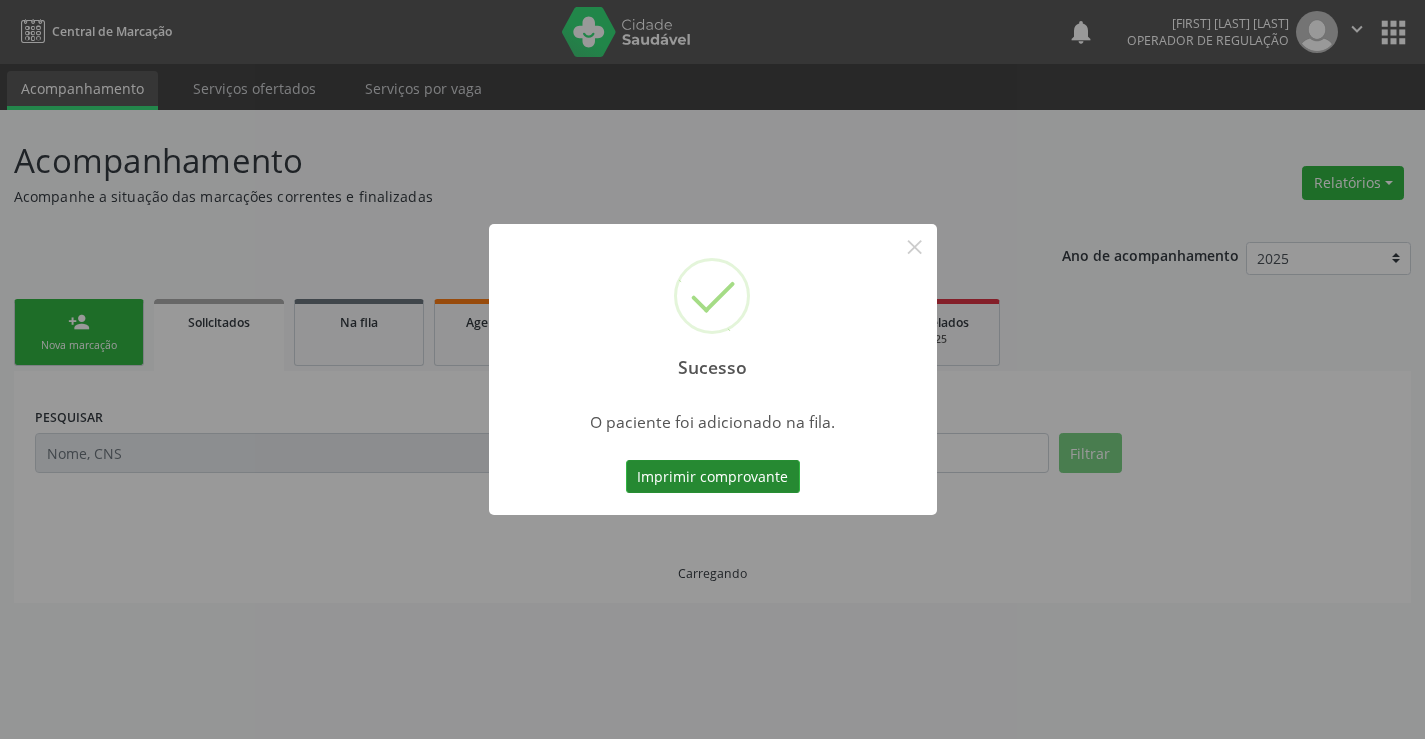 click on "Imprimir comprovante" at bounding box center [713, 477] 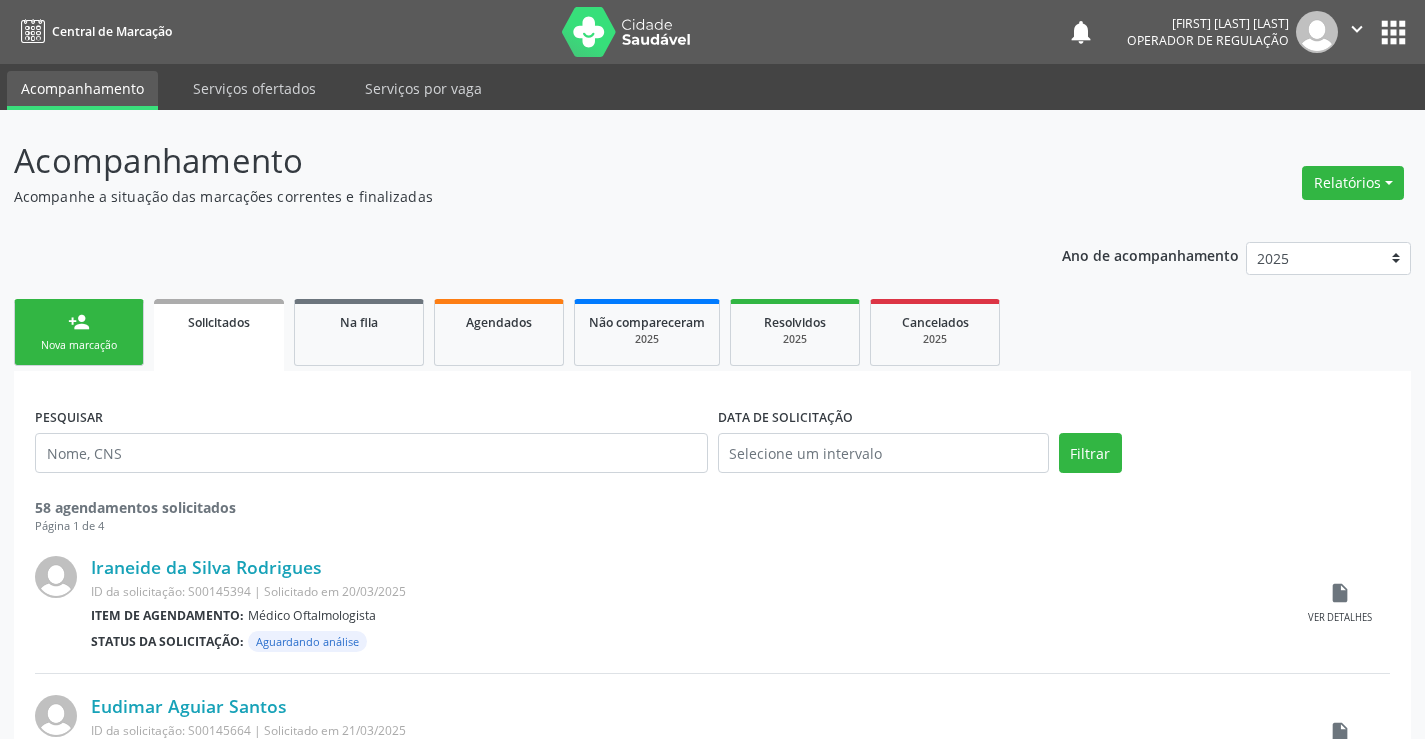 click on "person_add
Nova marcação" at bounding box center (79, 332) 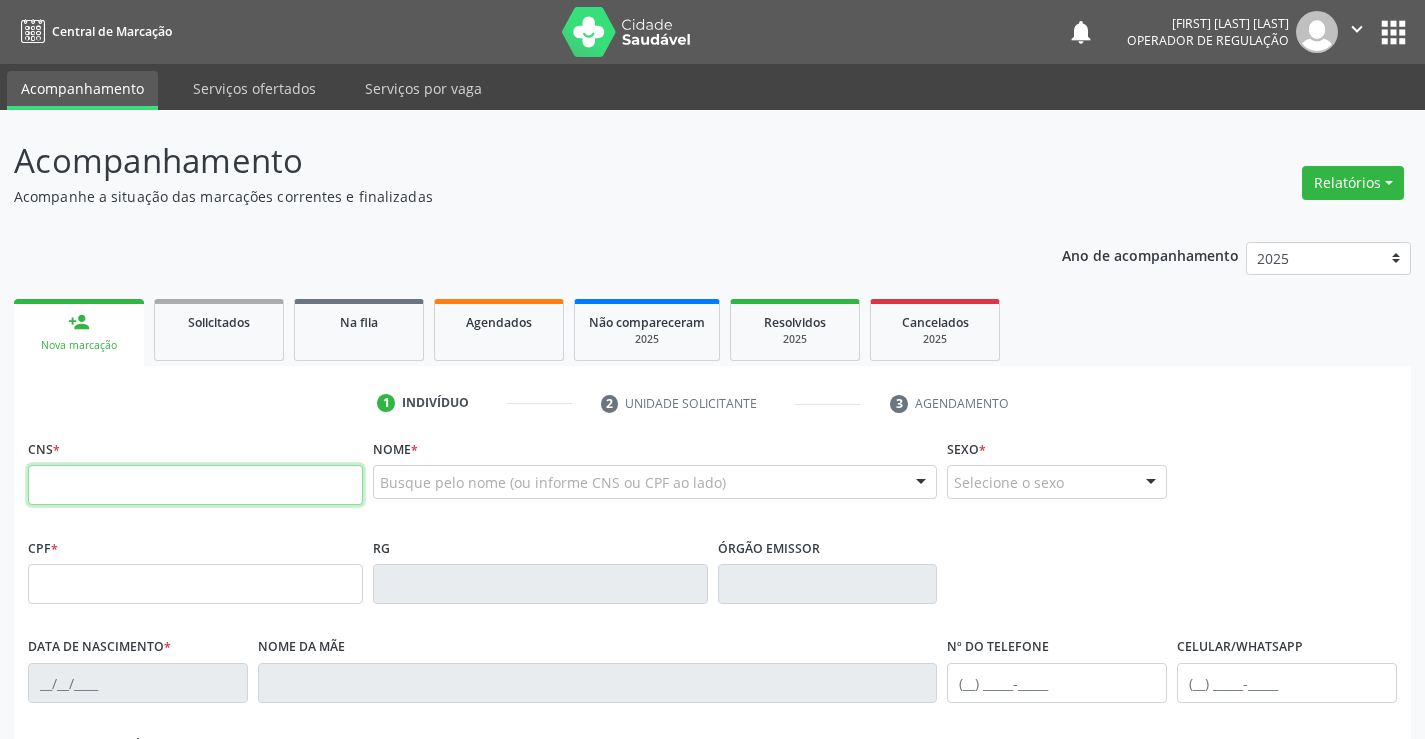 click at bounding box center [195, 485] 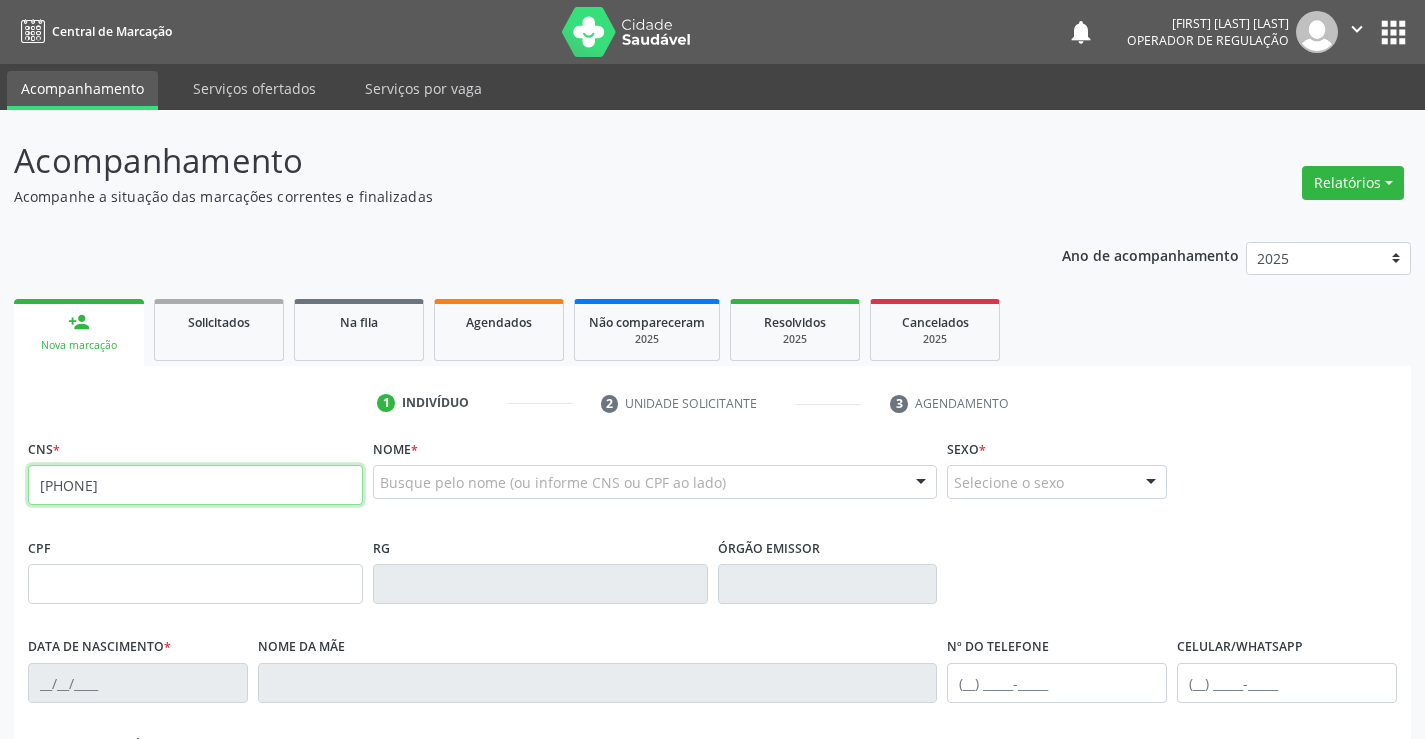 type on "705 0078 9268 1855" 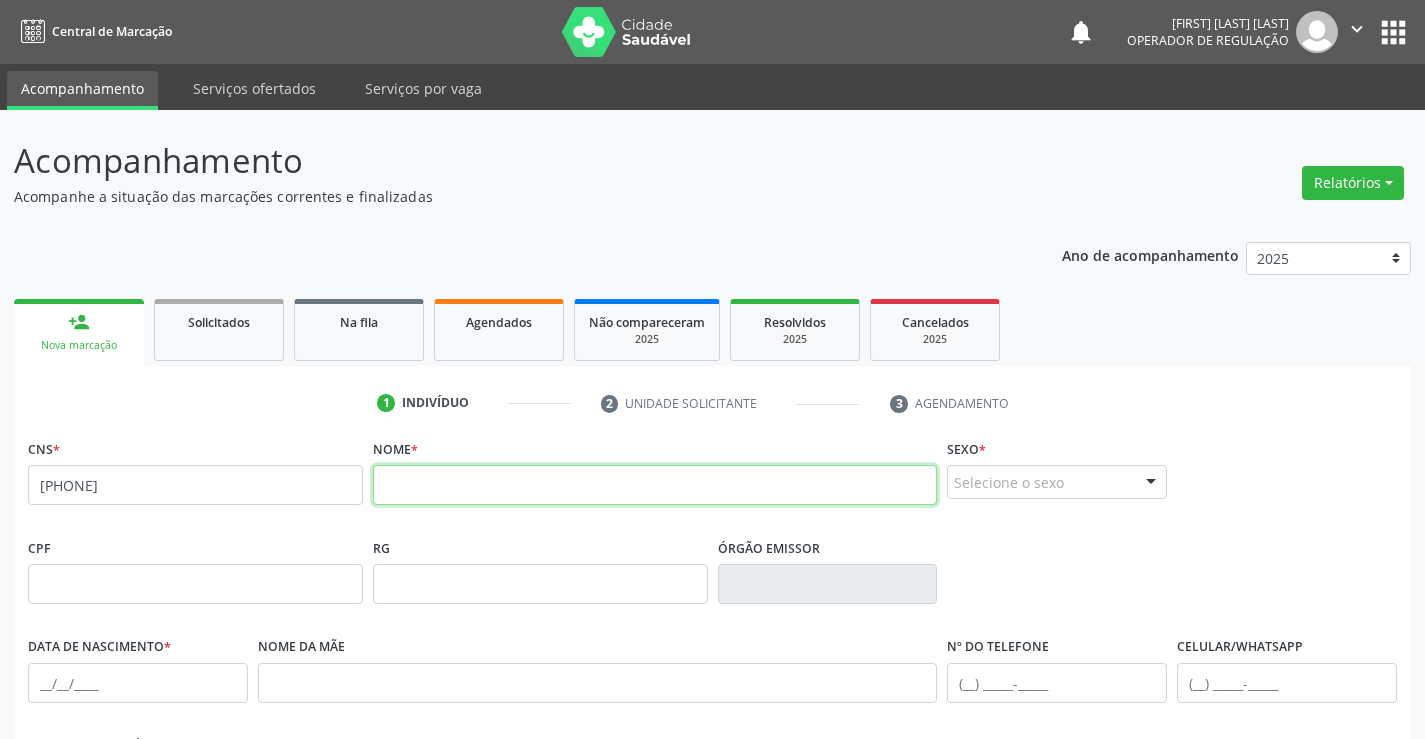 click at bounding box center [655, 485] 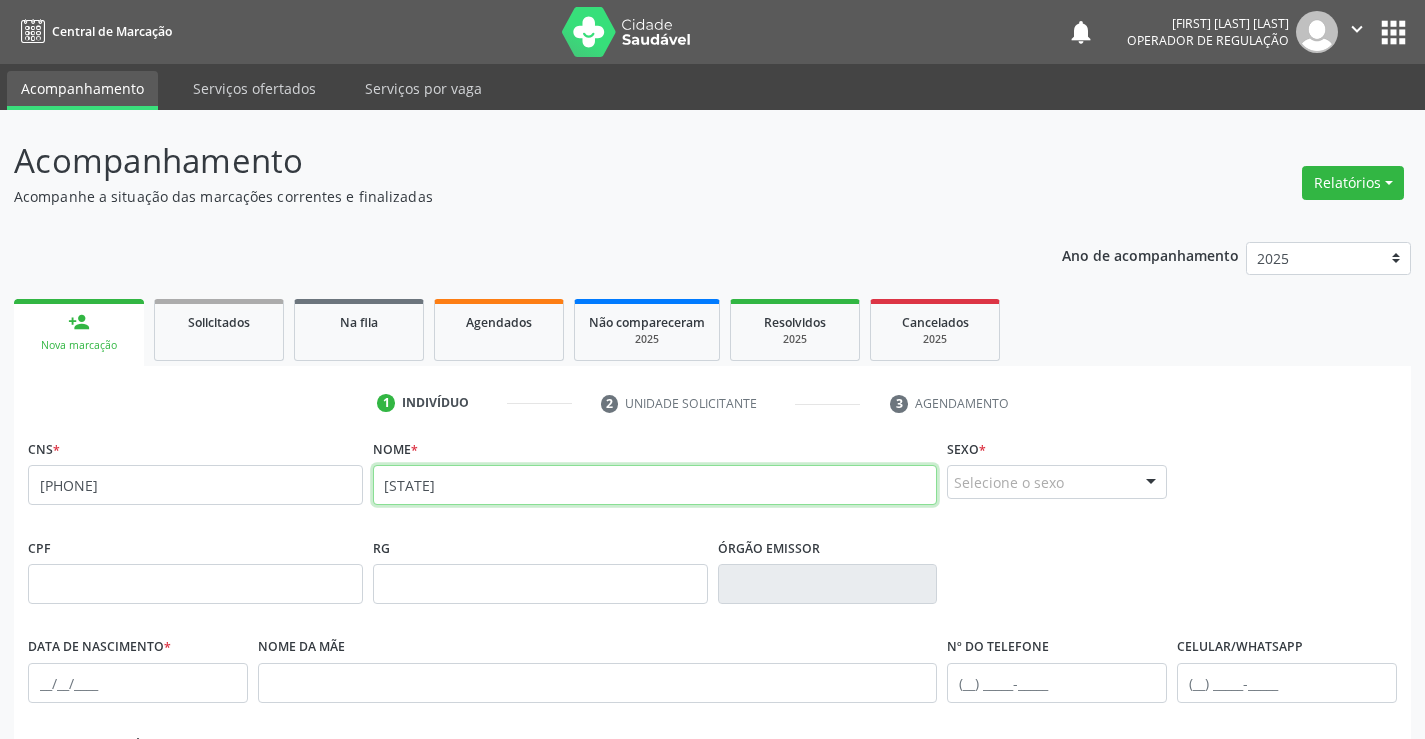 type on "f" 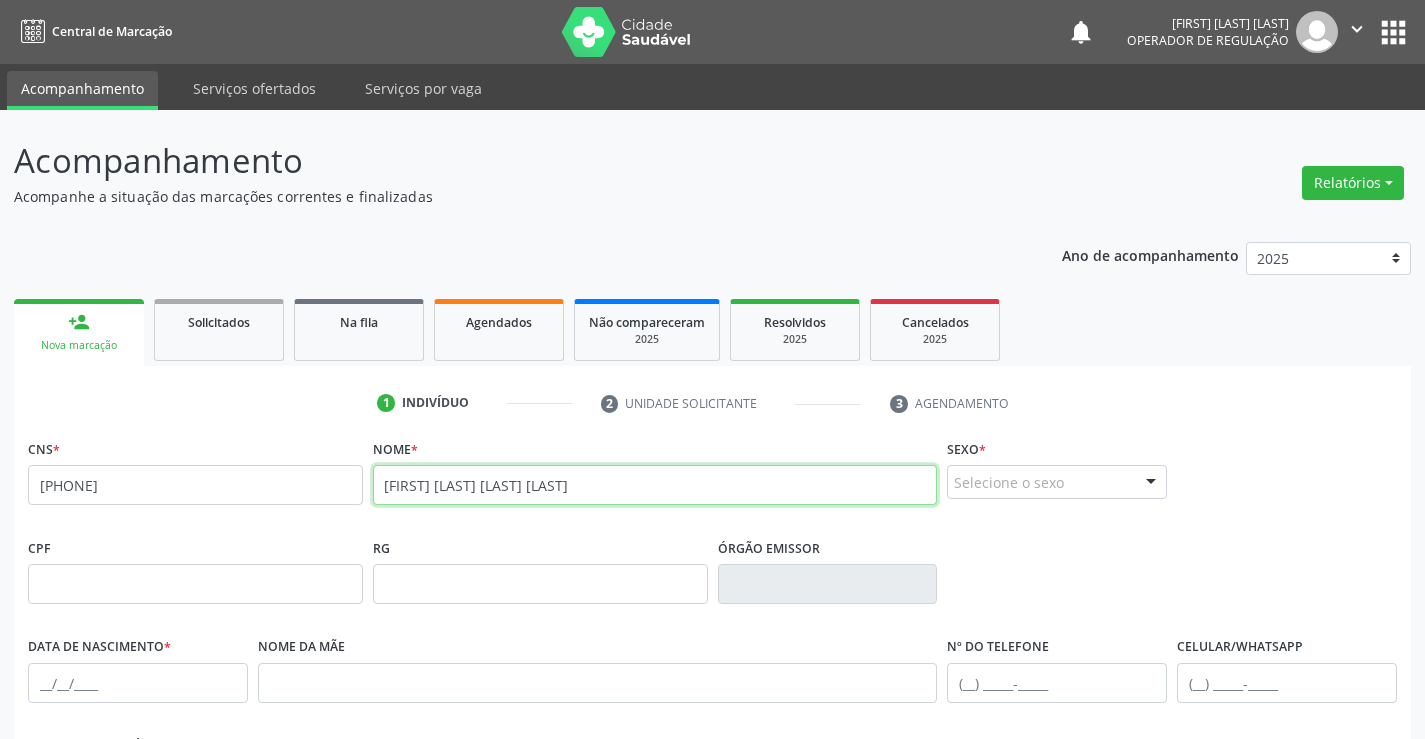 type on "FRANCISCO FERREIRA DA SILVA" 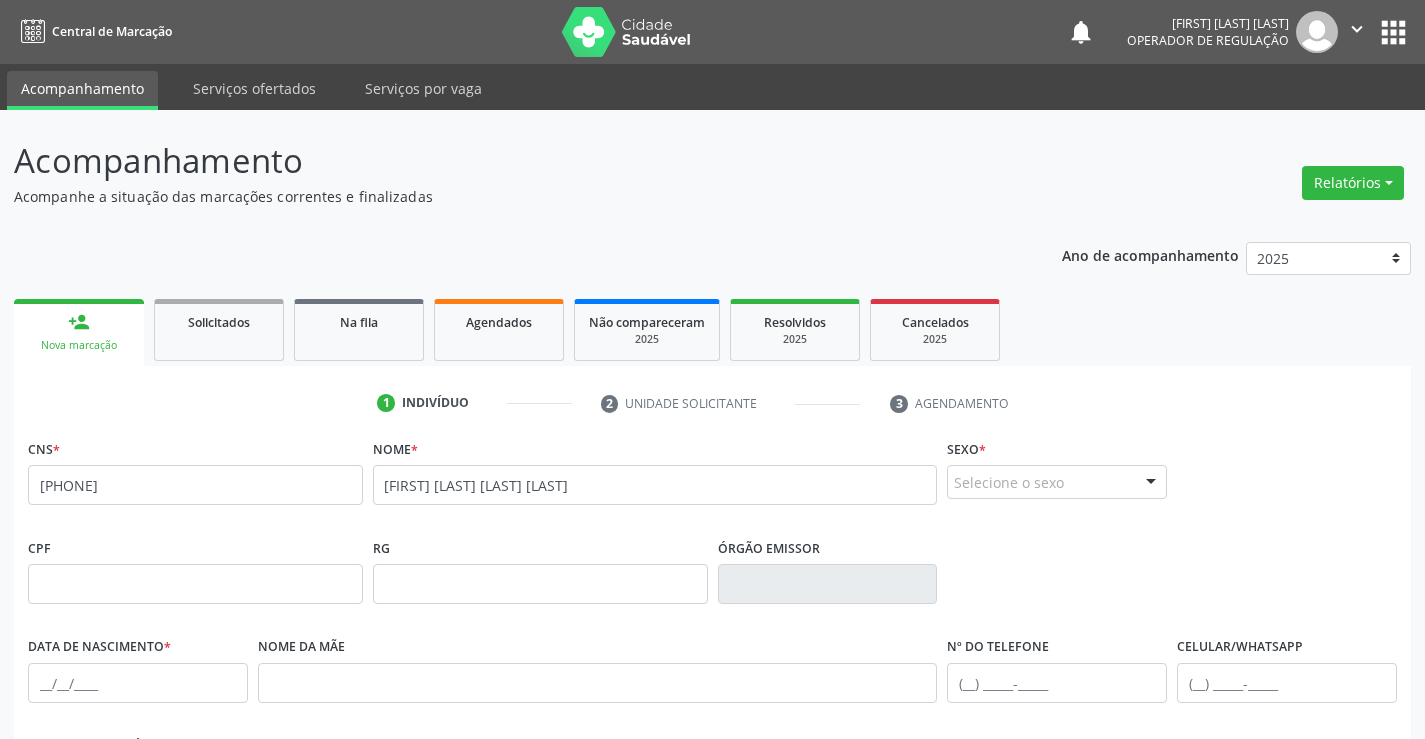 click on "Selecione o sexo" at bounding box center [1057, 482] 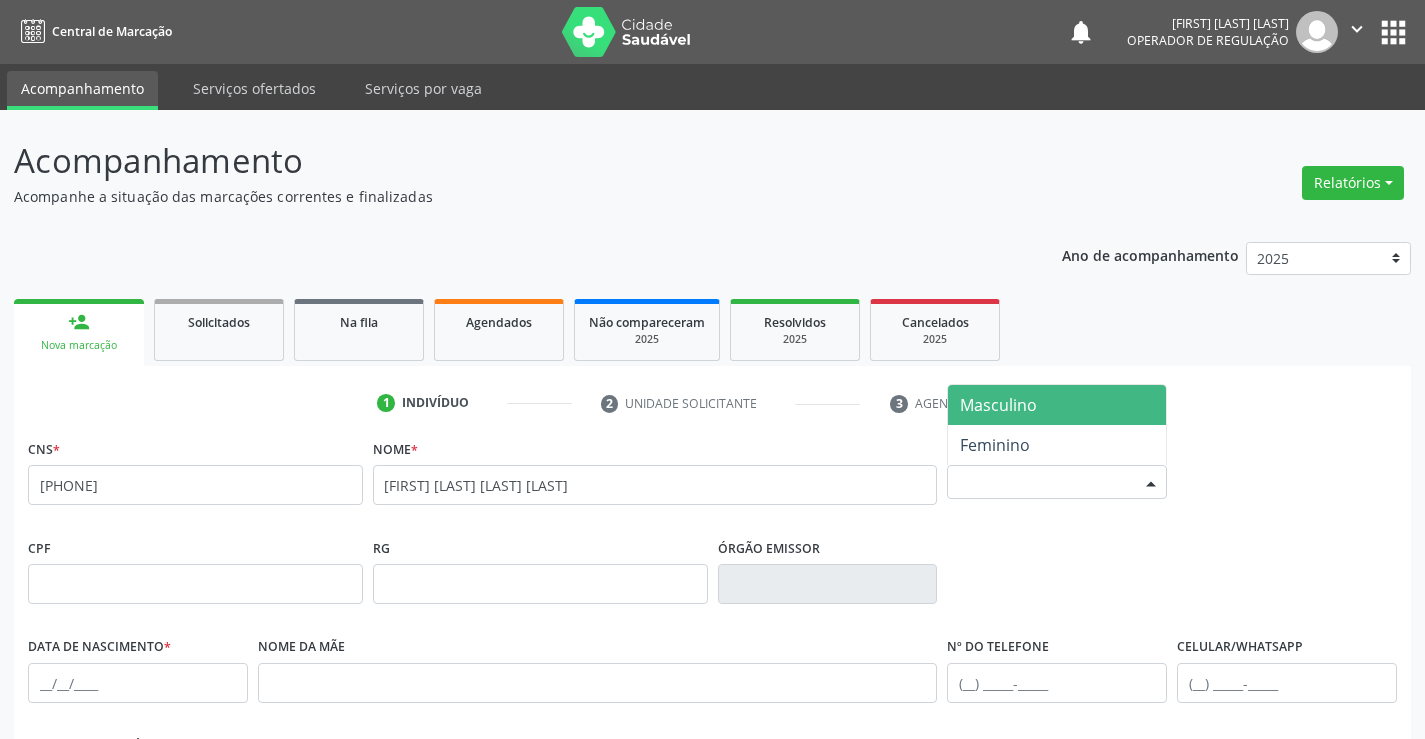 click on "Masculino" at bounding box center (1057, 405) 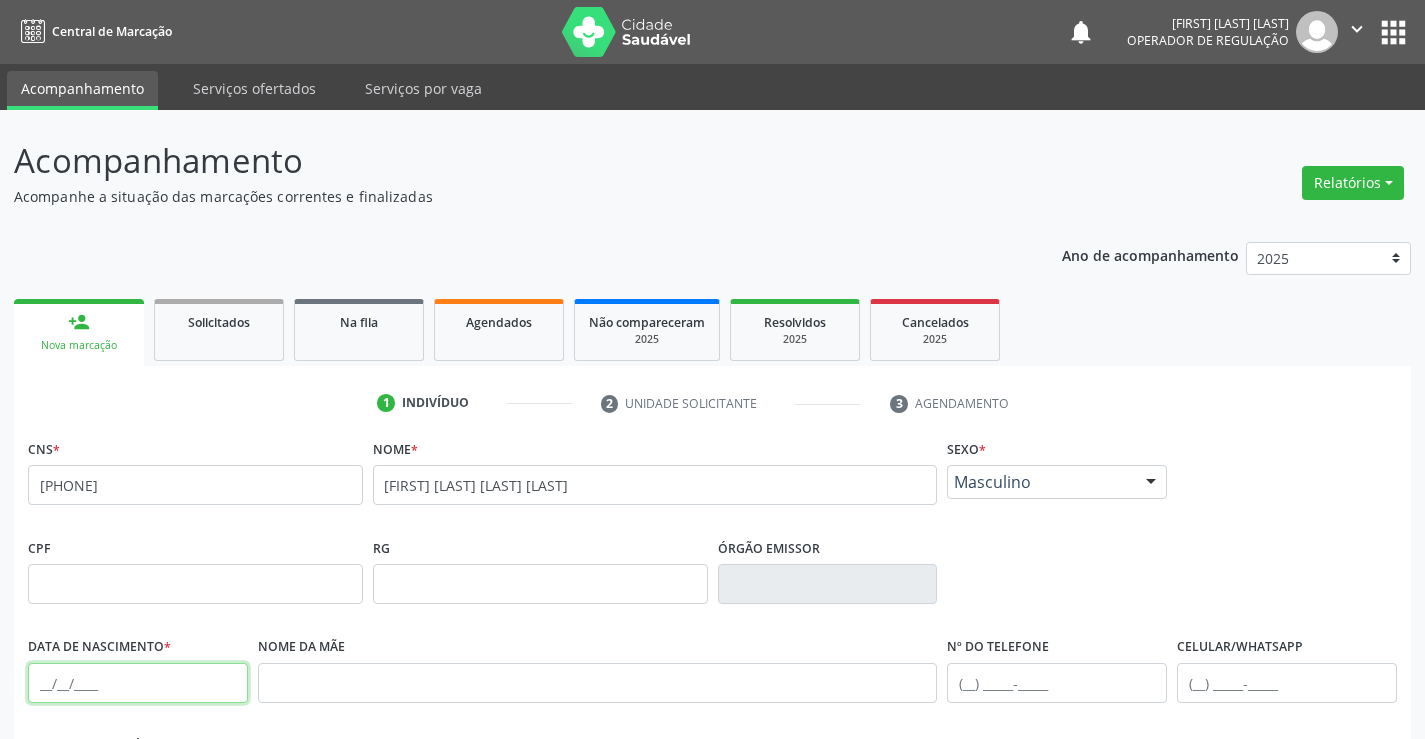 click at bounding box center [138, 683] 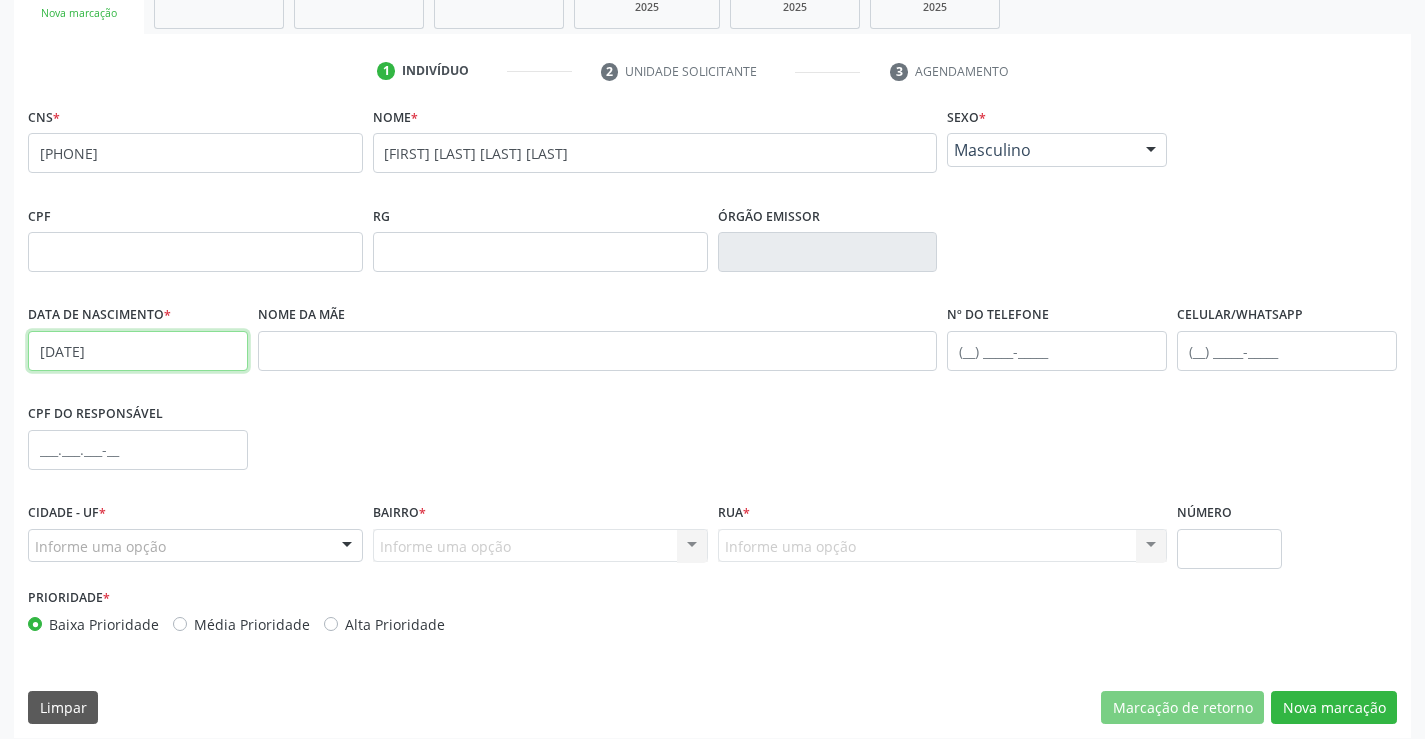 scroll, scrollTop: 345, scrollLeft: 0, axis: vertical 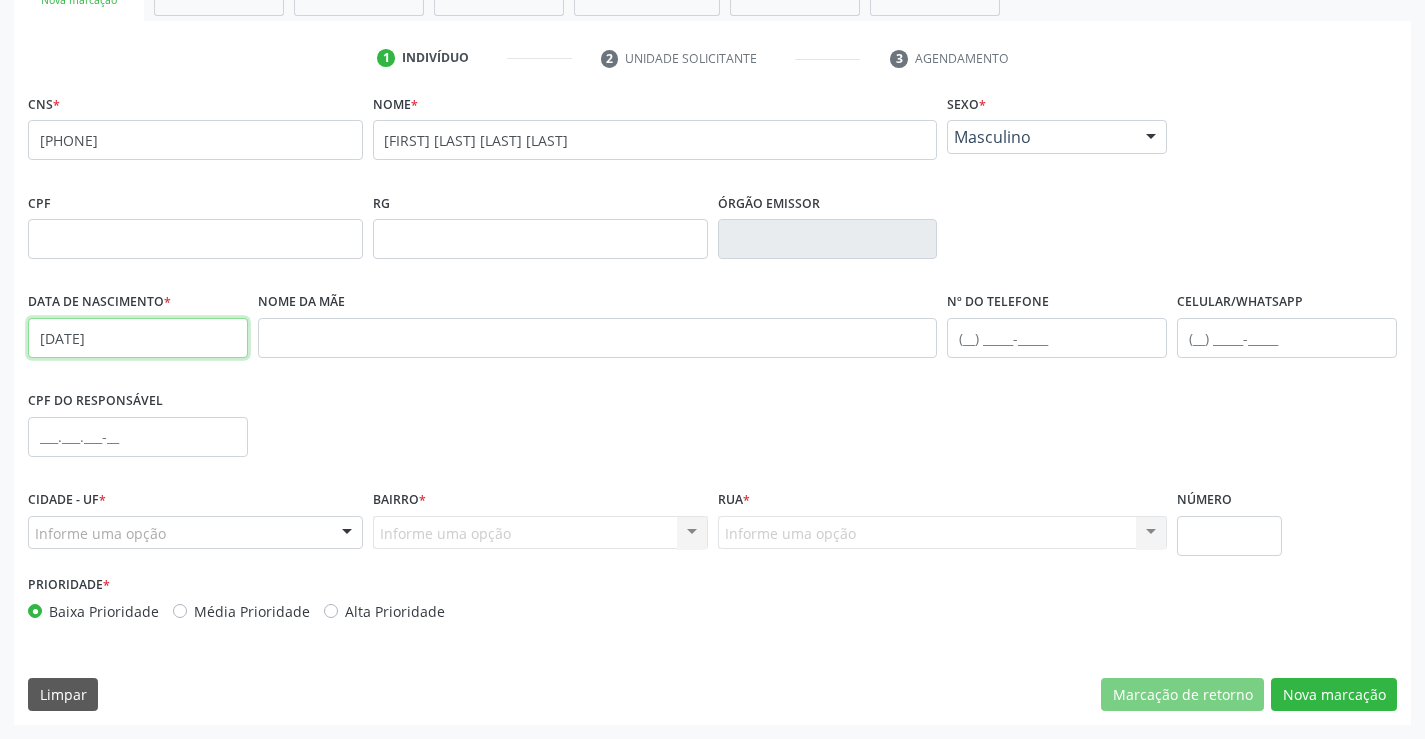 type on "08/01/1960" 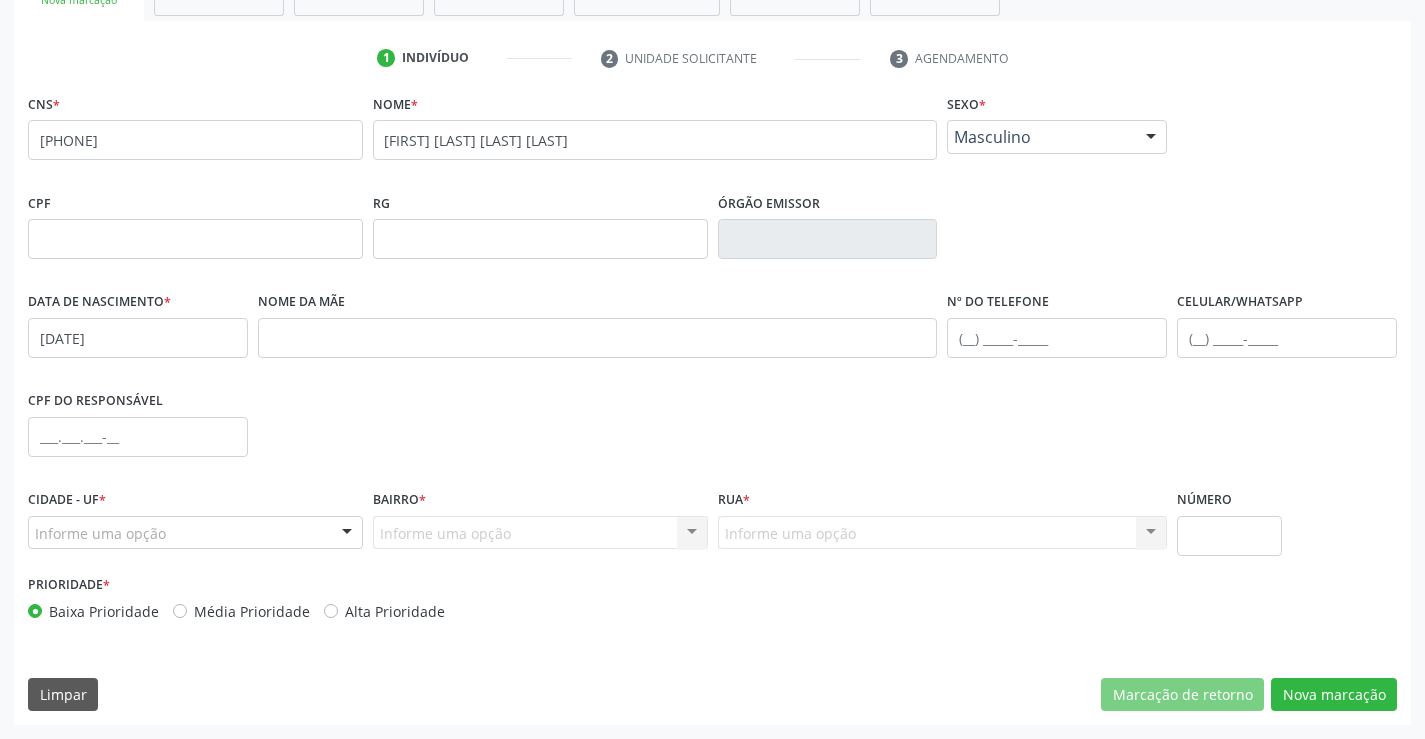 click on "Informe uma opção" at bounding box center [195, 533] 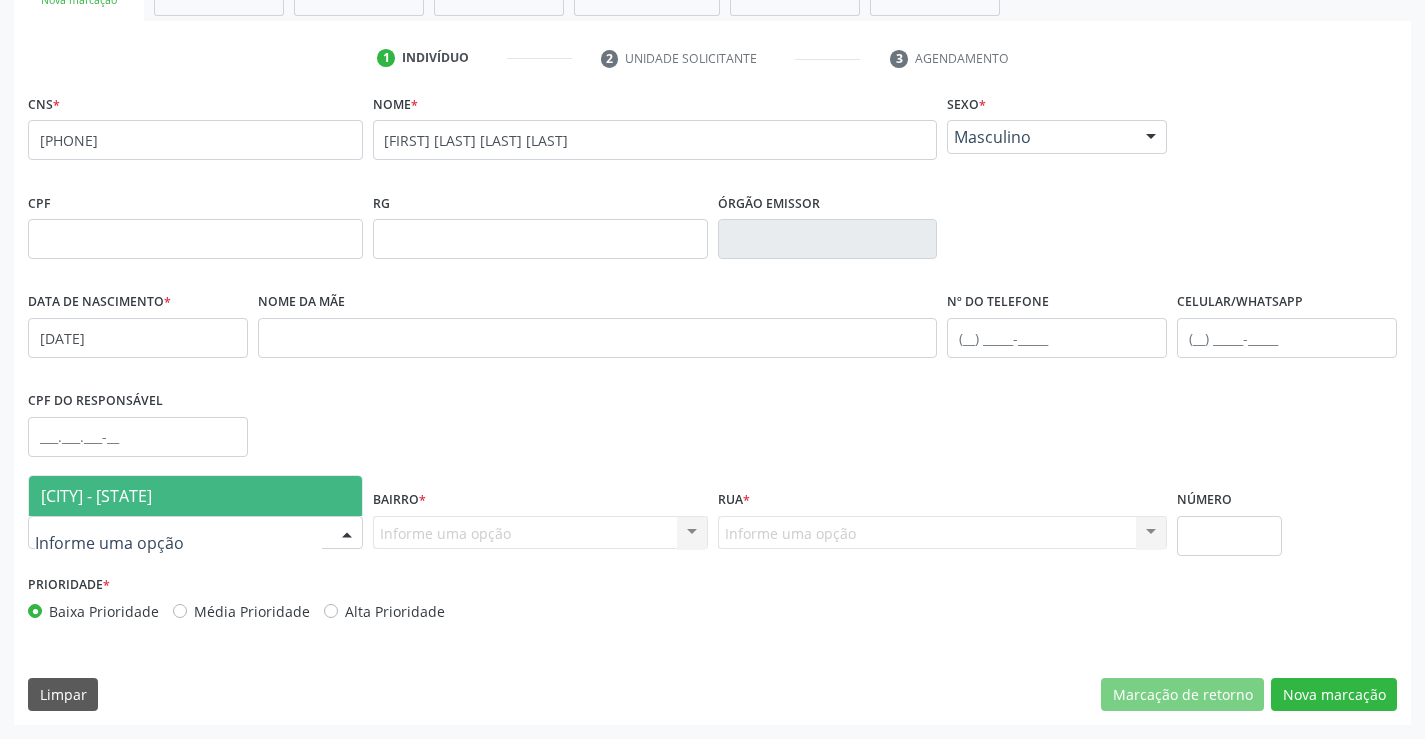 click on "[CITY] - [STATE]" at bounding box center (195, 496) 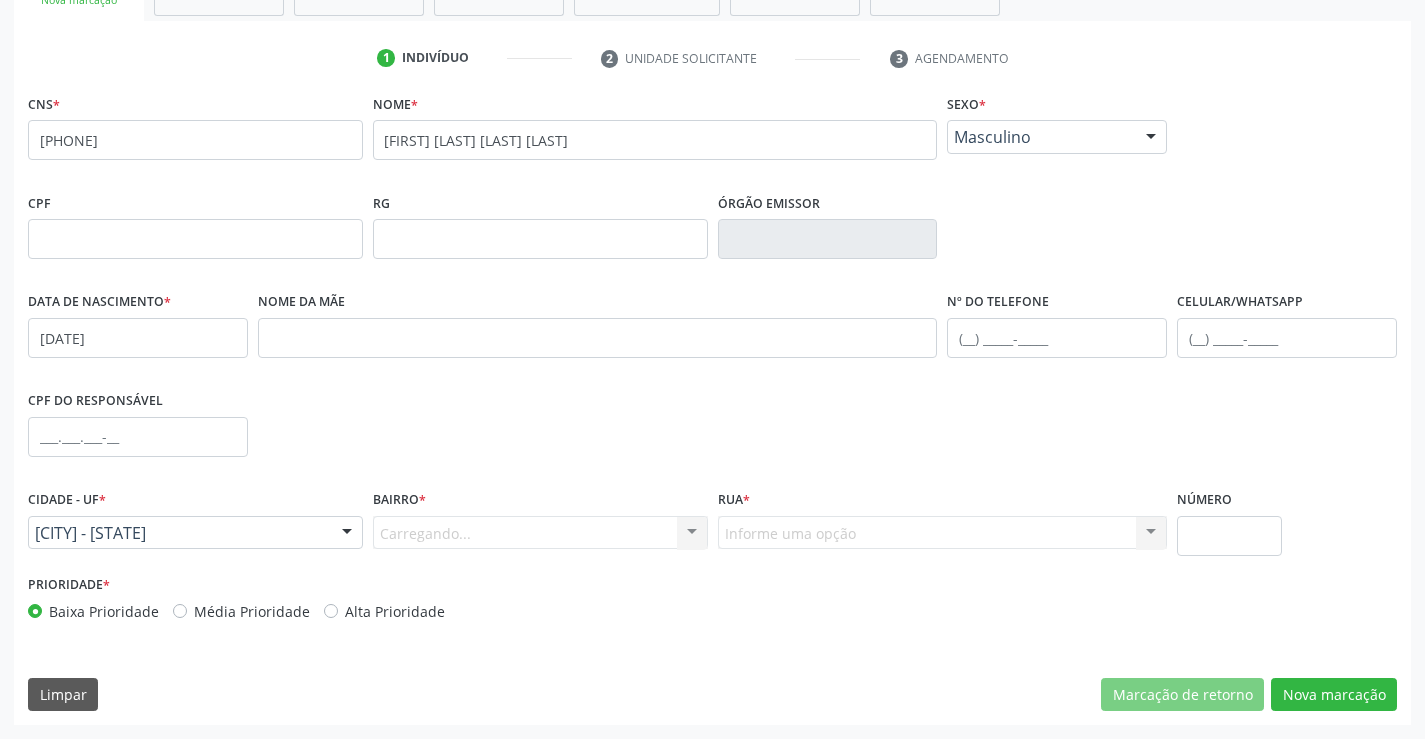 click on "Carregando...
Nenhum resultado encontrado para: "   "
Nenhuma opção encontrada. Digite para adicionar." at bounding box center (540, 533) 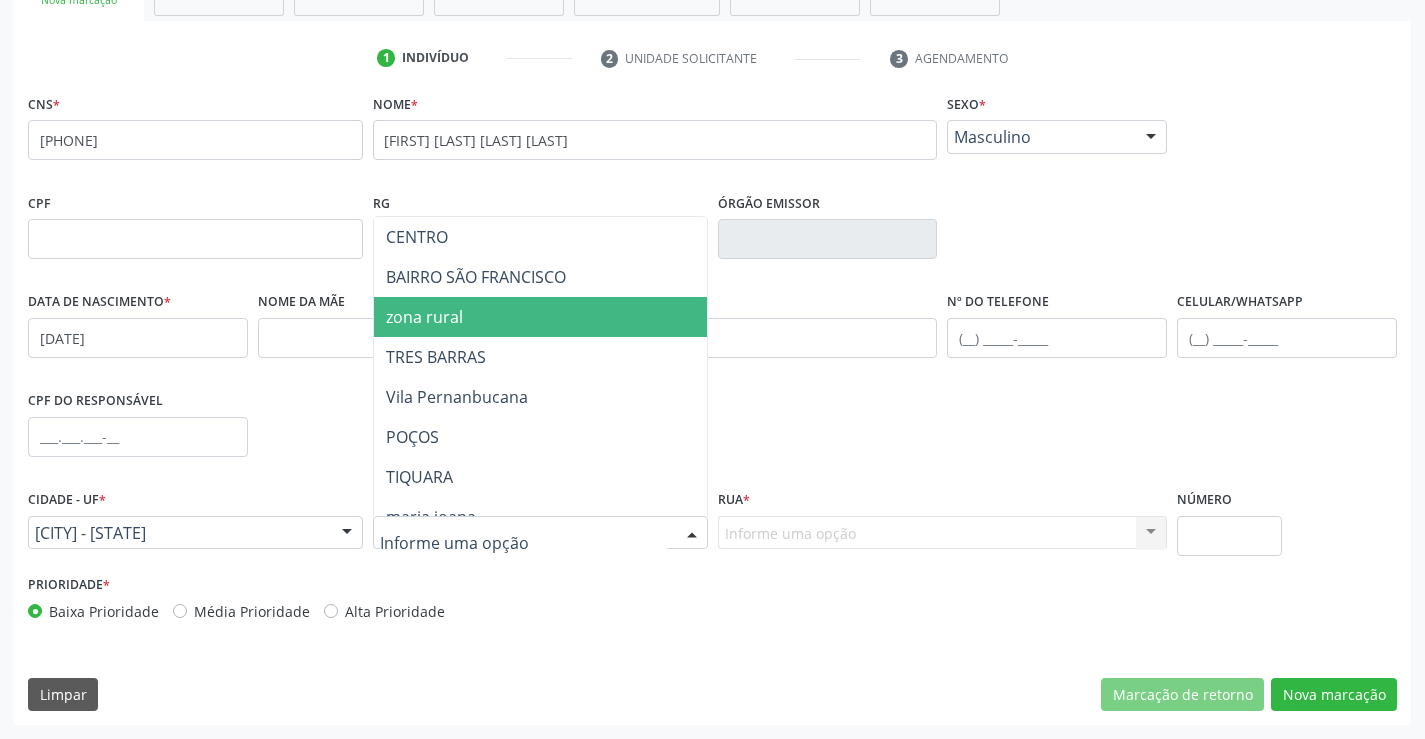 click on "zona rural" at bounding box center (578, 317) 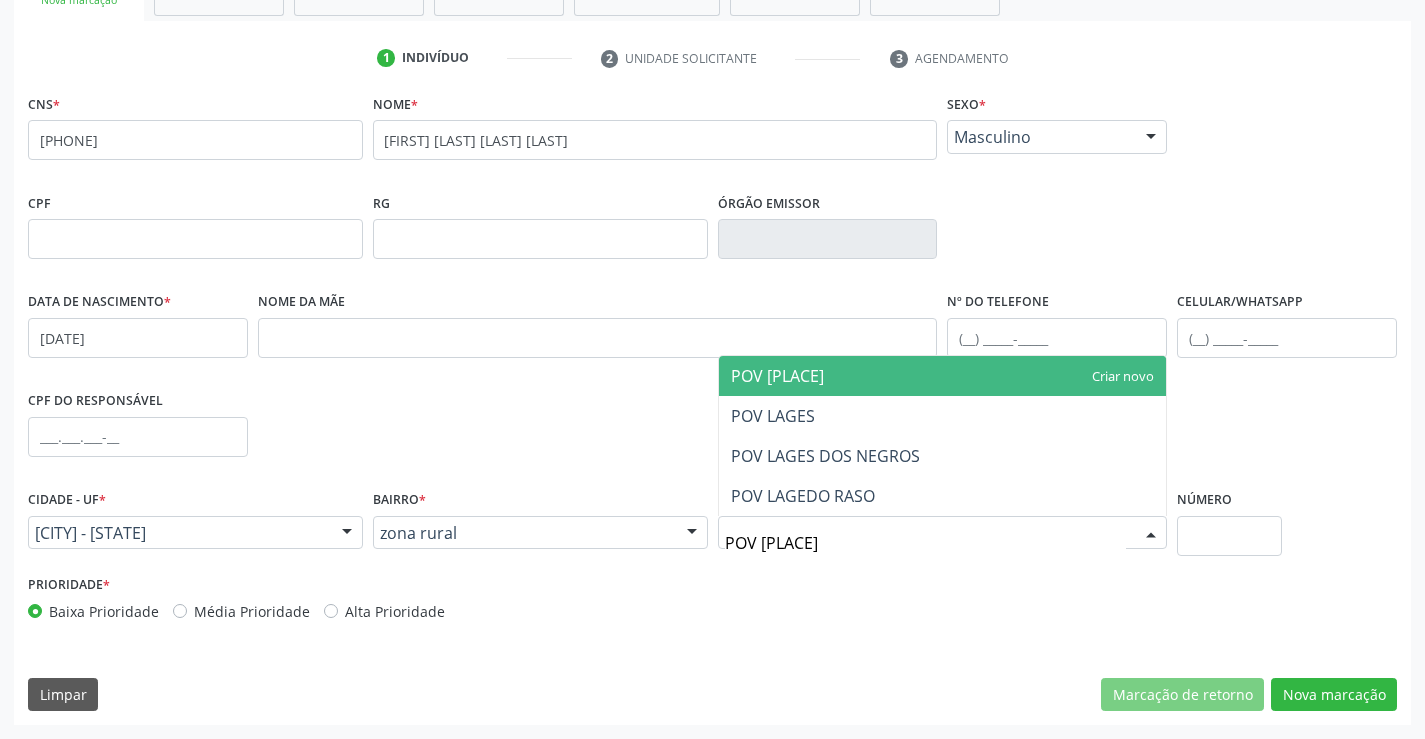 type on "POV LAGES" 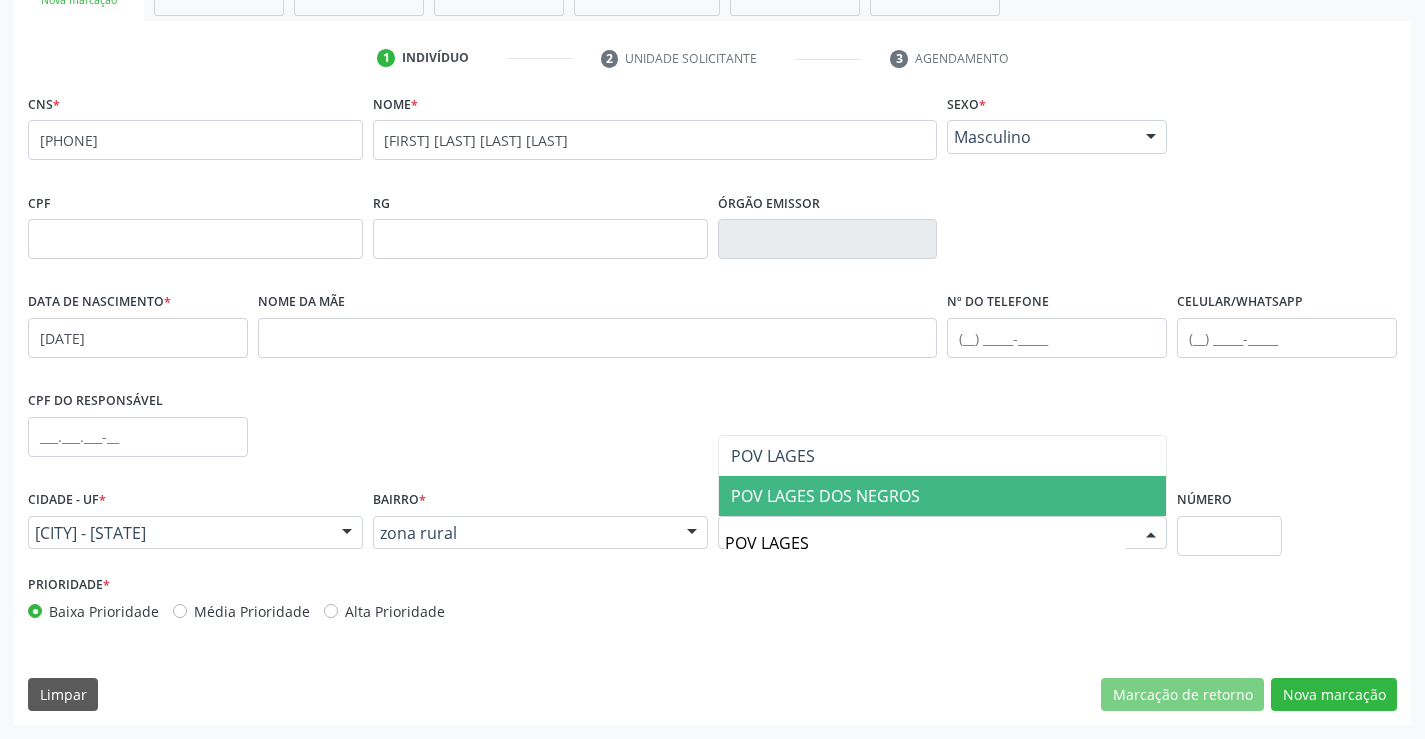 click on "POV LAGES DOS NEGROS" at bounding box center (825, 496) 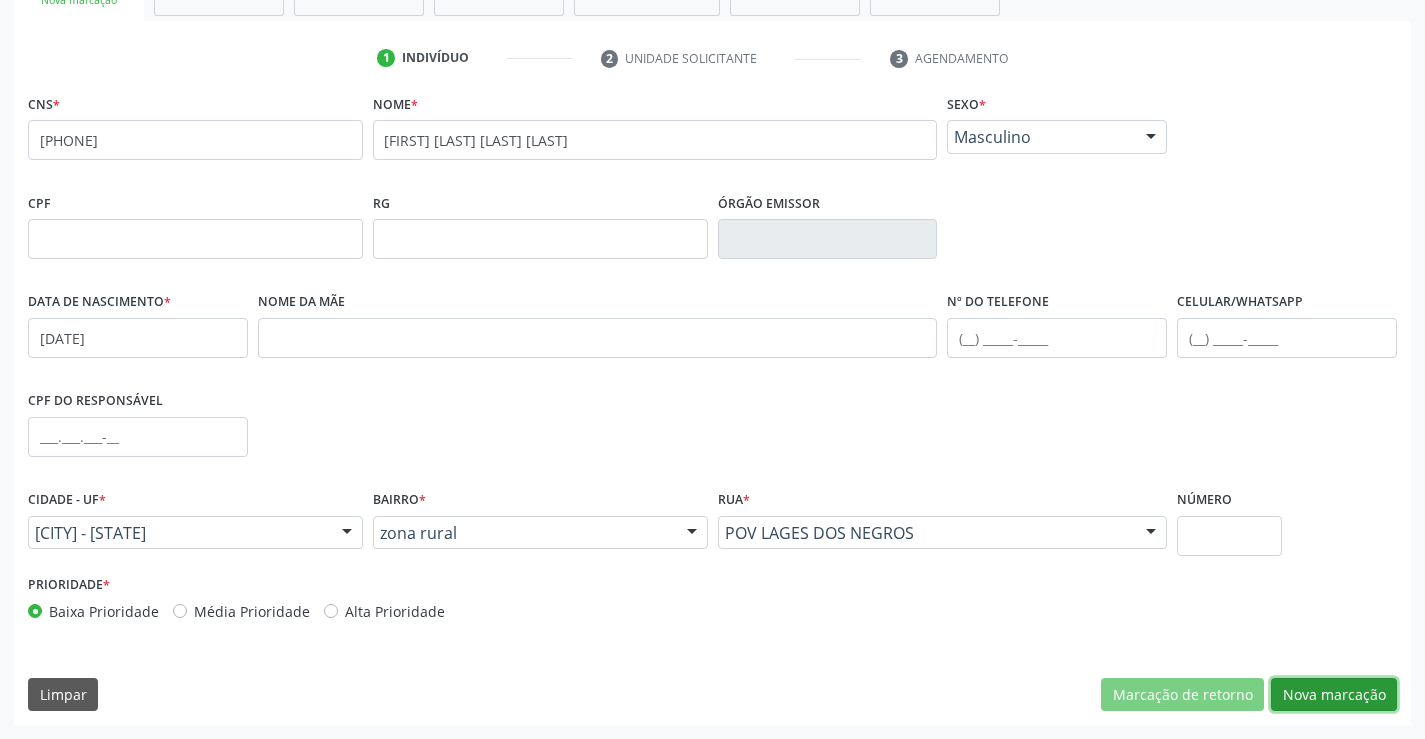 click on "Nova marcação" at bounding box center [1334, 695] 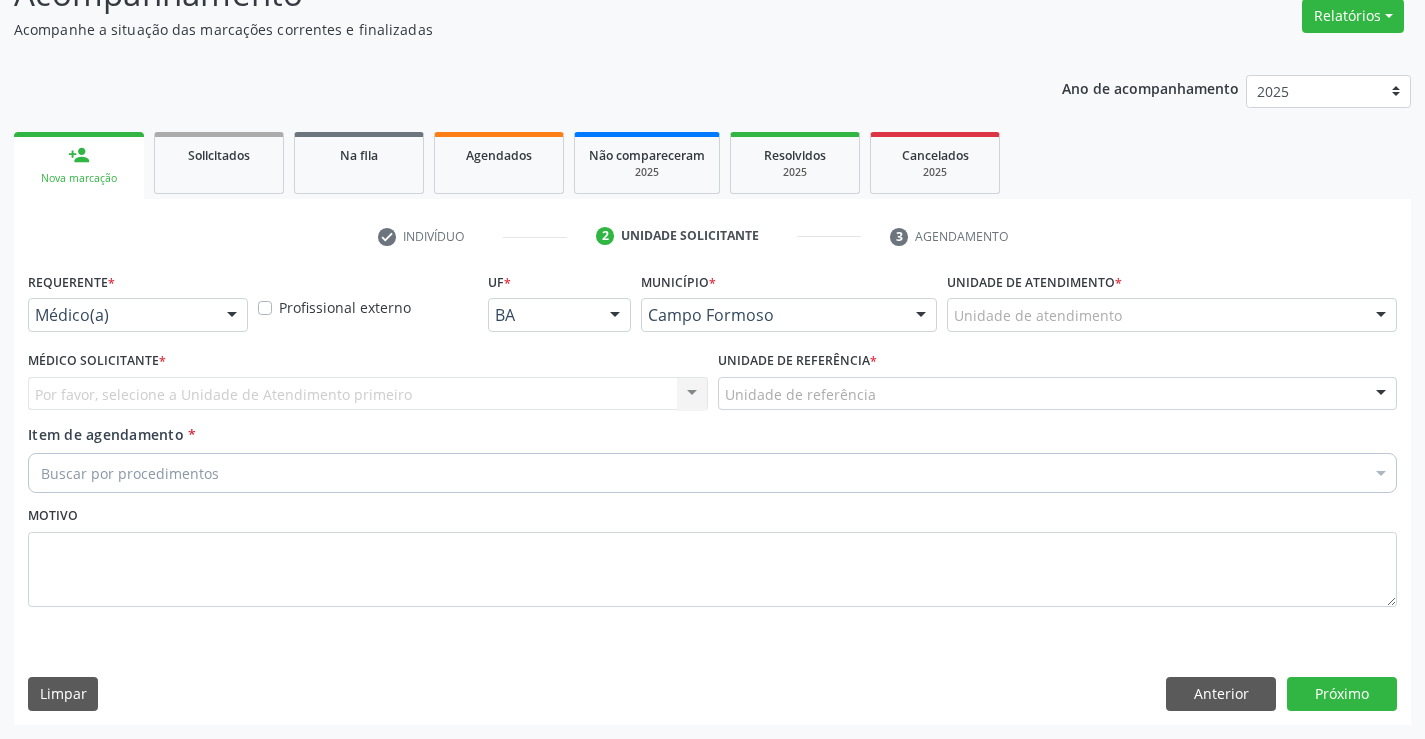 scroll, scrollTop: 167, scrollLeft: 0, axis: vertical 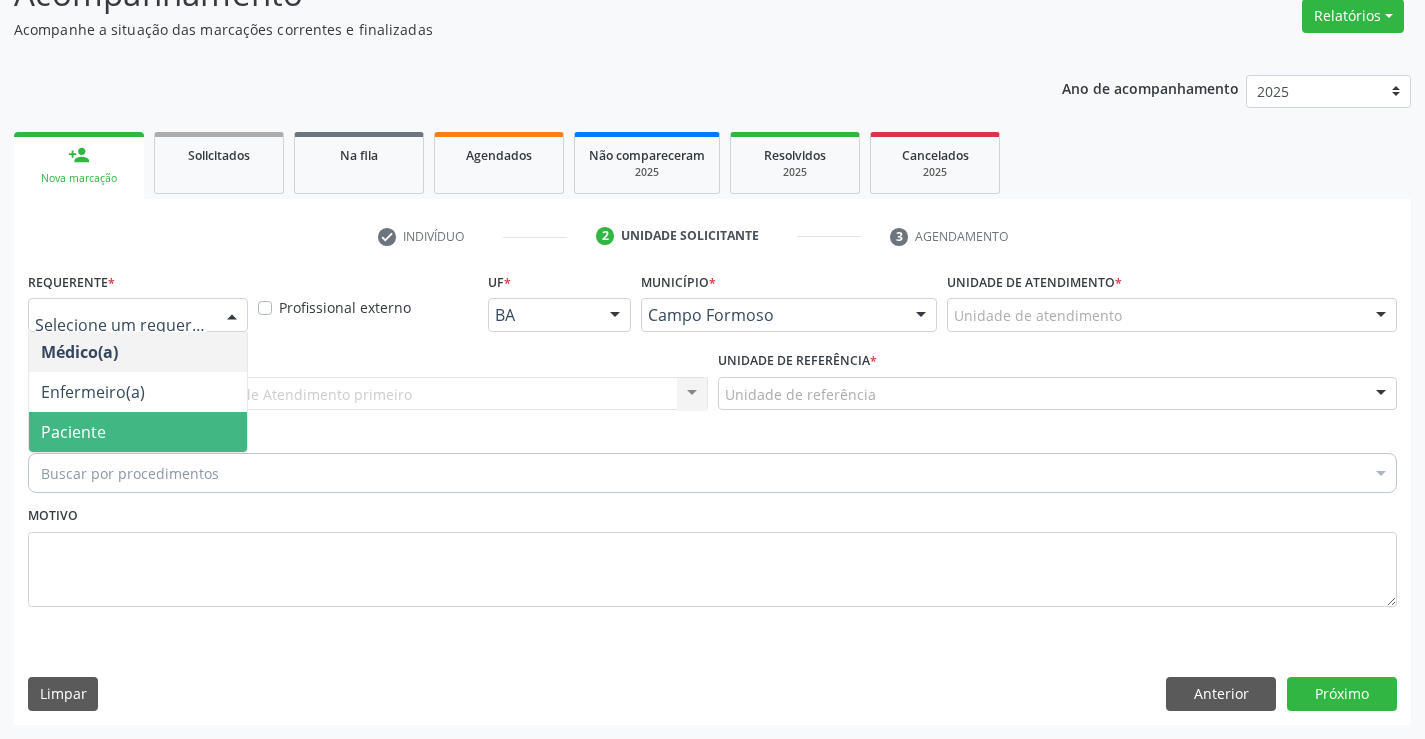 click on "Paciente" at bounding box center [138, 432] 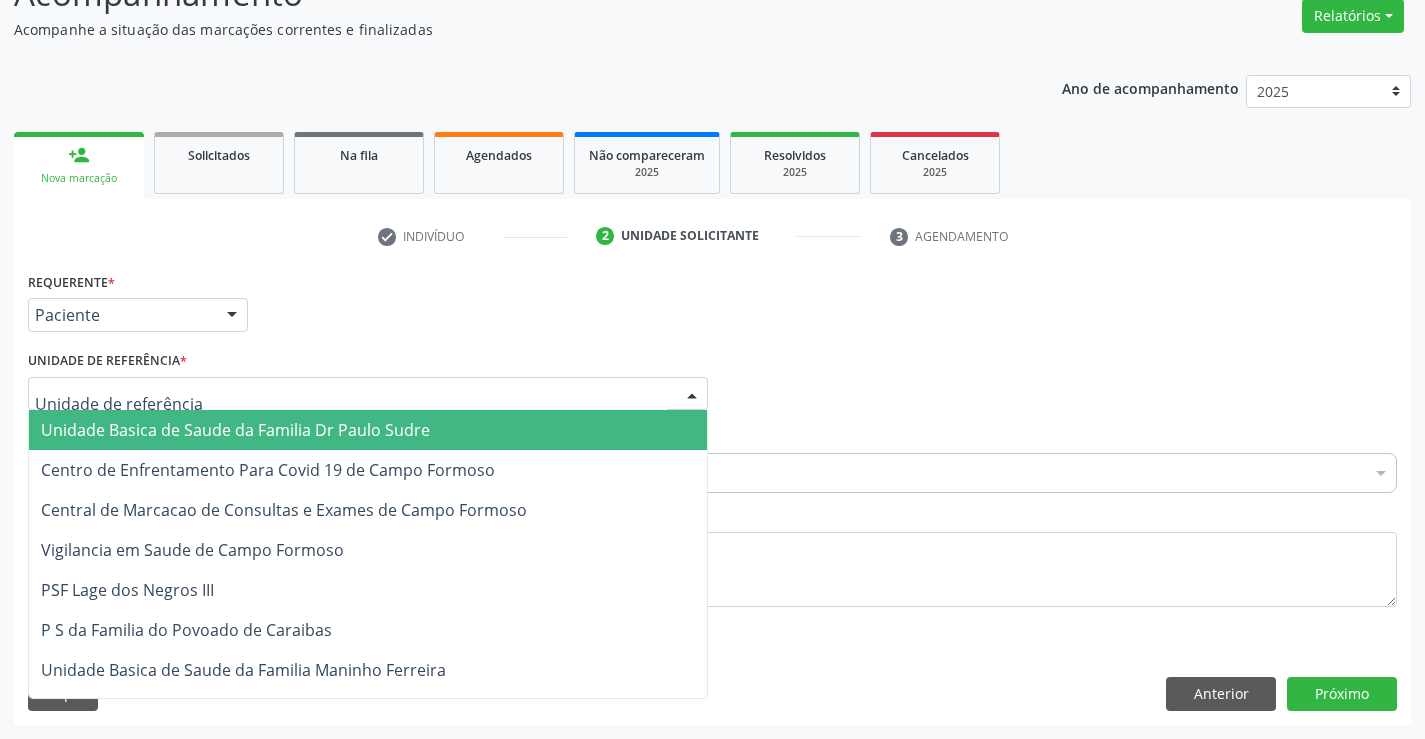 click at bounding box center (368, 394) 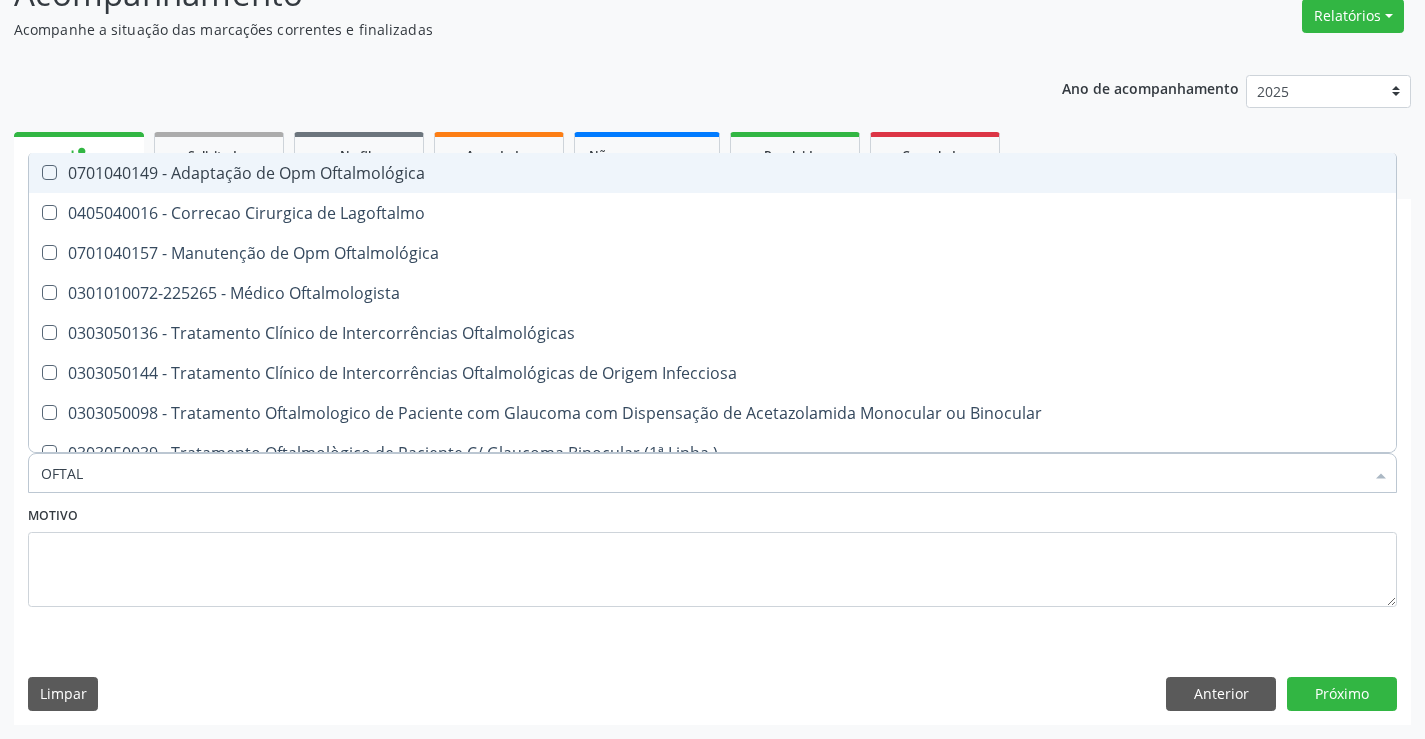 type on "OFTALM" 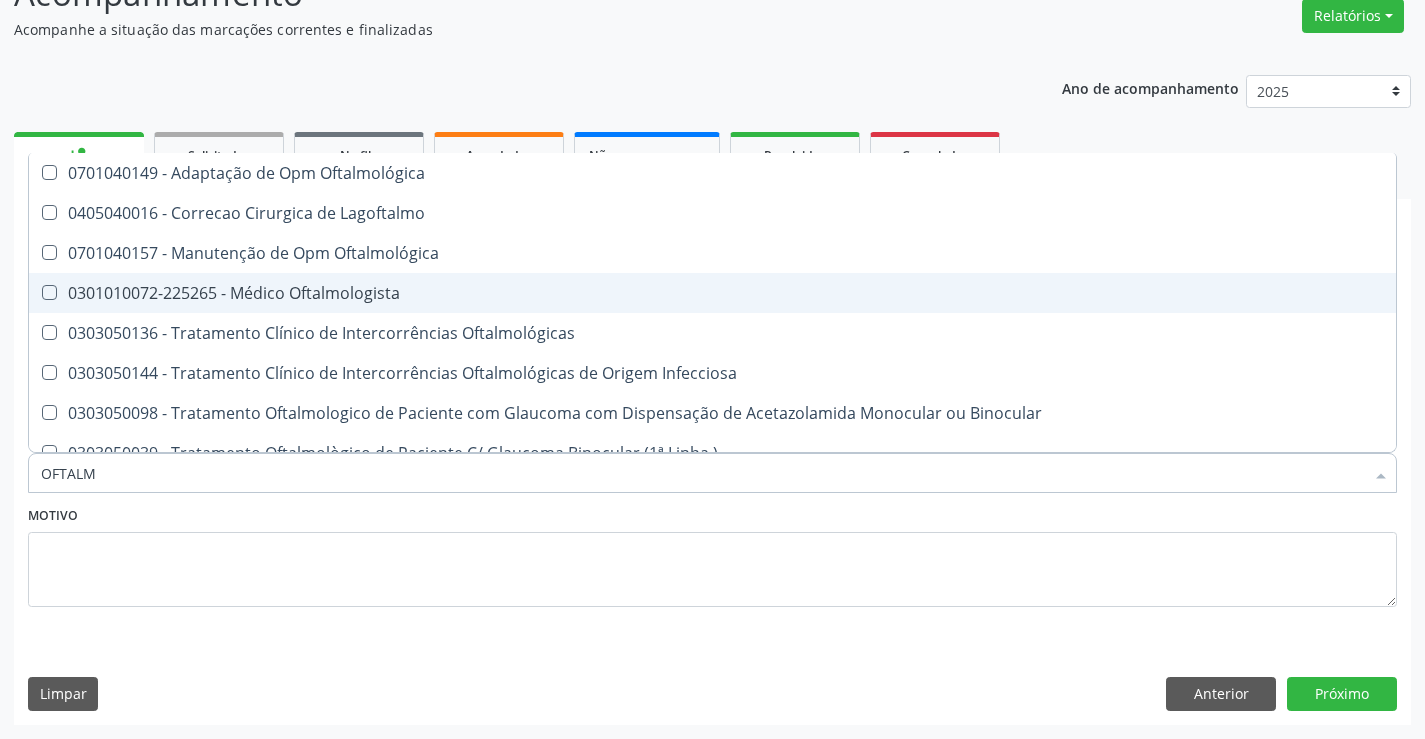 click on "0301010072-225265 - Médico Oftalmologista" at bounding box center [712, 293] 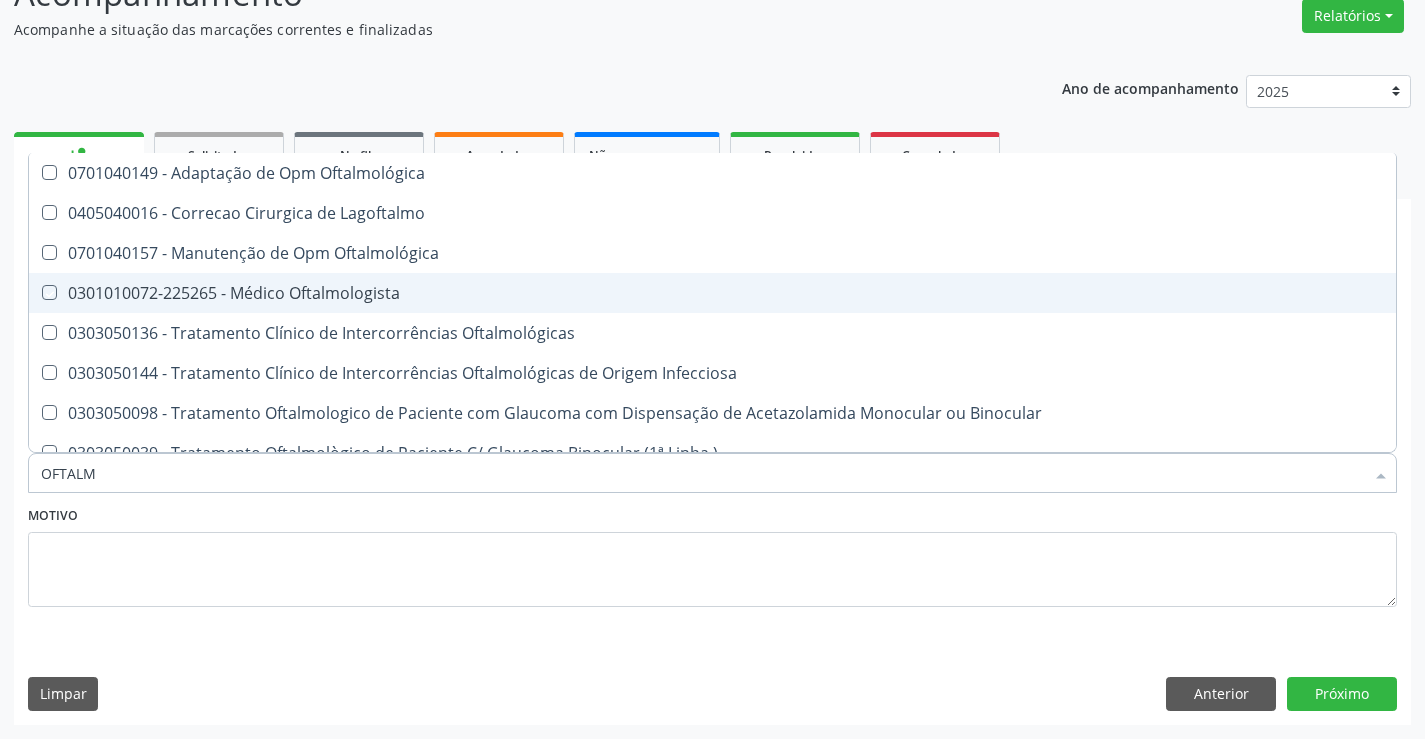 checkbox on "true" 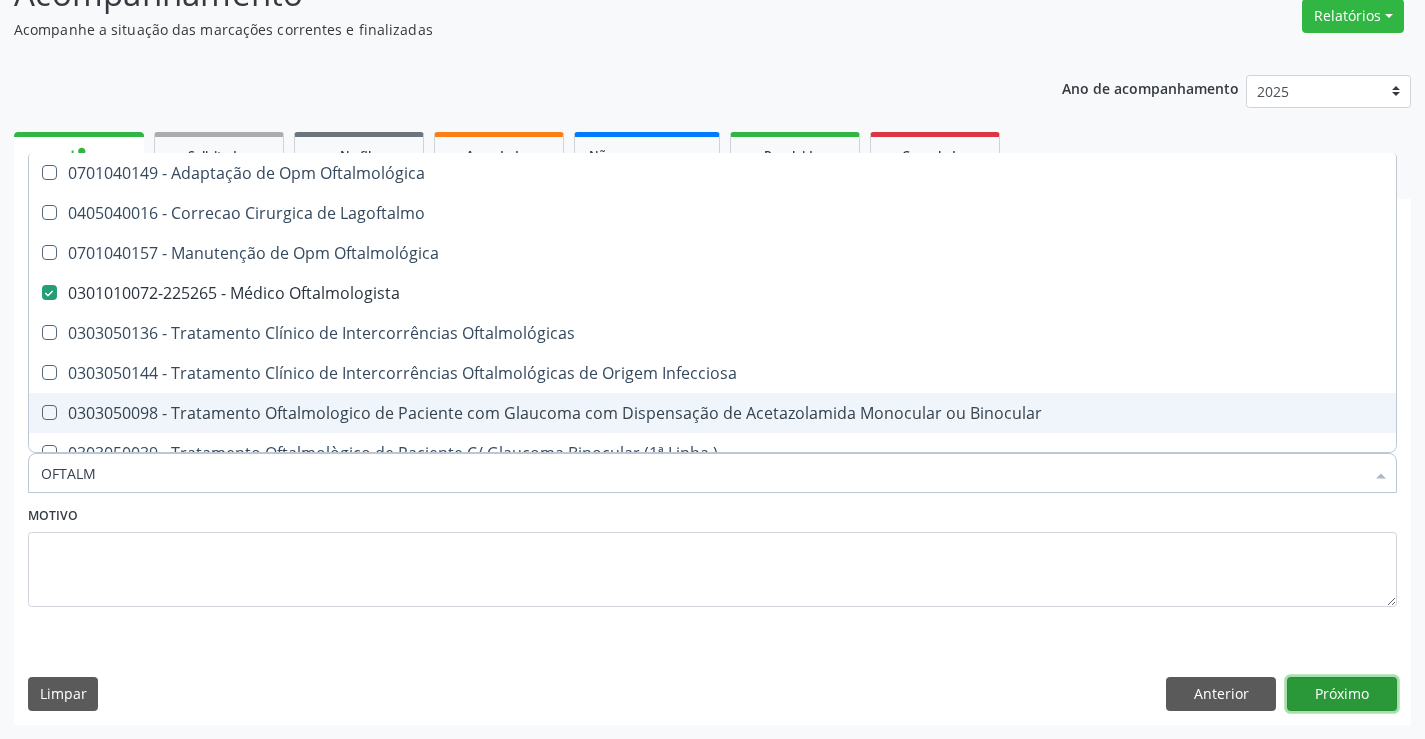 click on "Próximo" at bounding box center [1342, 694] 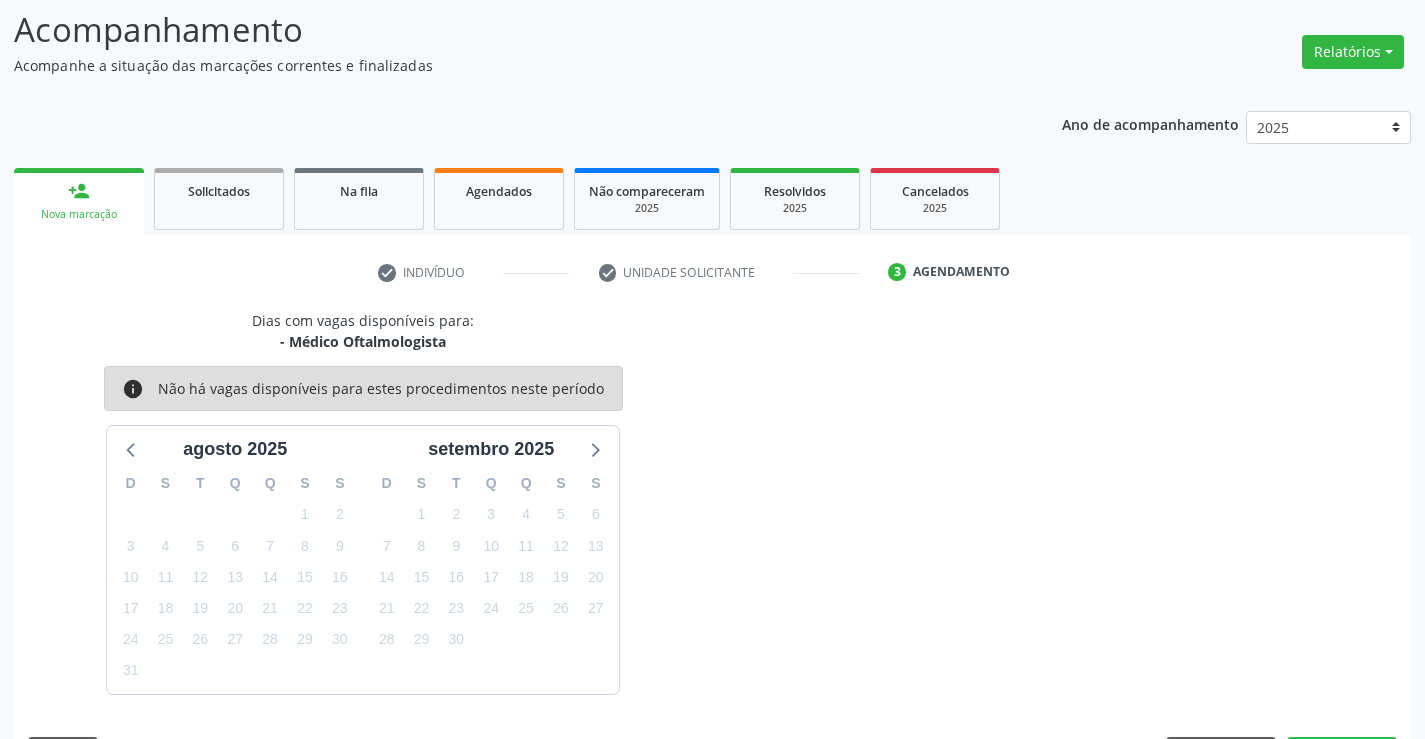 scroll, scrollTop: 167, scrollLeft: 0, axis: vertical 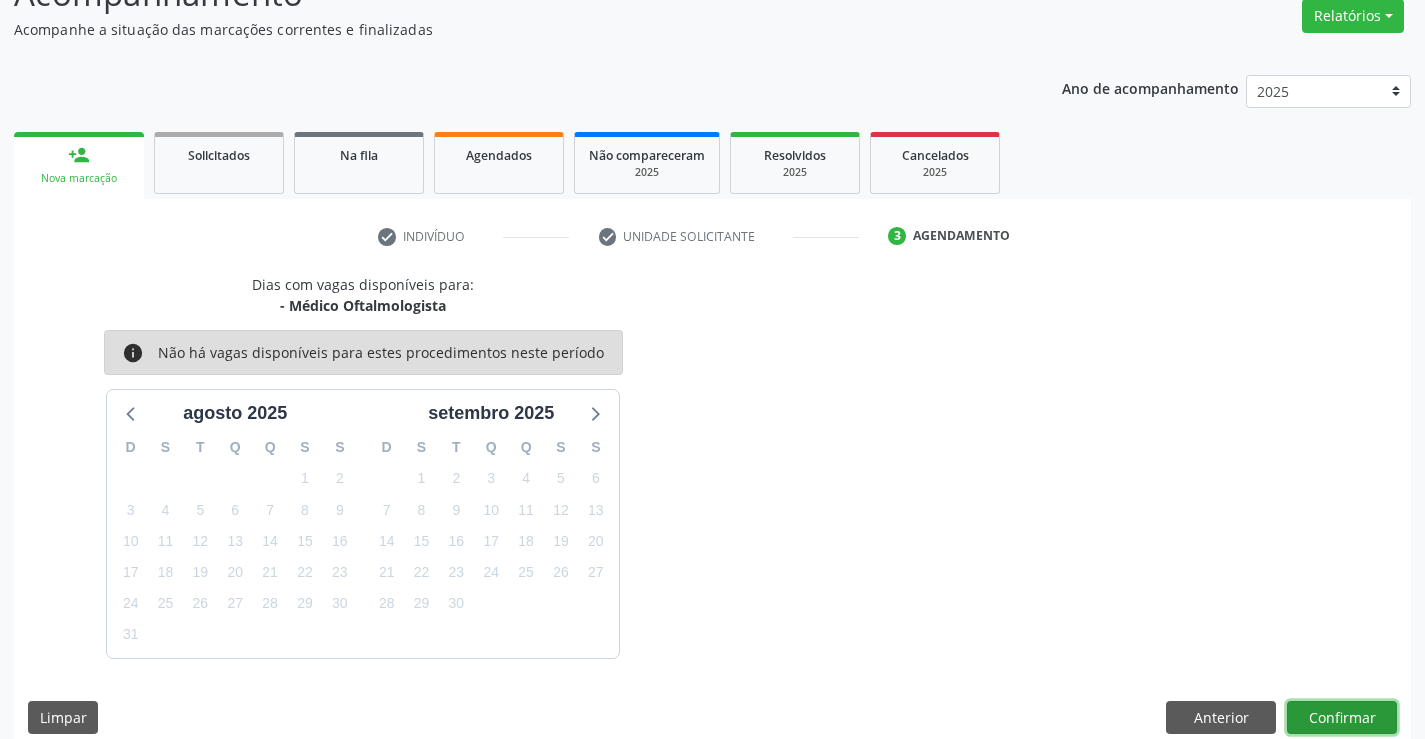 click on "Confirmar" at bounding box center [1342, 718] 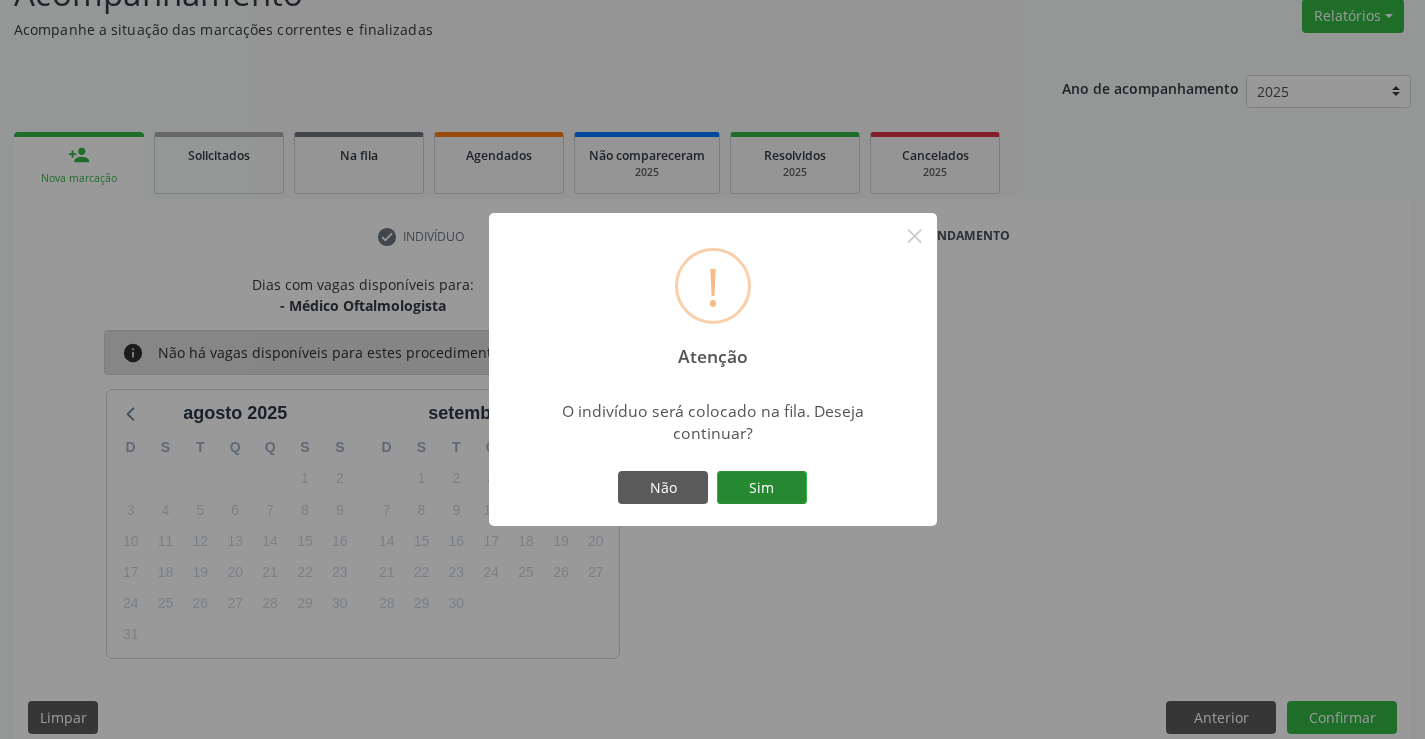 click on "Sim" at bounding box center [762, 488] 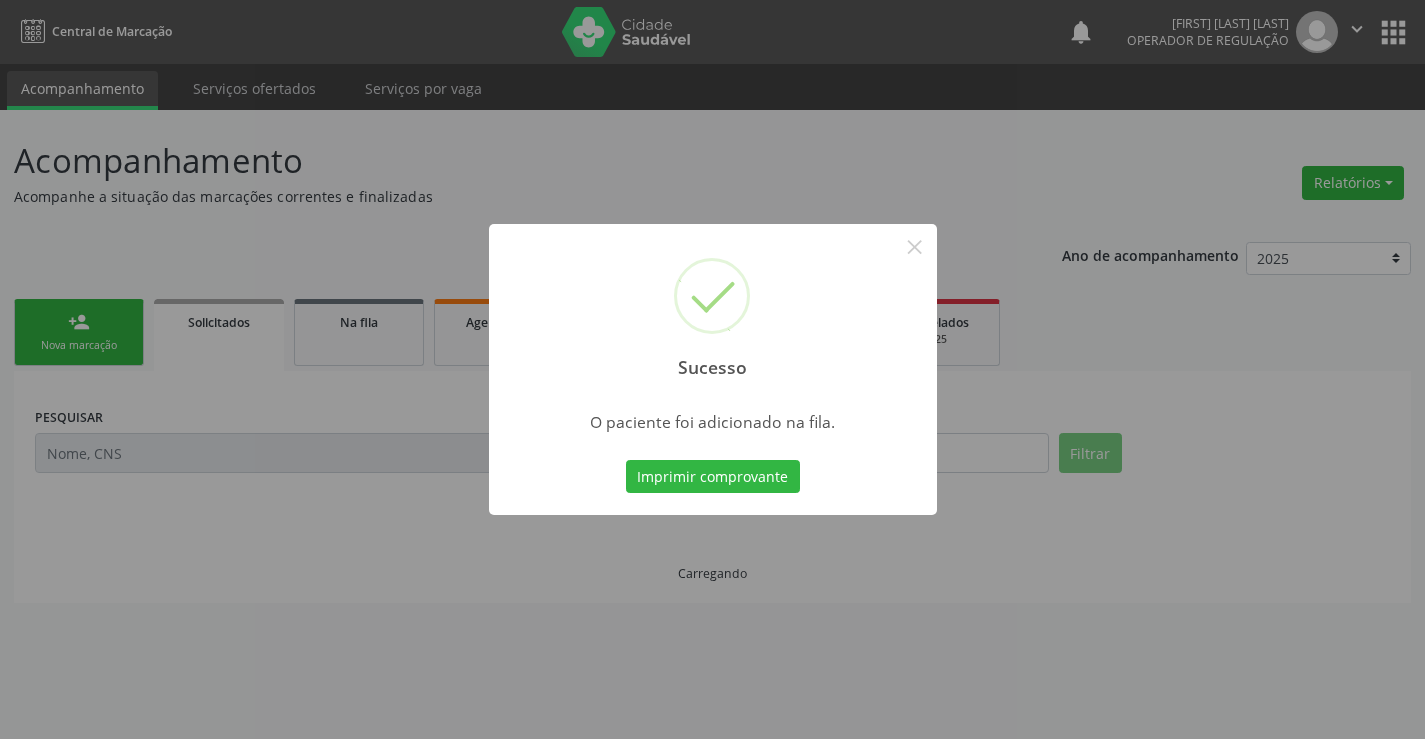 scroll, scrollTop: 0, scrollLeft: 0, axis: both 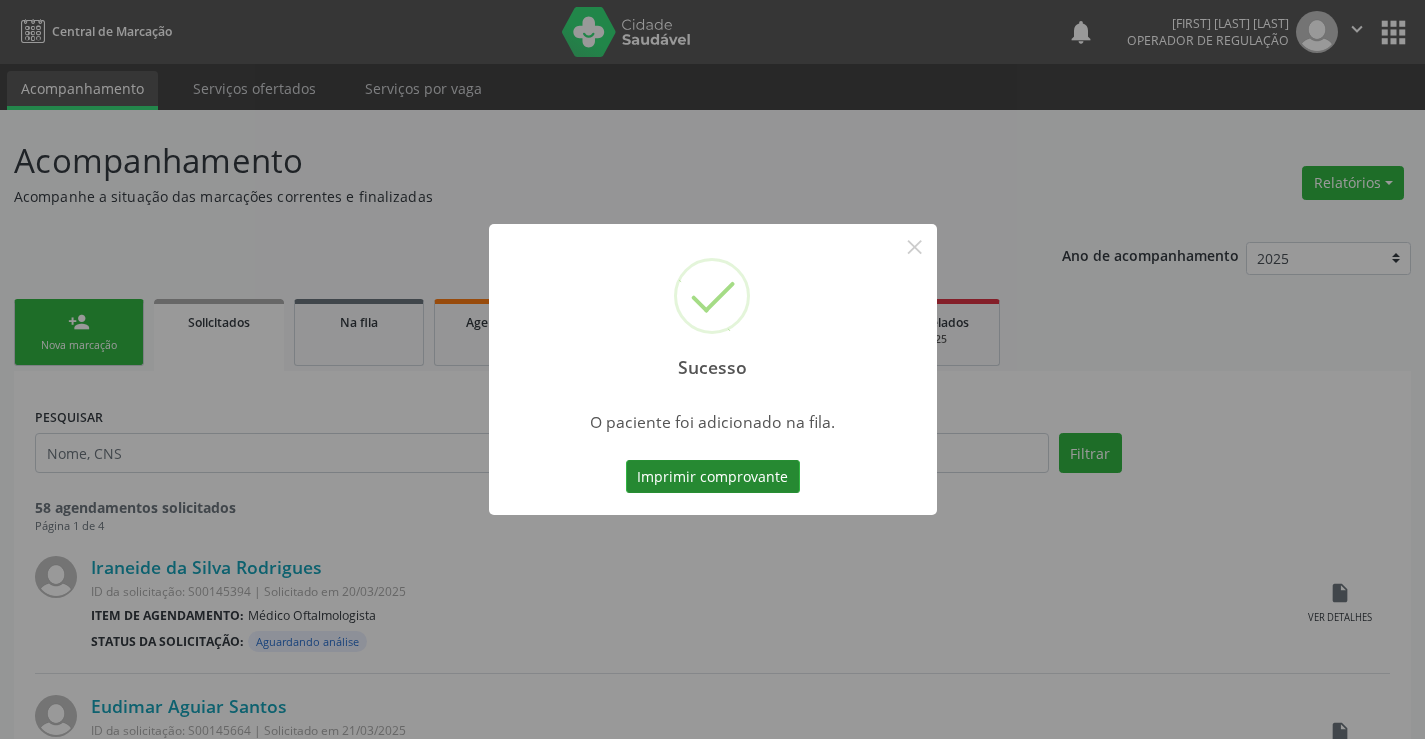 click on "Imprimir comprovante" at bounding box center [713, 477] 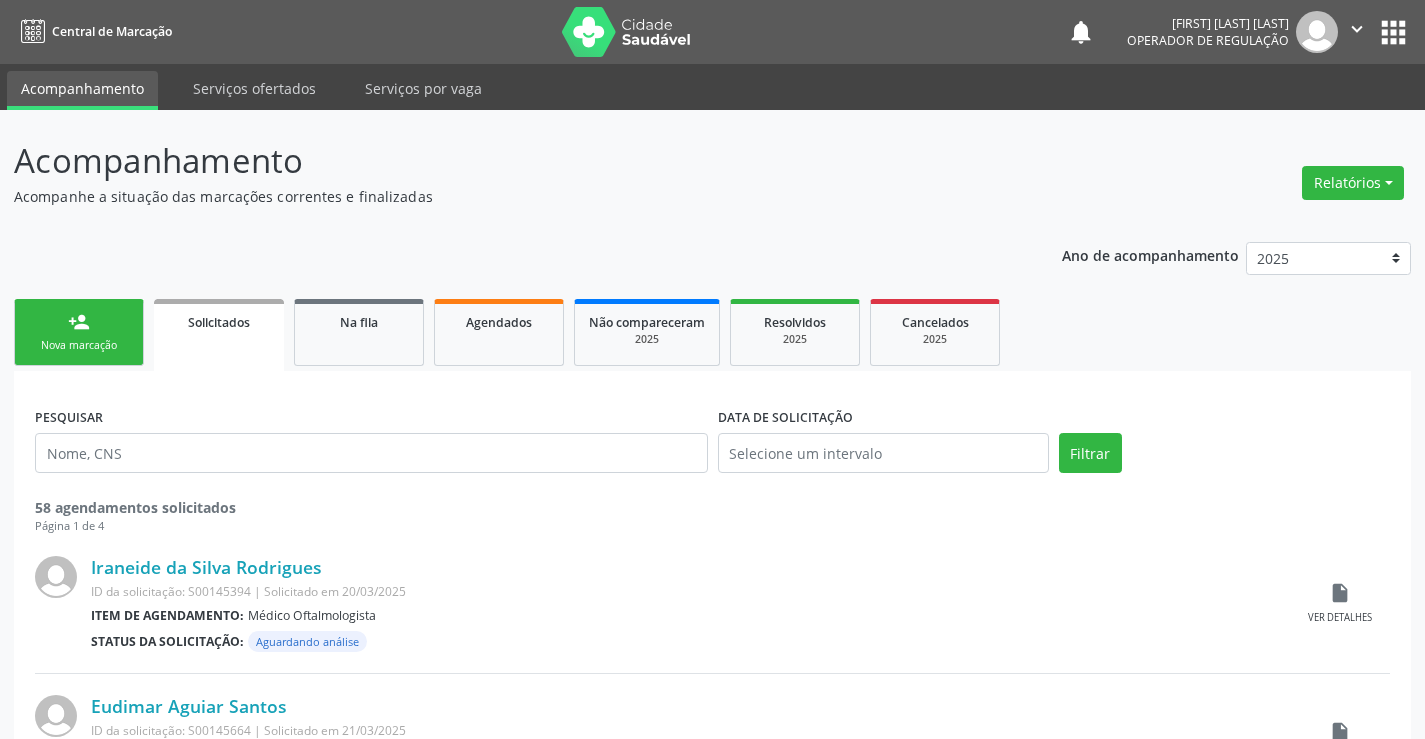 click on "person_add
Nova marcação" at bounding box center [79, 332] 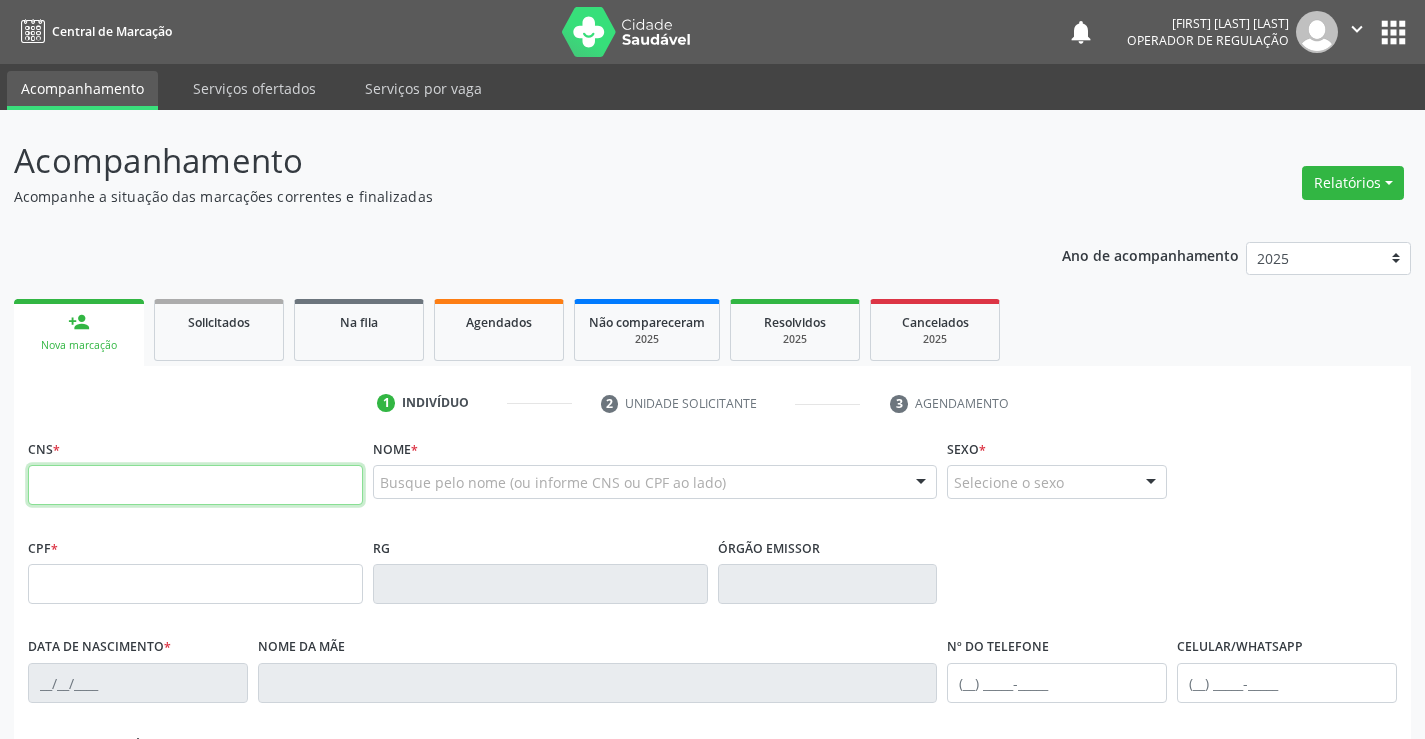 click at bounding box center (195, 485) 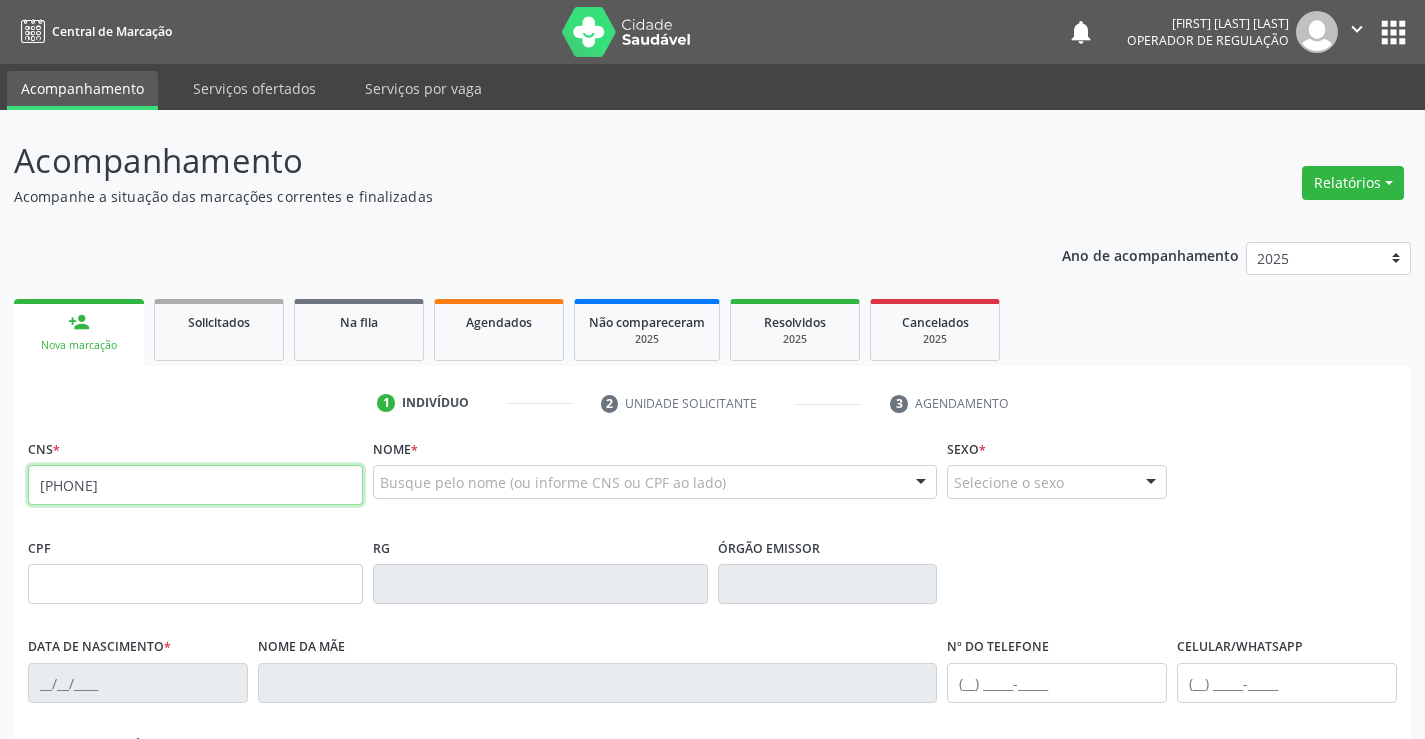 type on "702 4060 4407 0821" 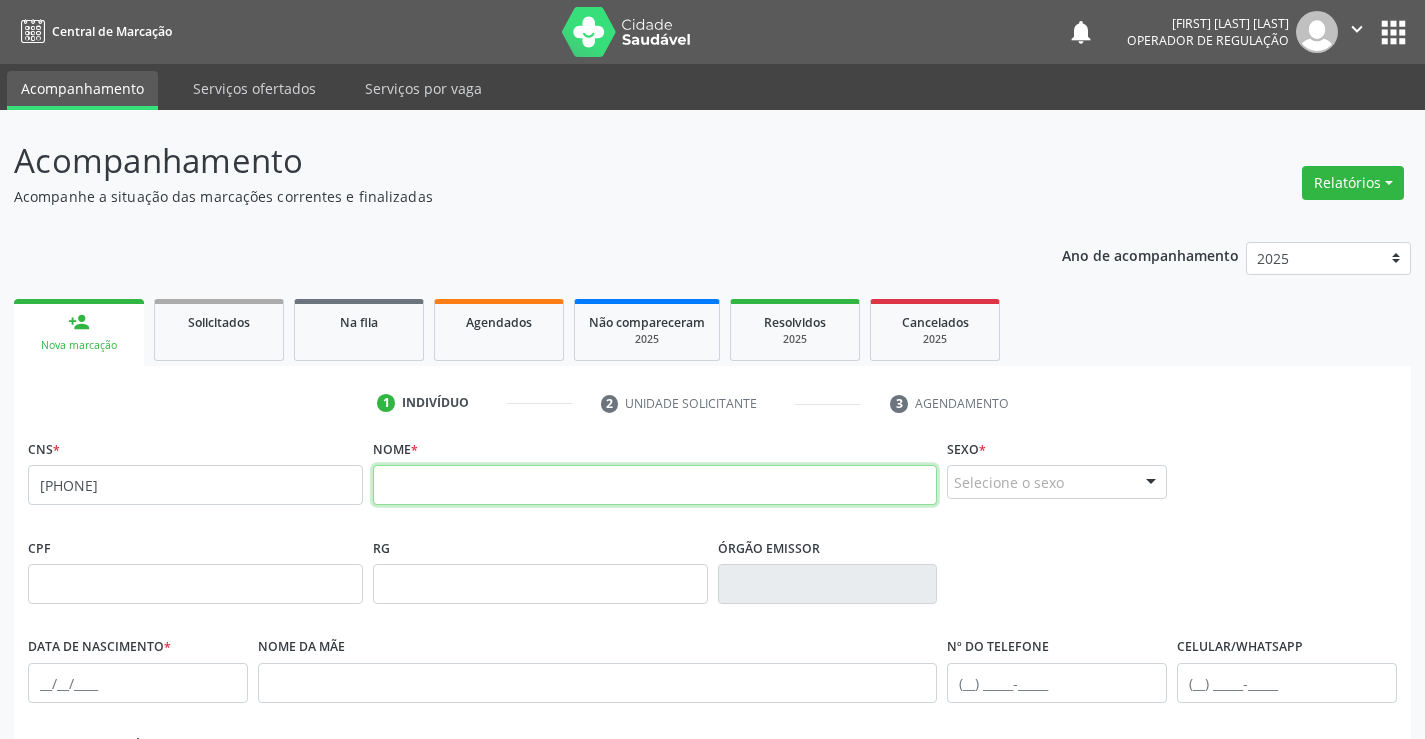 click at bounding box center [655, 485] 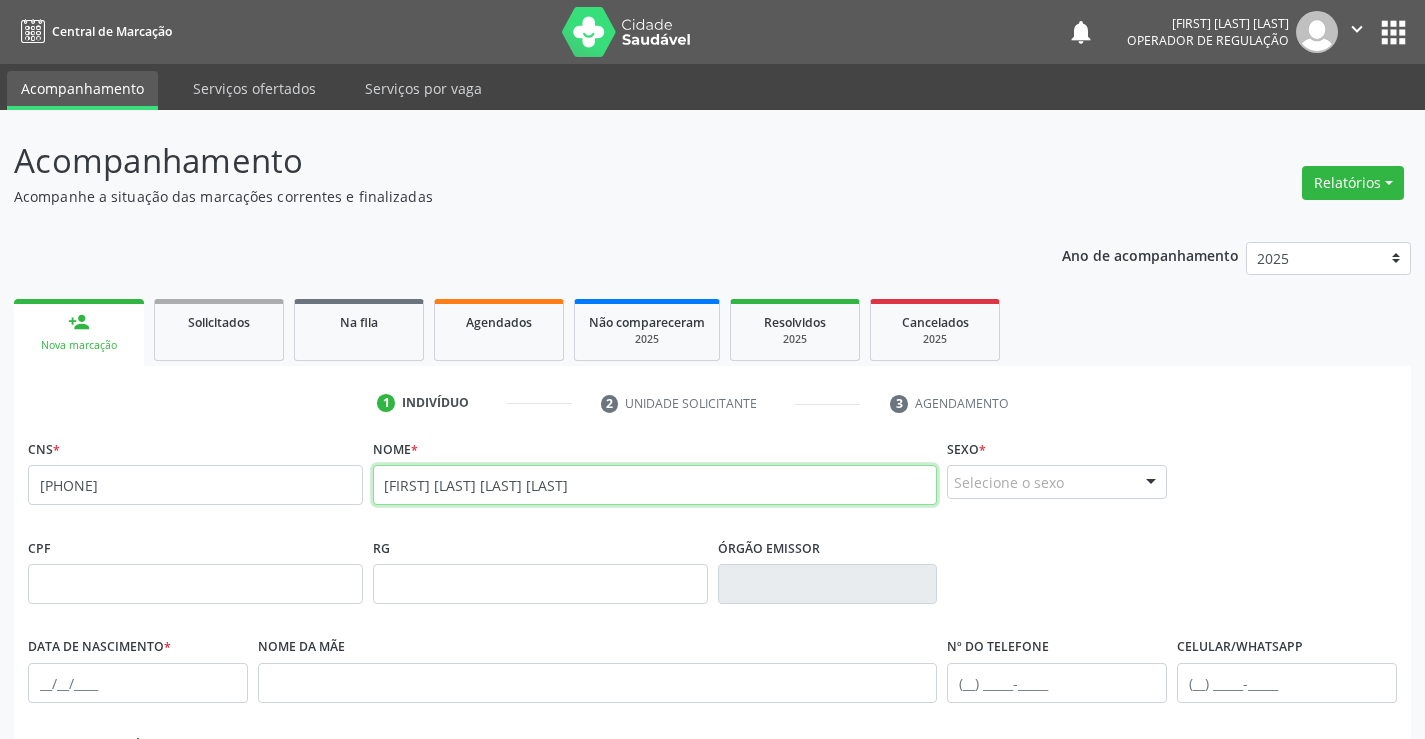 type on "LITA RIBEIRO DOS SANTOS" 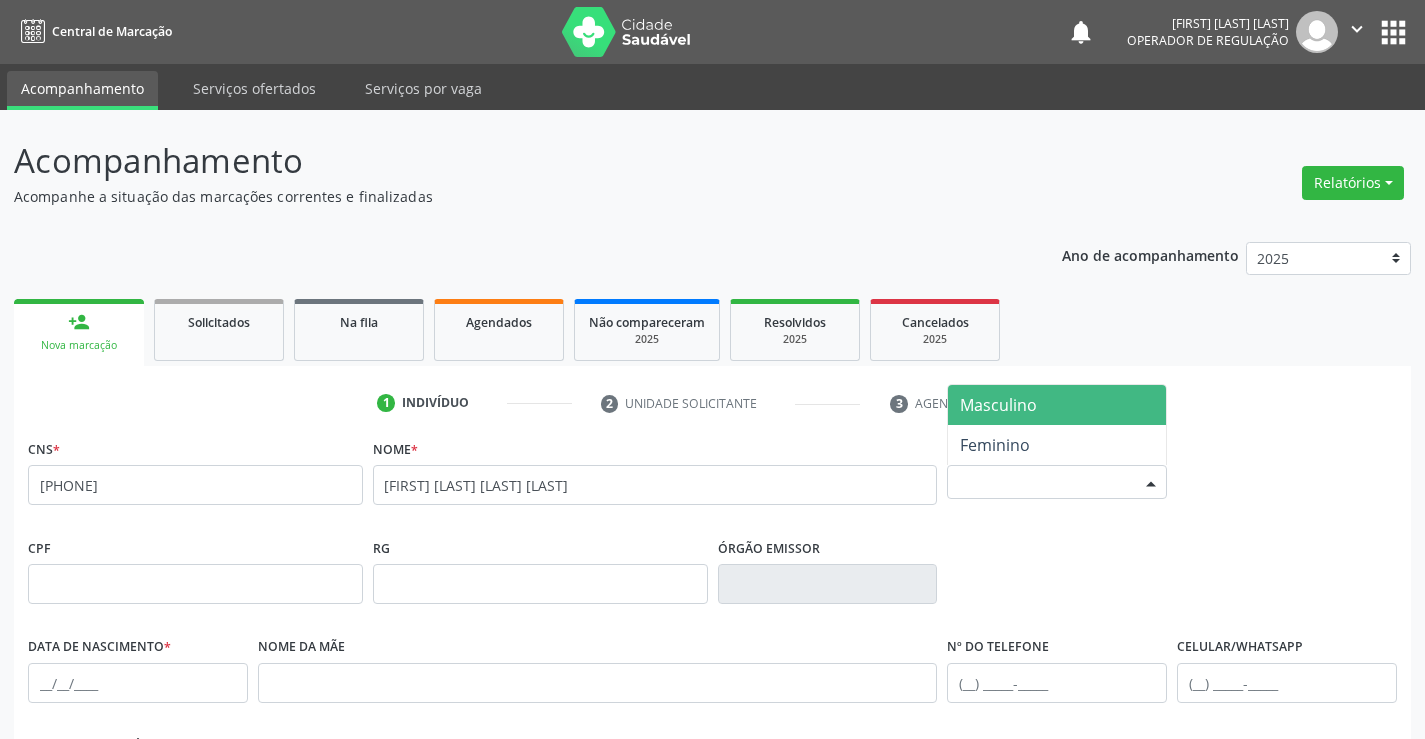 click on "Selecione o sexo" at bounding box center [1057, 482] 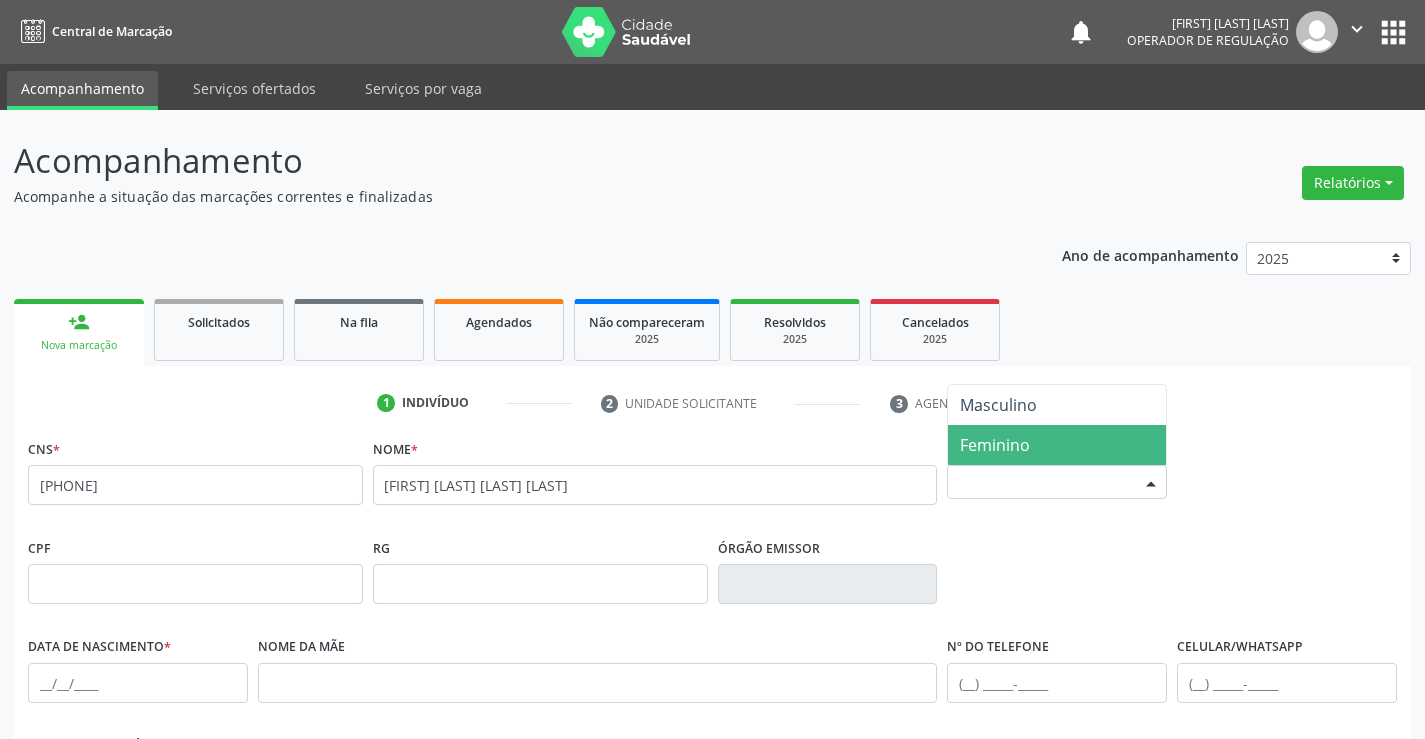 click on "Feminino" at bounding box center (995, 445) 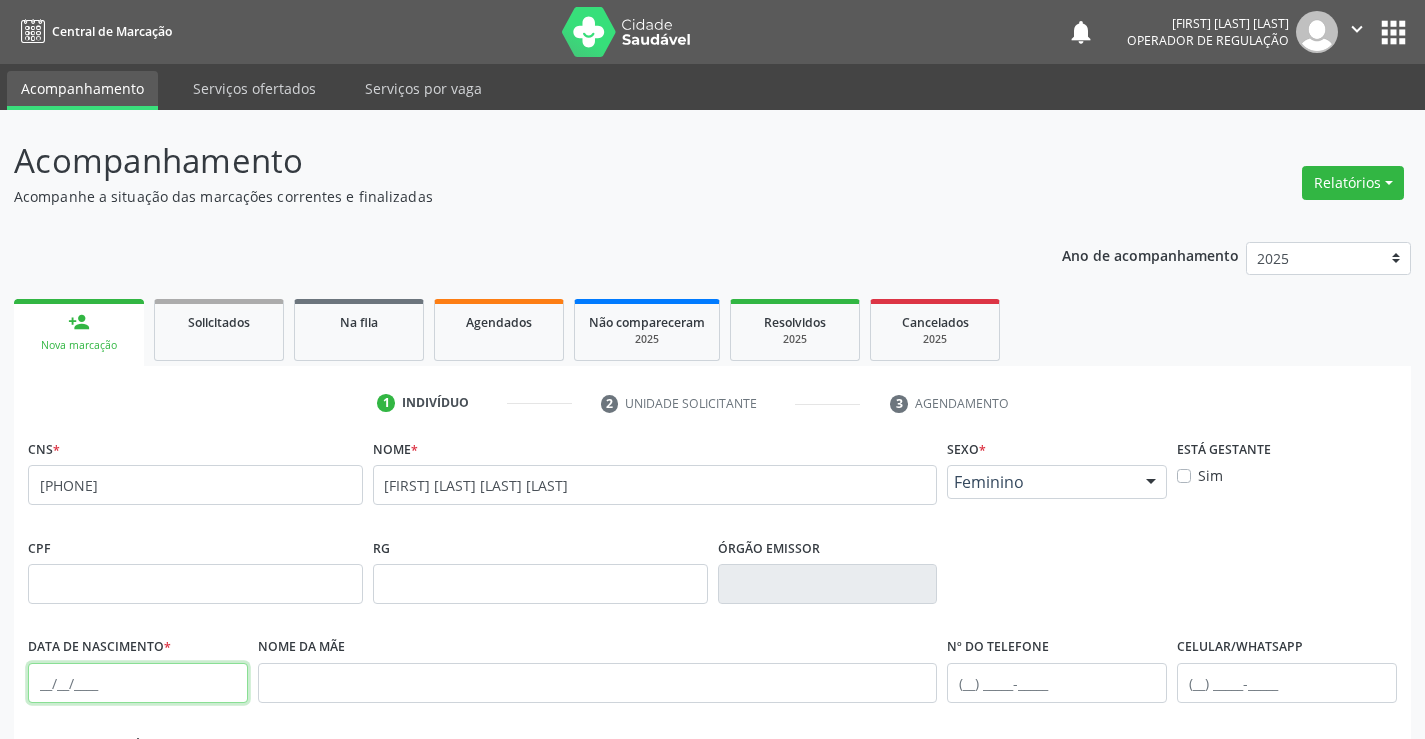 click at bounding box center (138, 683) 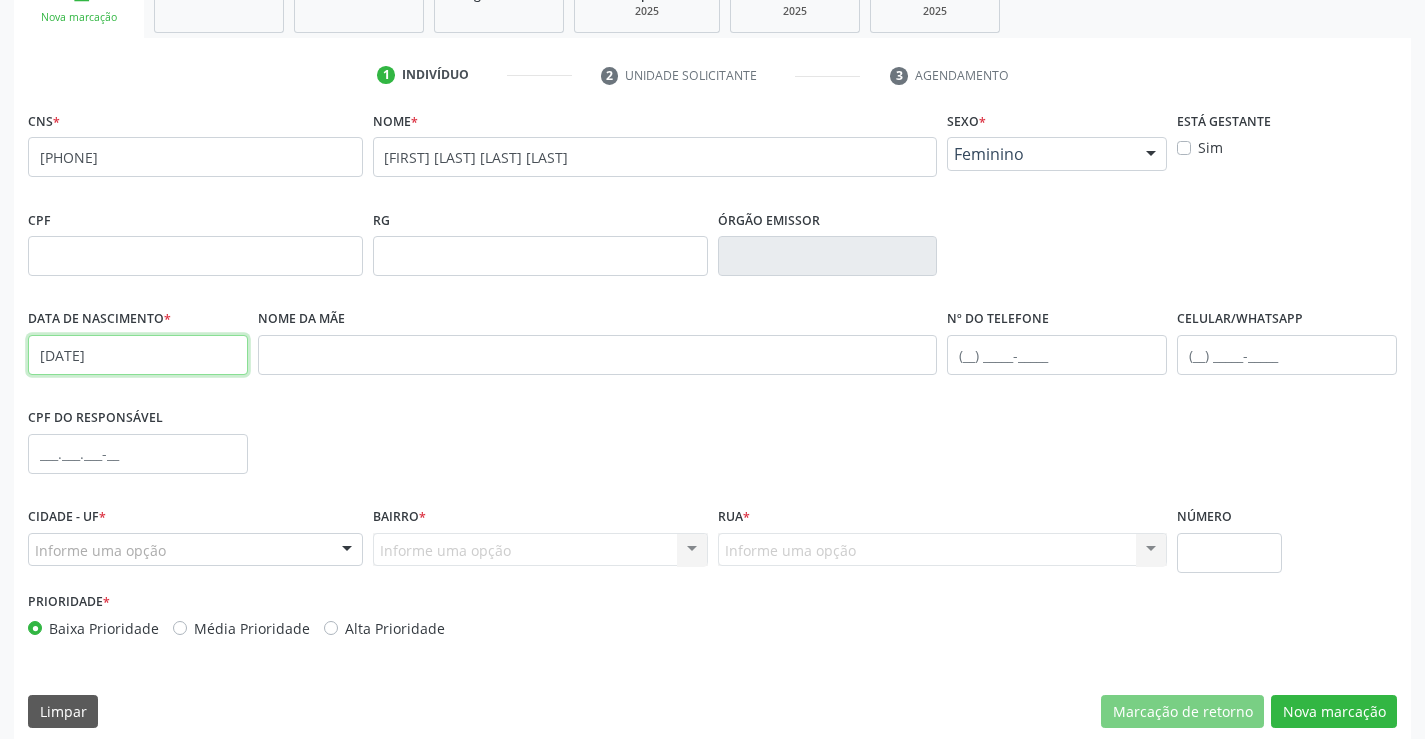 scroll, scrollTop: 345, scrollLeft: 0, axis: vertical 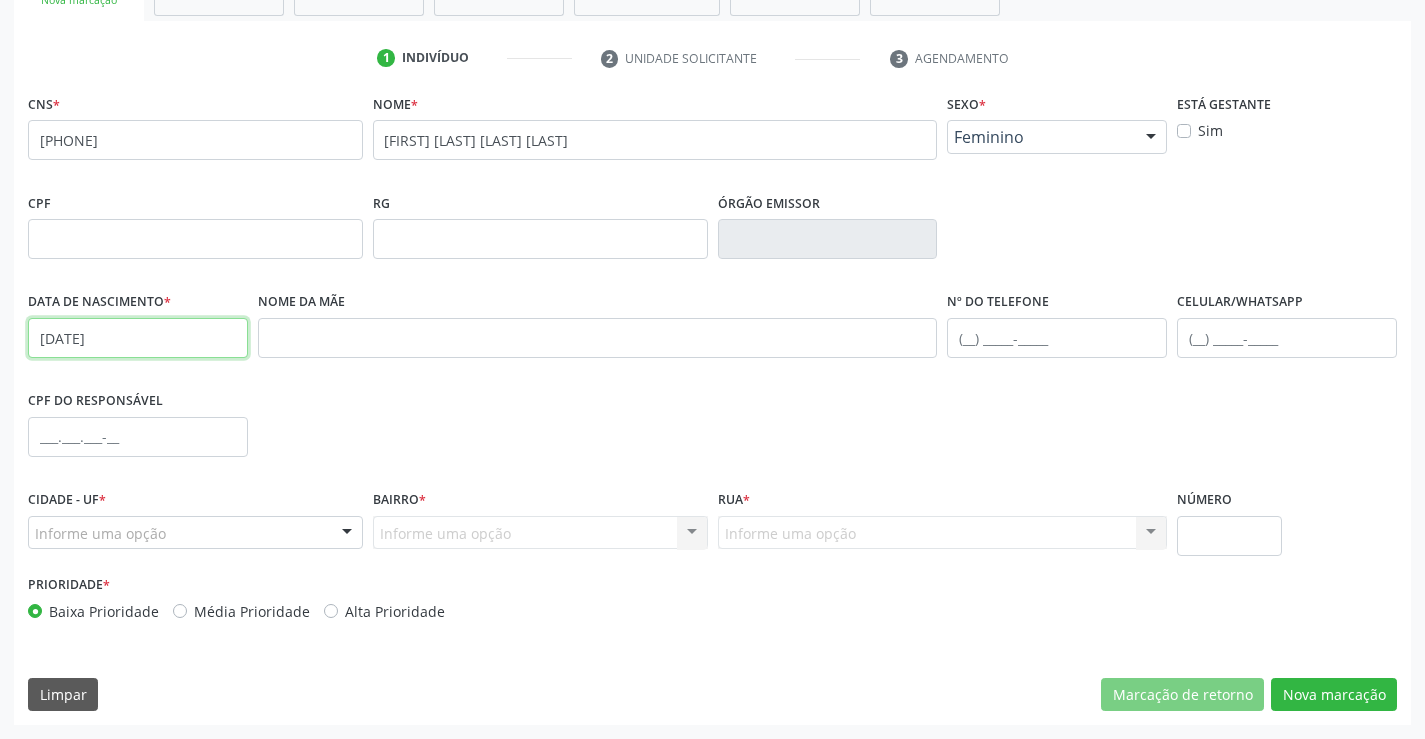 type on "01/10/1958" 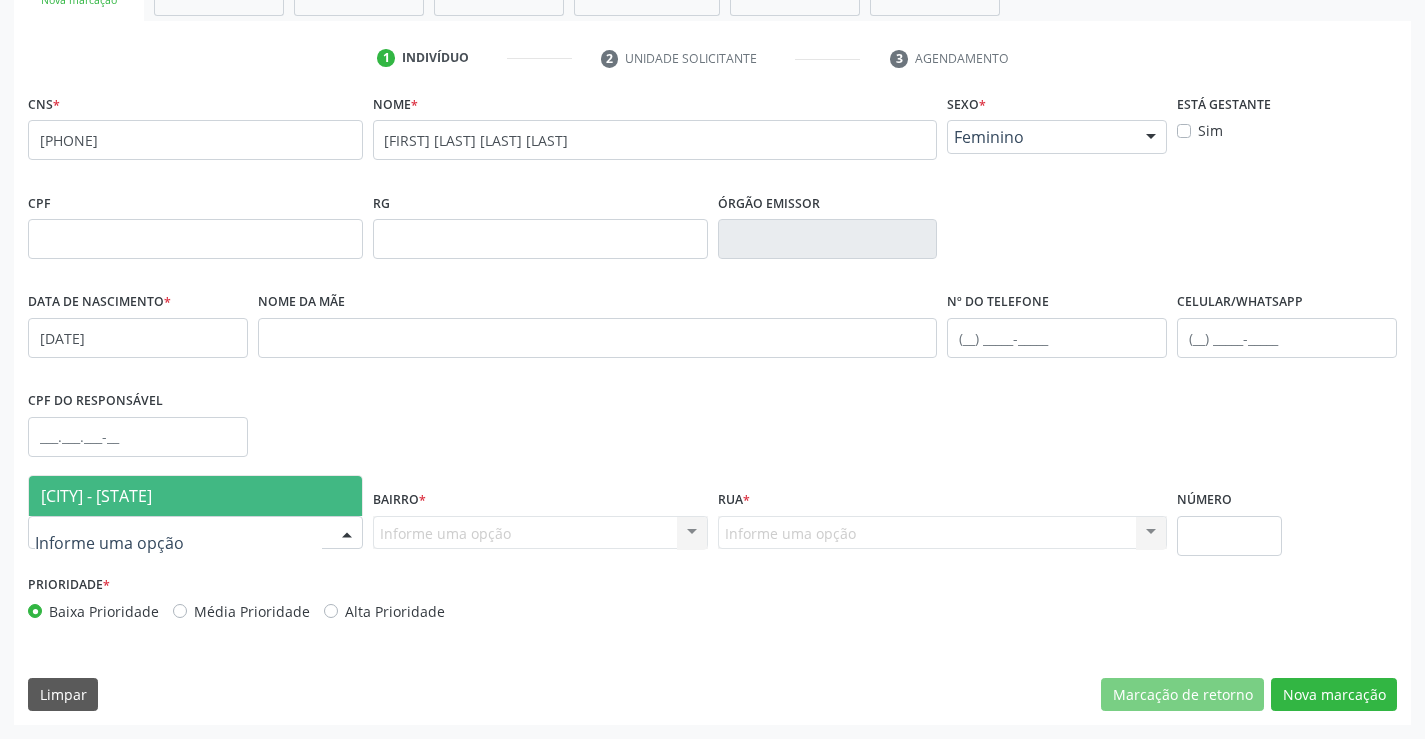 click at bounding box center (195, 533) 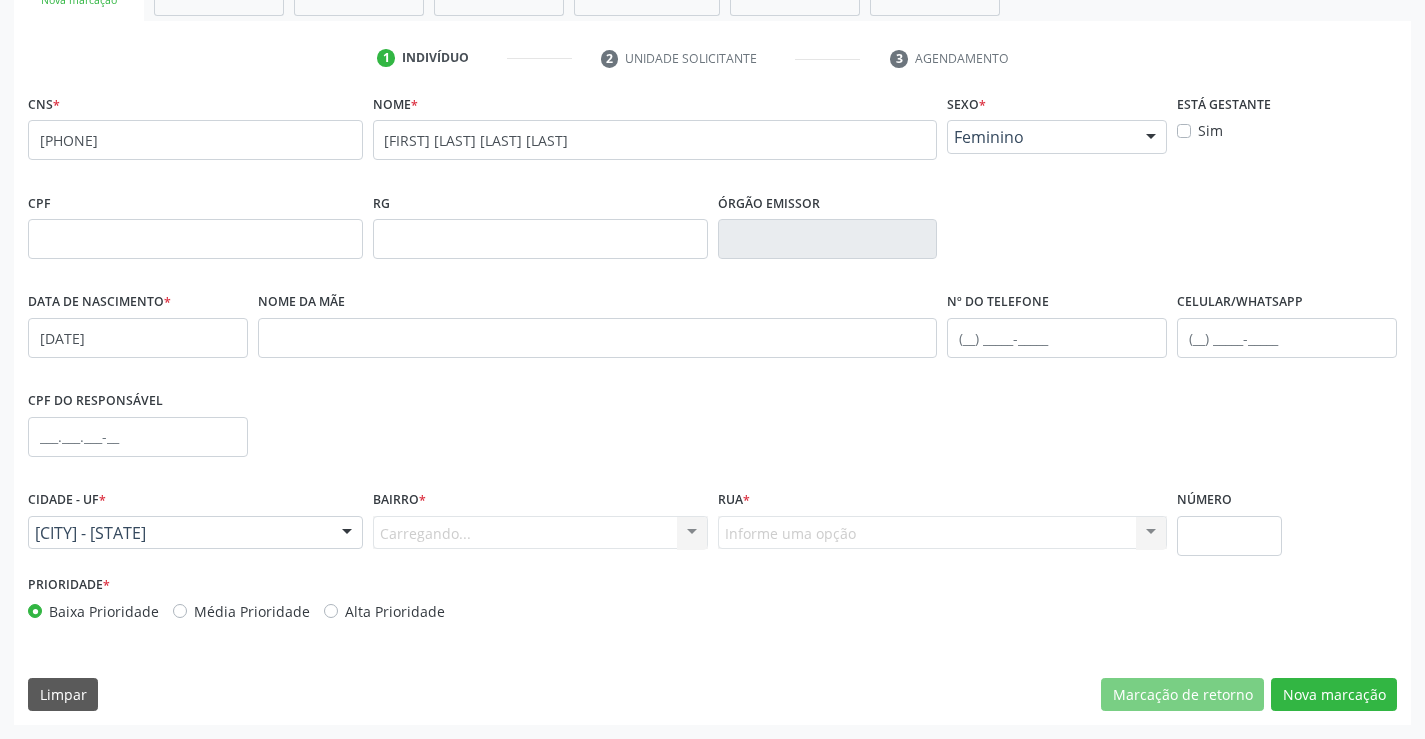 click on "Carregando...
Nenhum resultado encontrado para: "   "
Nenhuma opção encontrada. Digite para adicionar." at bounding box center (540, 533) 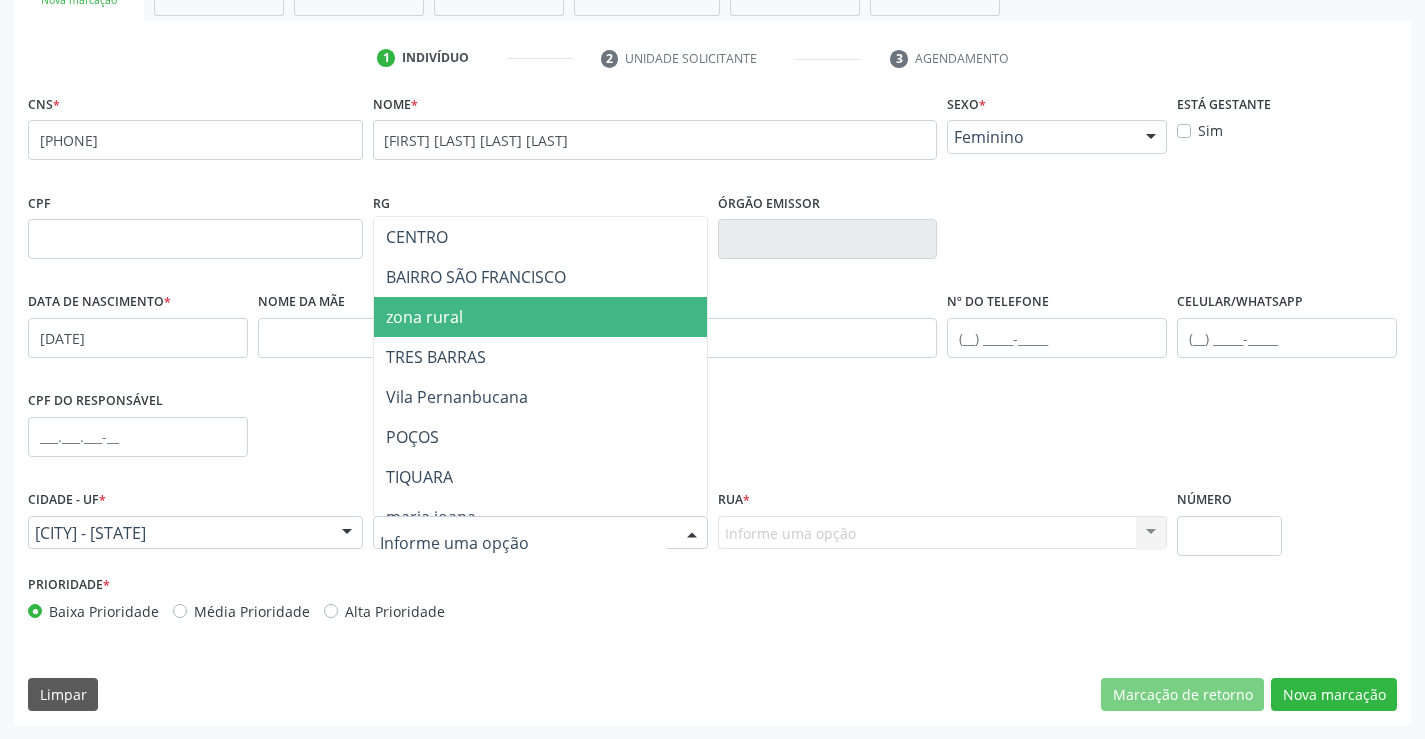 click on "zona rural" at bounding box center (578, 317) 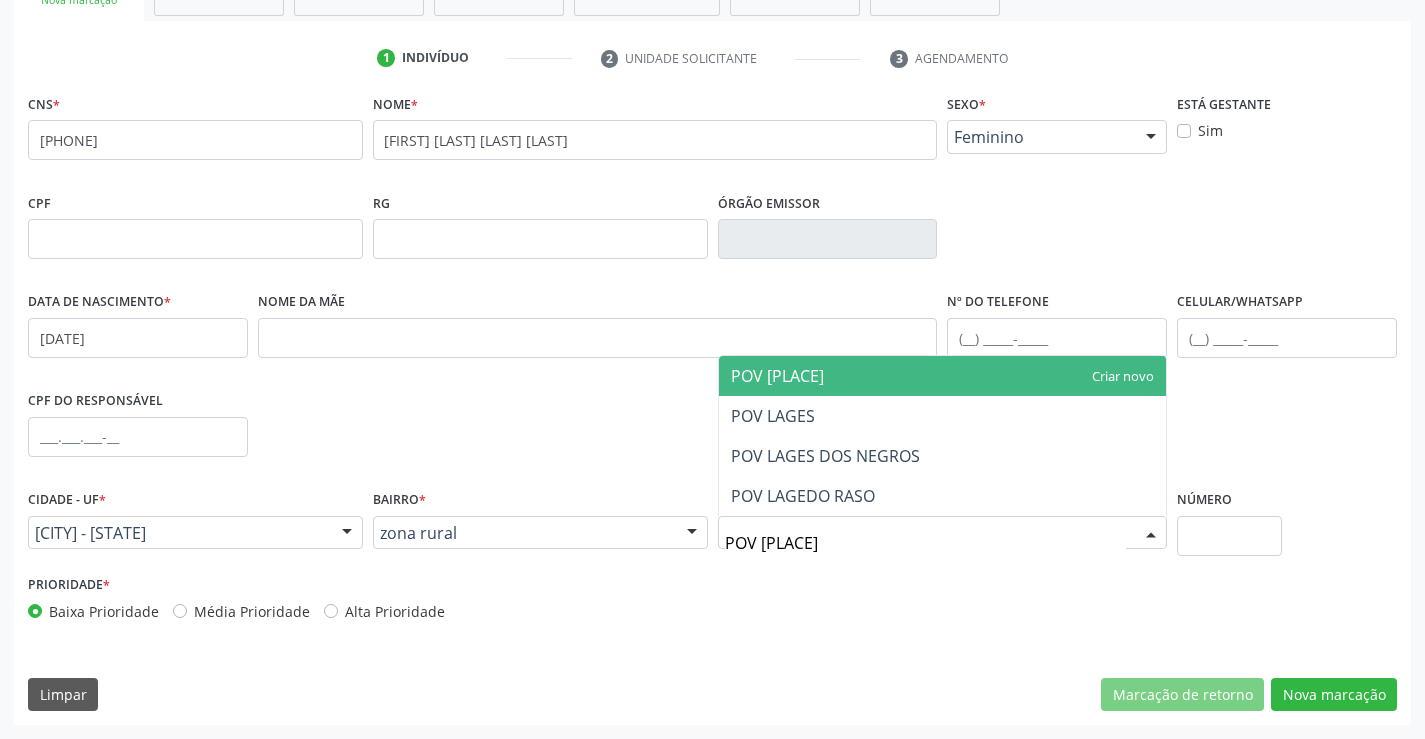 type on "POV LAGES" 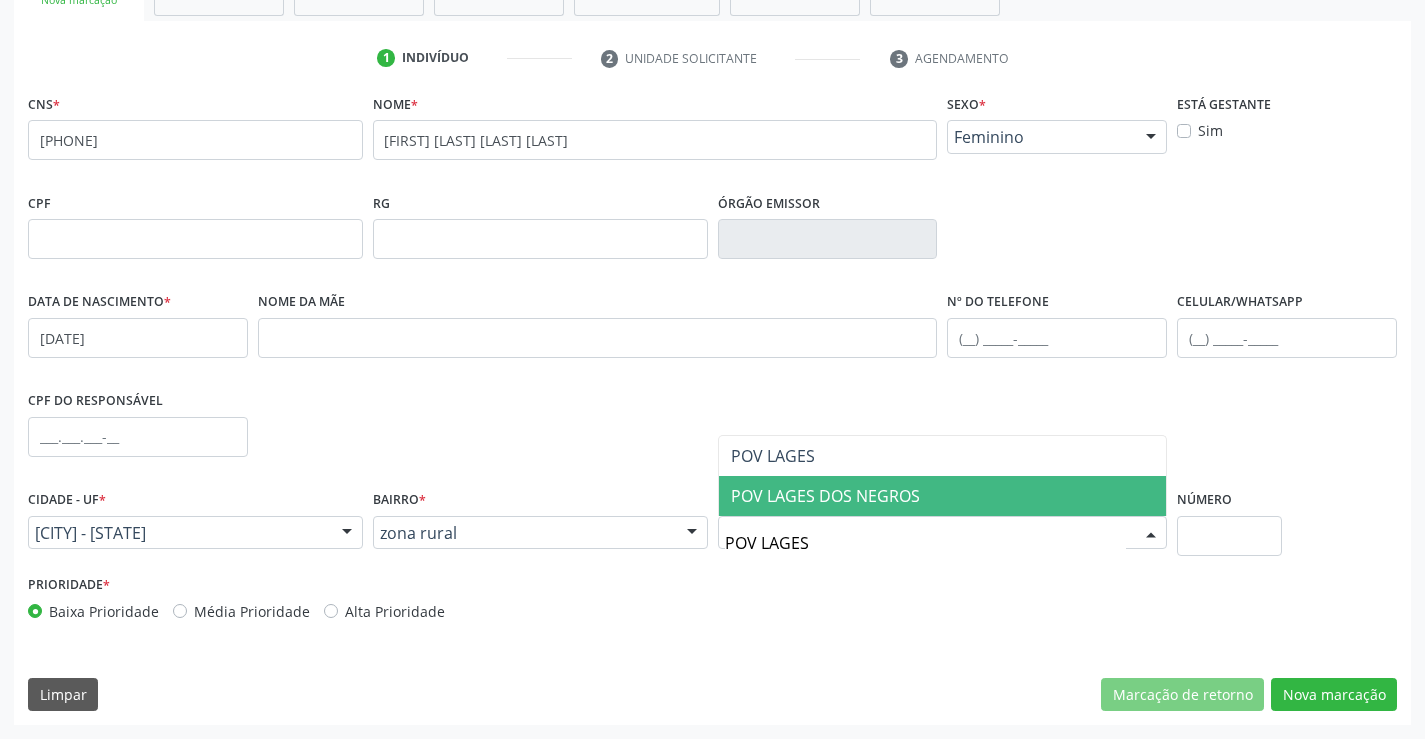 click on "POV LAGES DOS NEGROS" at bounding box center (825, 496) 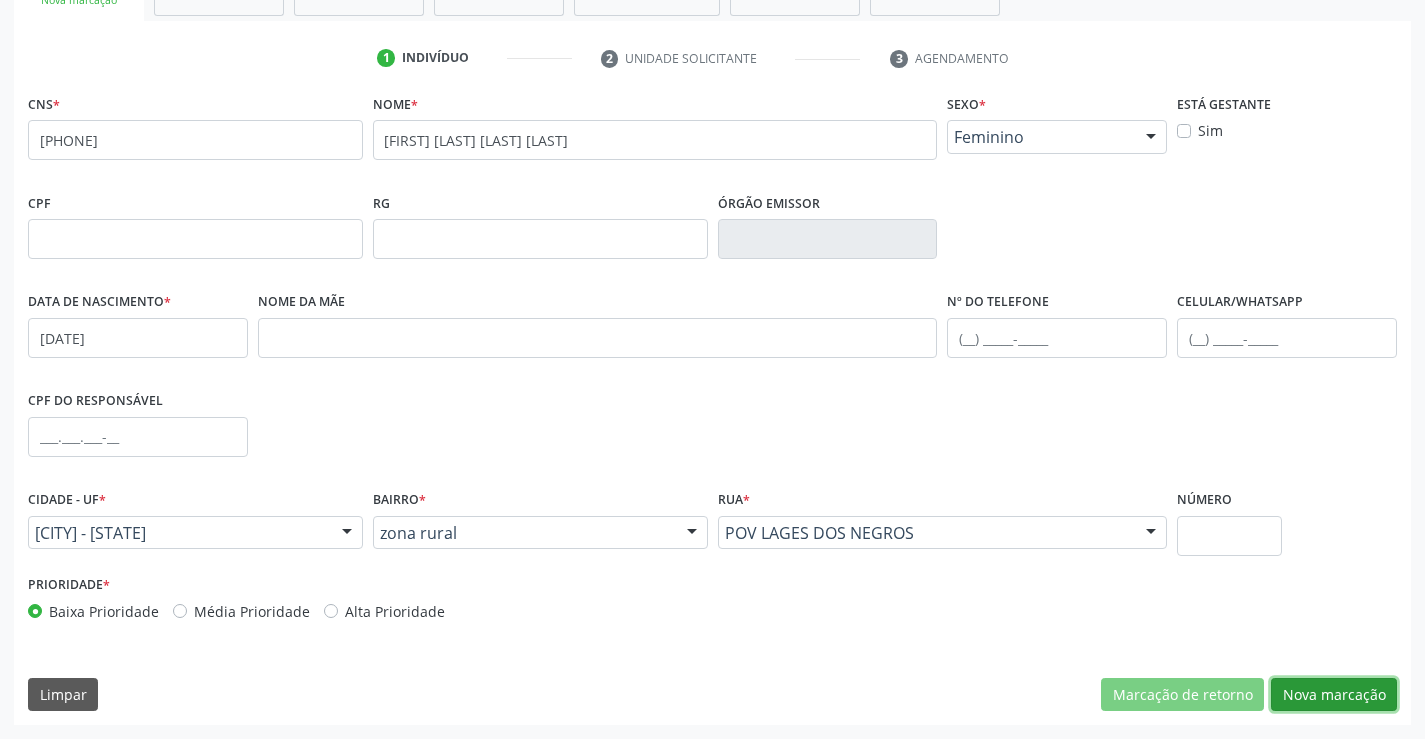 click on "Nova marcação" at bounding box center [1334, 695] 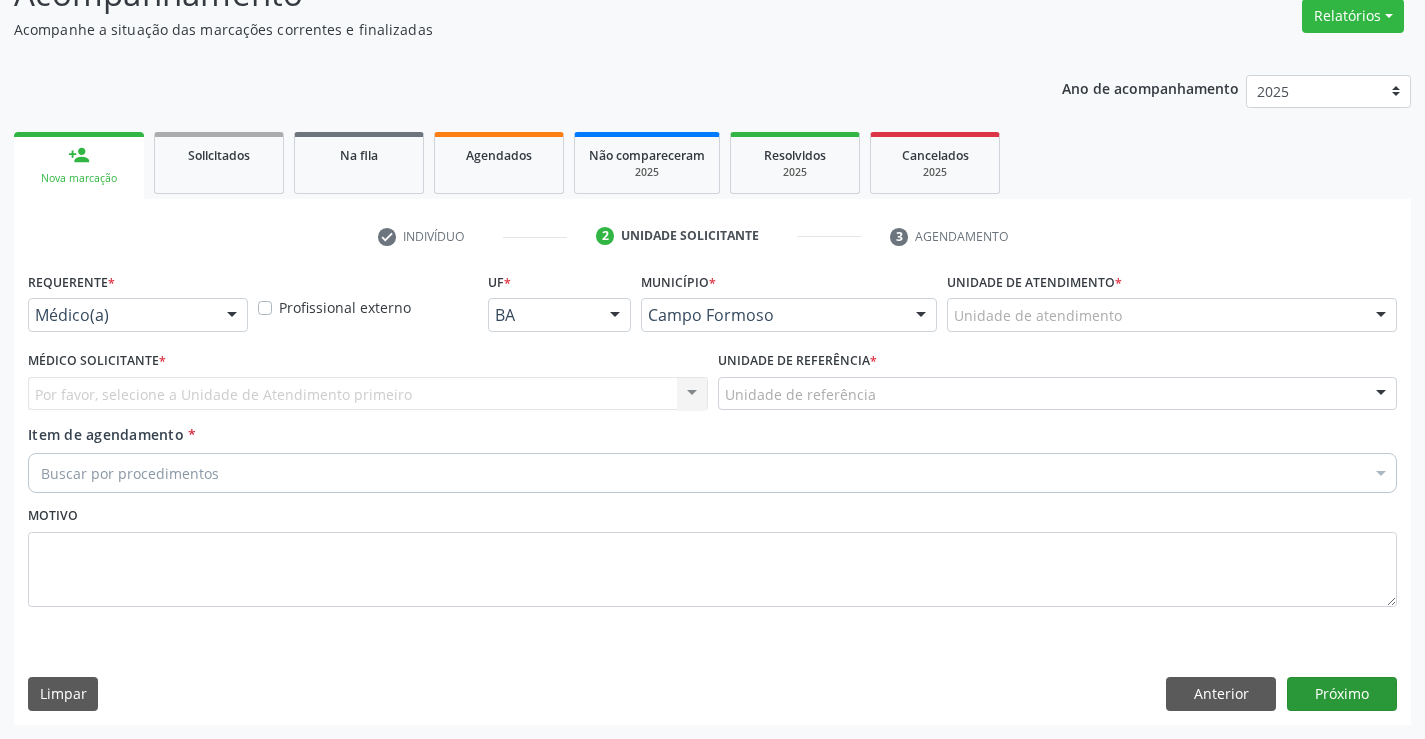 scroll, scrollTop: 167, scrollLeft: 0, axis: vertical 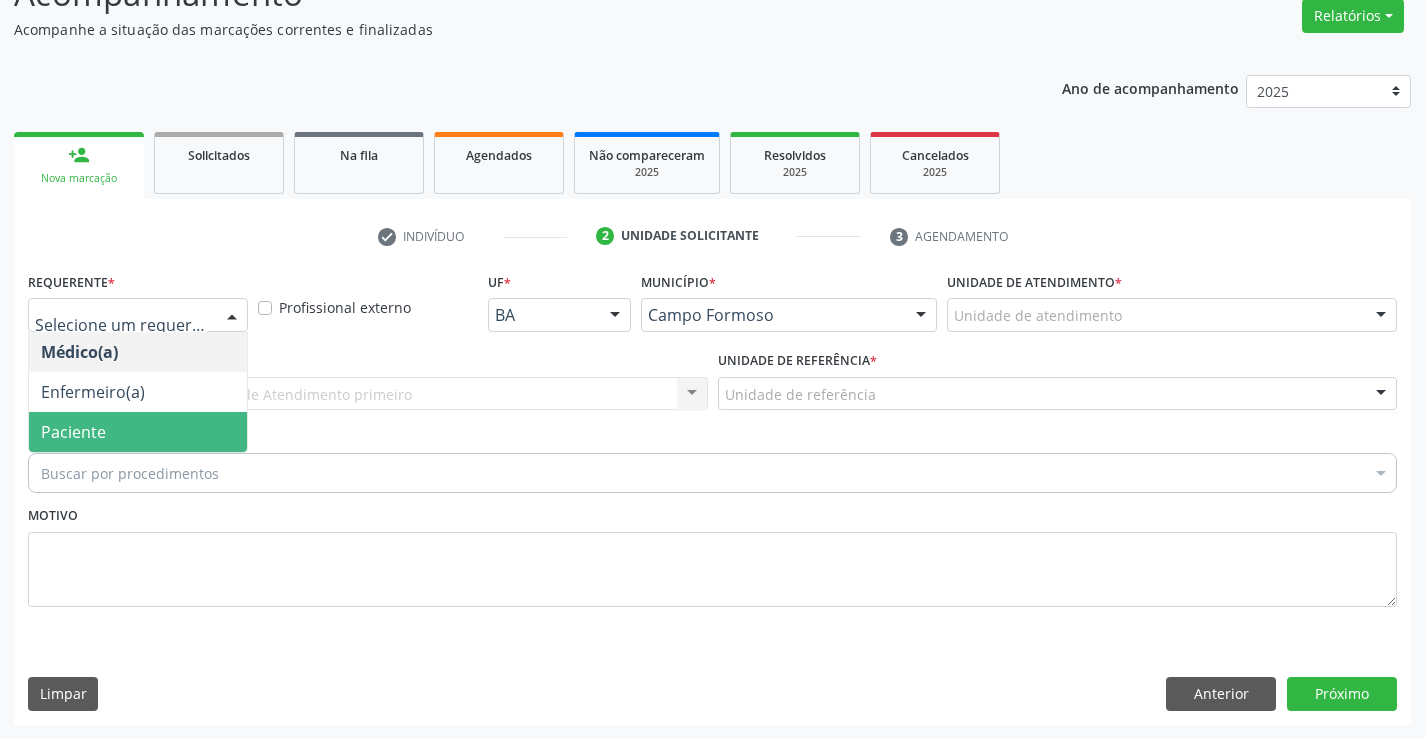 click on "Paciente" at bounding box center (138, 432) 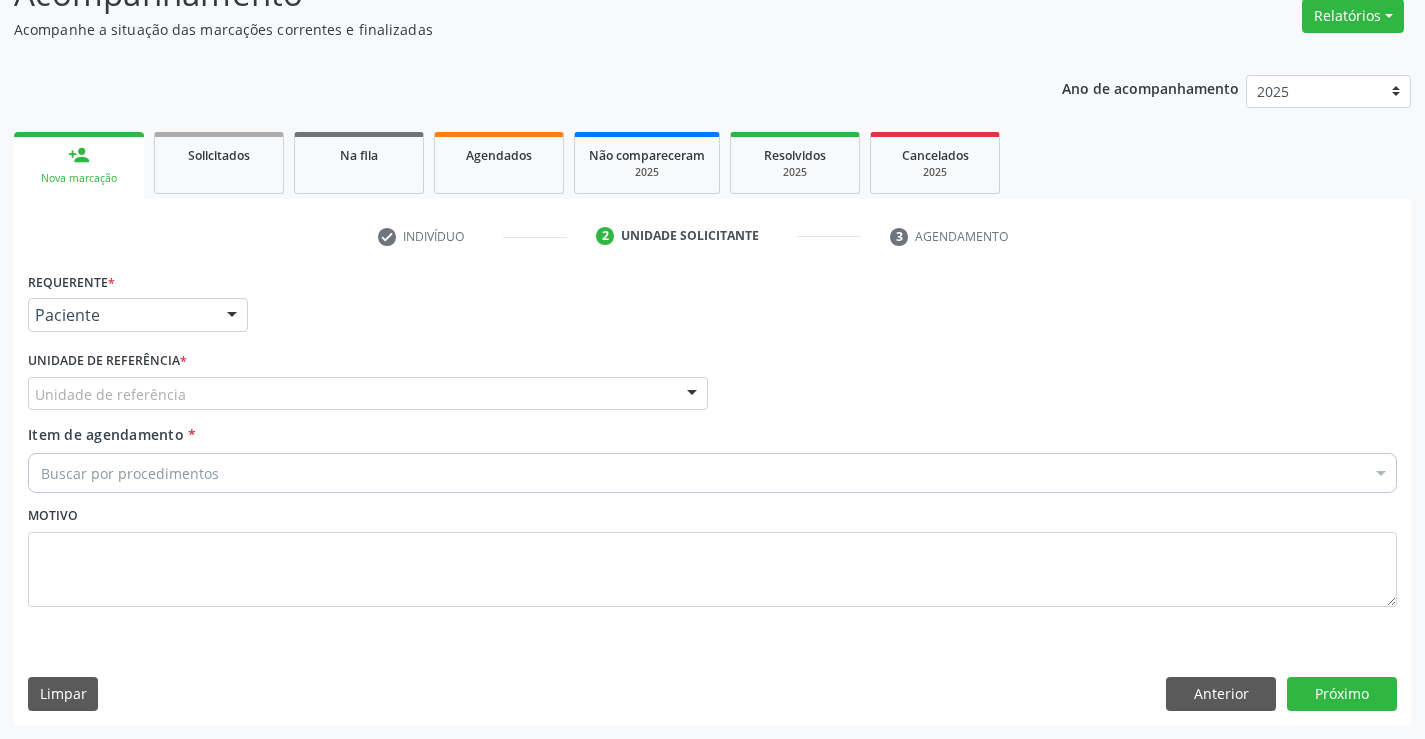 click on "Unidade de referência" at bounding box center [368, 394] 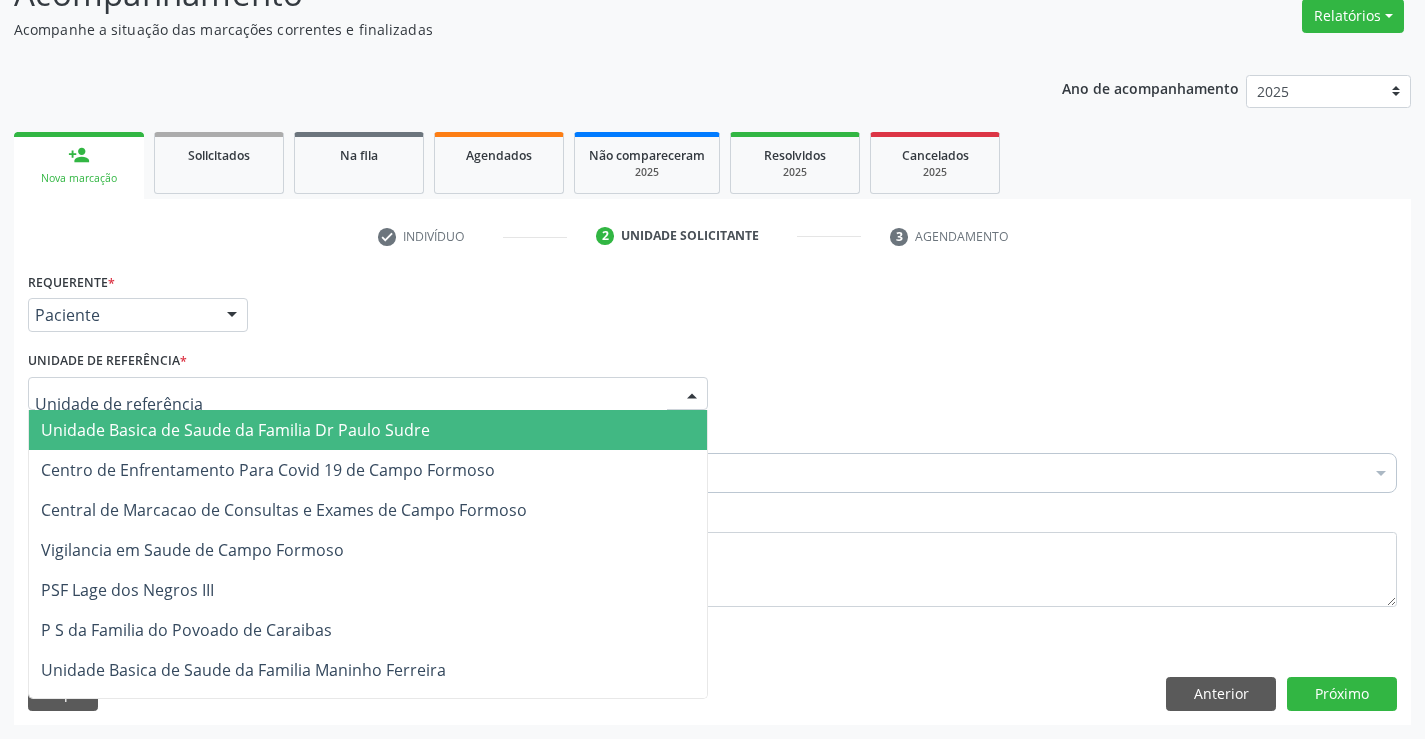 click on "Unidade Basica de Saude da Familia Dr Paulo Sudre" at bounding box center [235, 430] 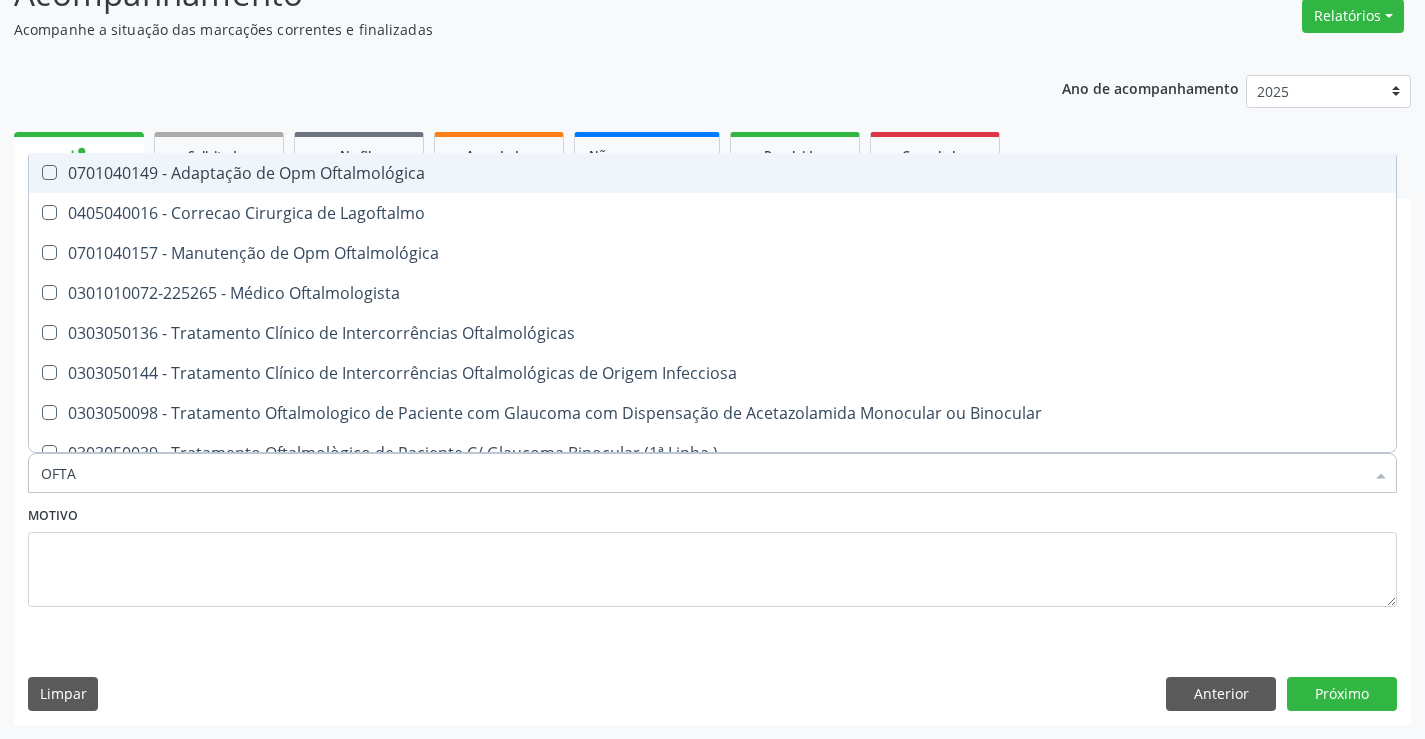 type on "OFTAL" 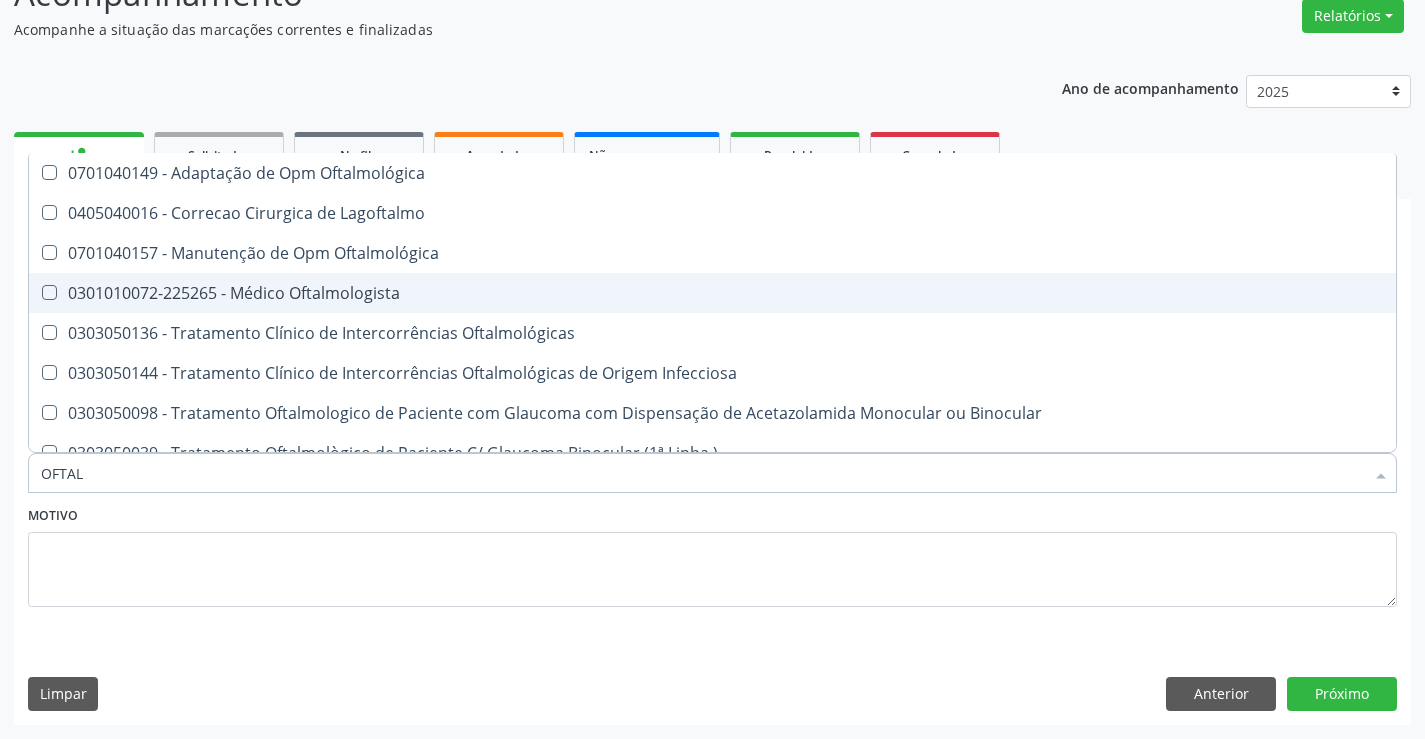 click on "0301010072-225265 - Médico Oftalmologista" at bounding box center [712, 293] 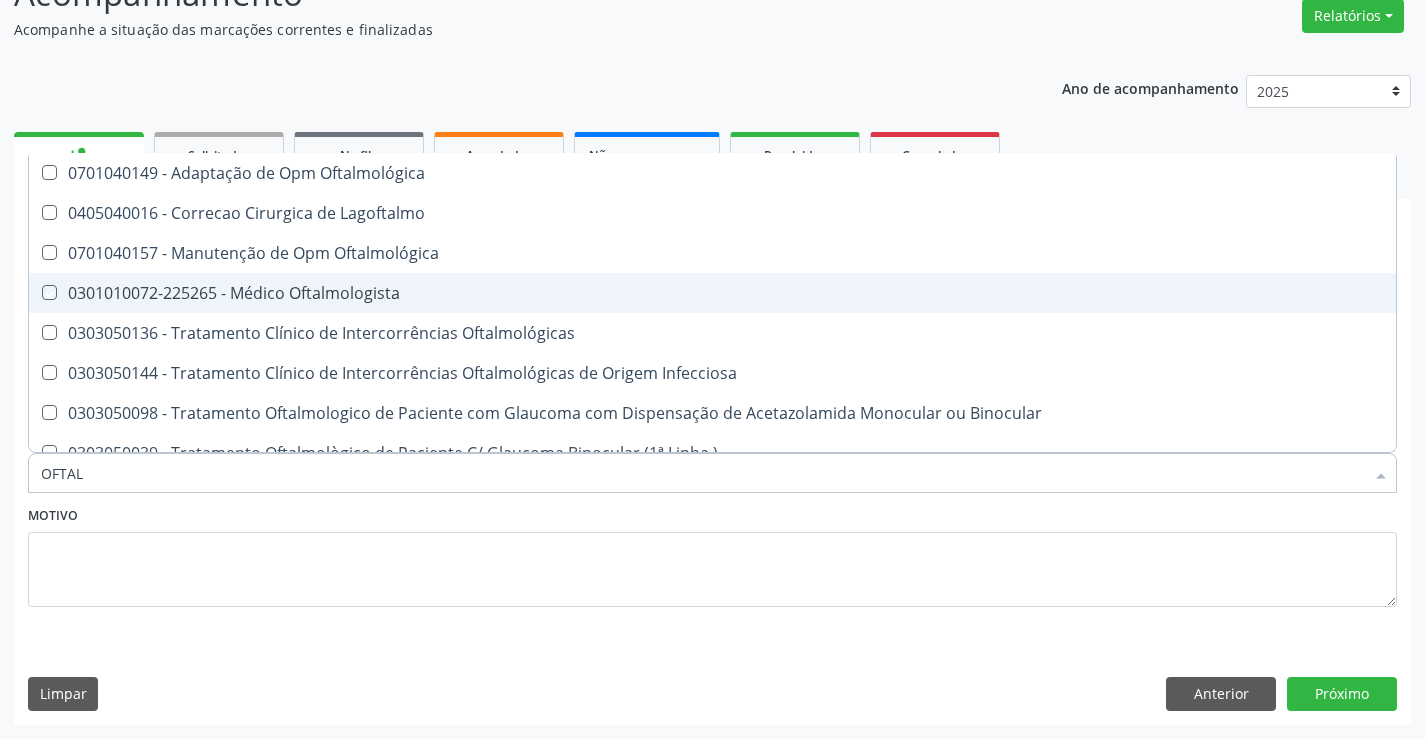 checkbox on "true" 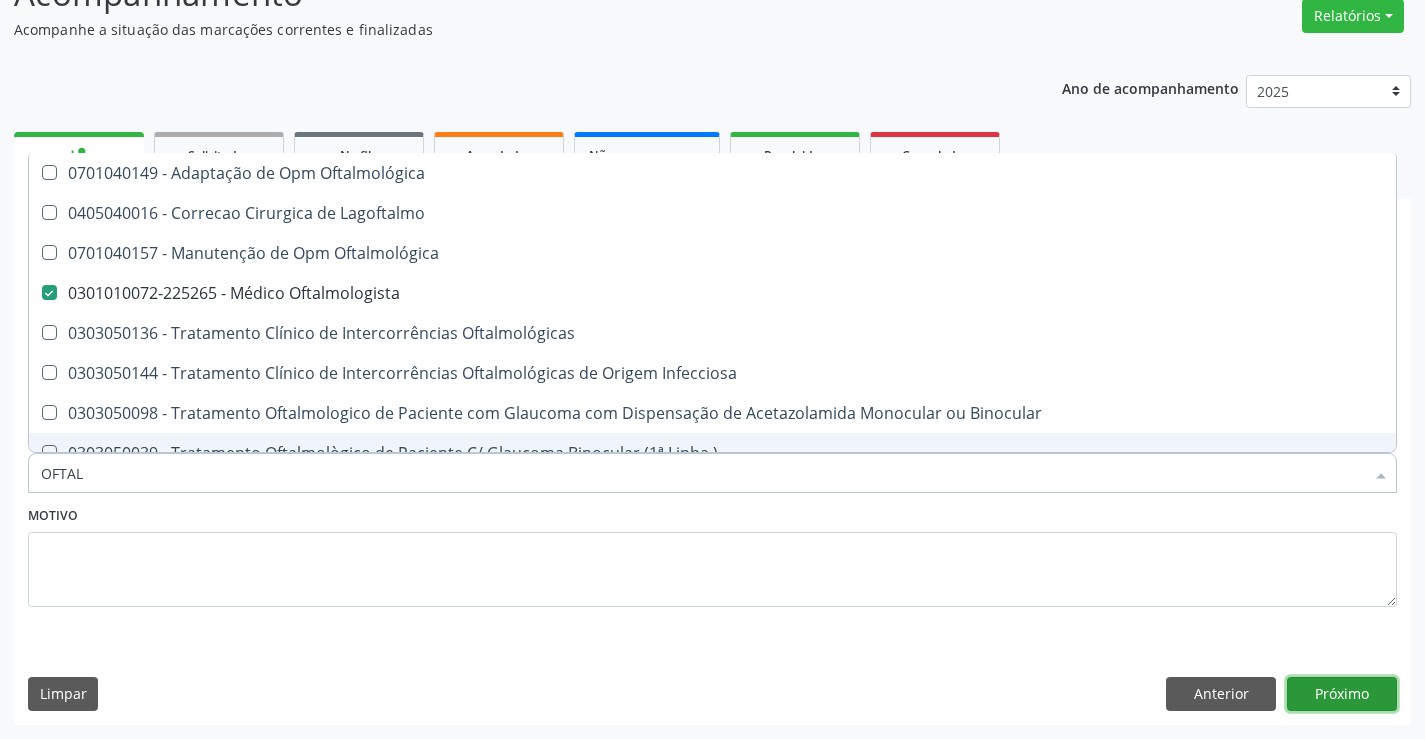 click on "Próximo" at bounding box center [1342, 694] 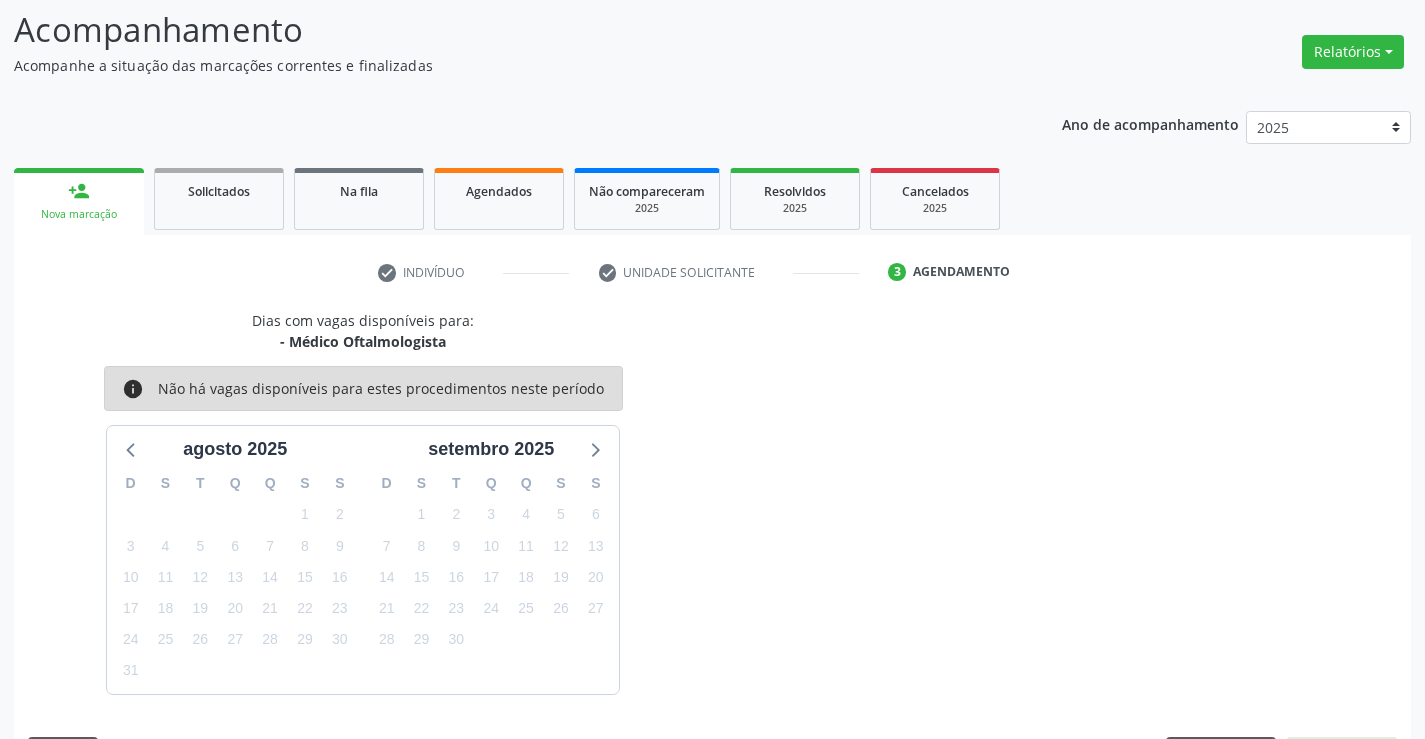 scroll, scrollTop: 167, scrollLeft: 0, axis: vertical 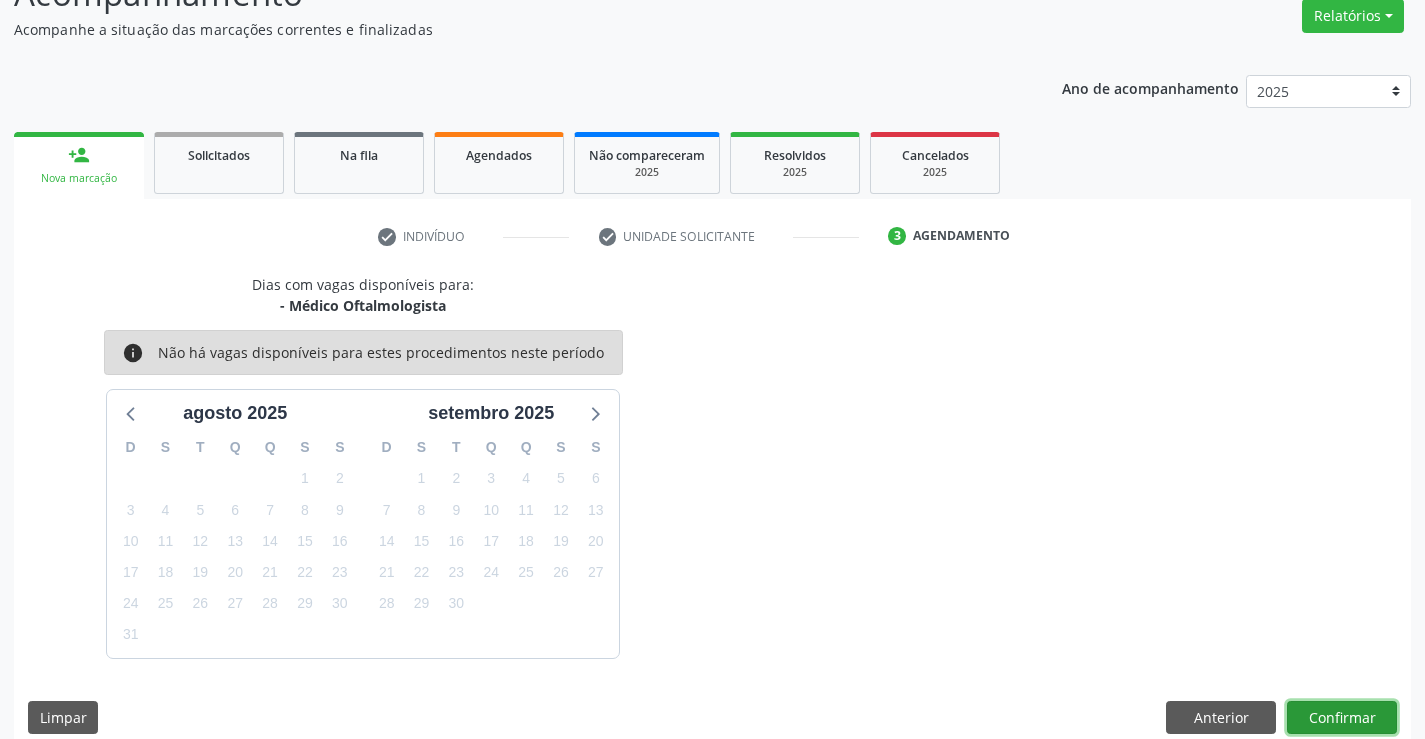 click on "Confirmar" at bounding box center (1342, 718) 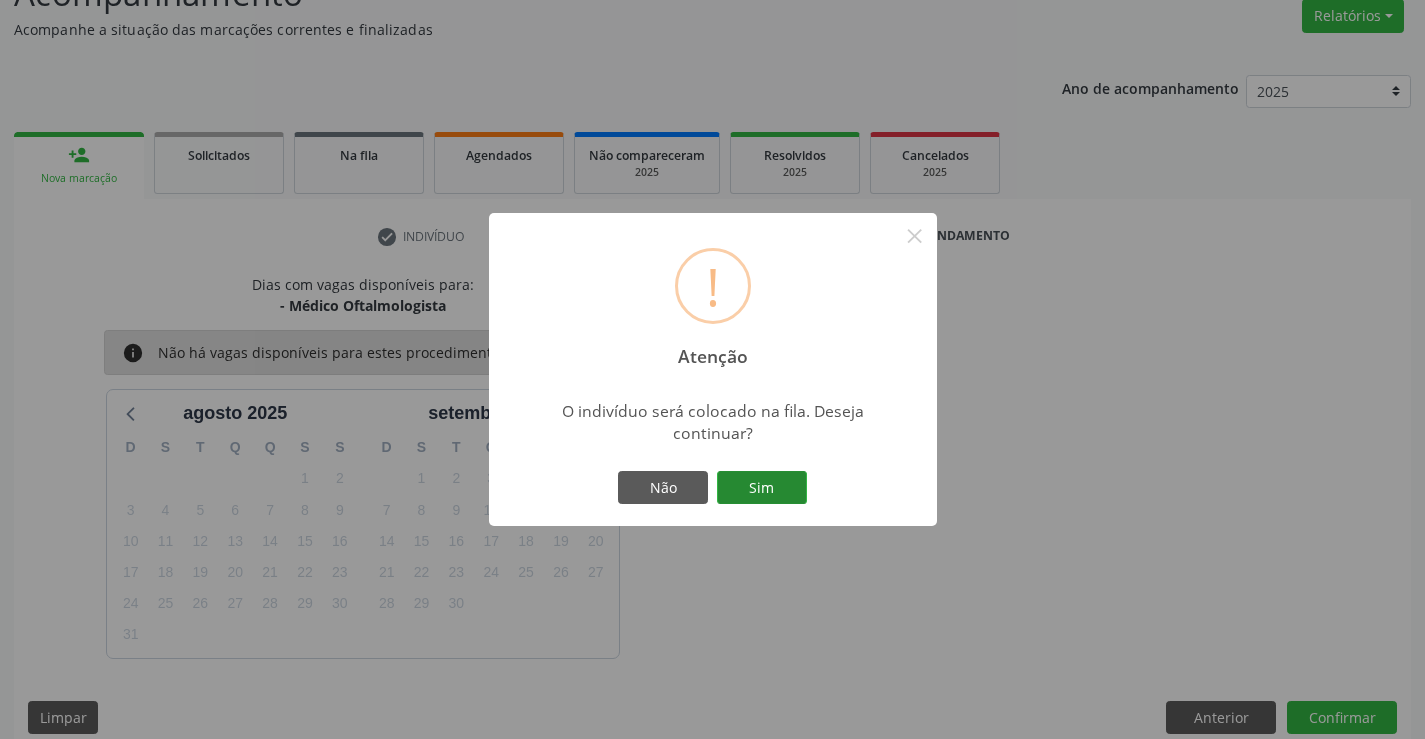 click on "Sim" at bounding box center (762, 488) 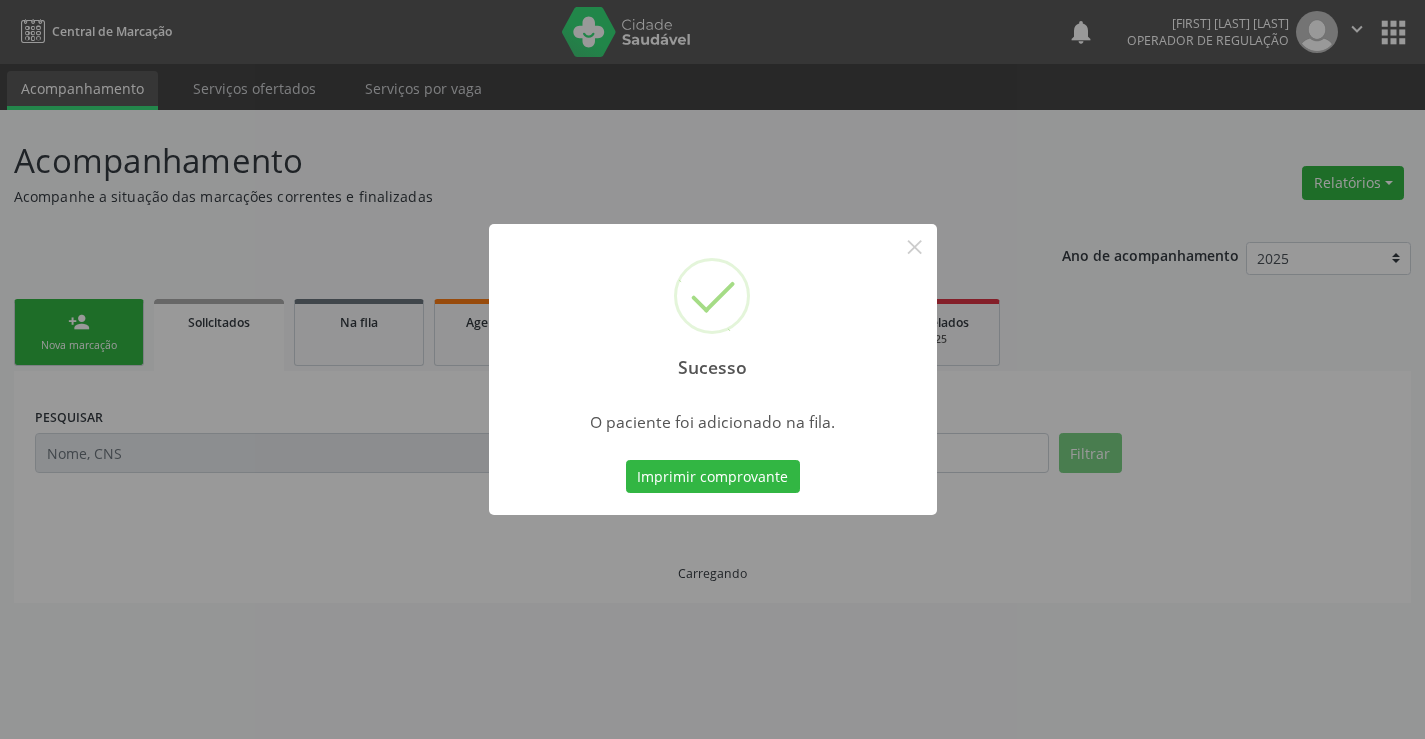 scroll, scrollTop: 0, scrollLeft: 0, axis: both 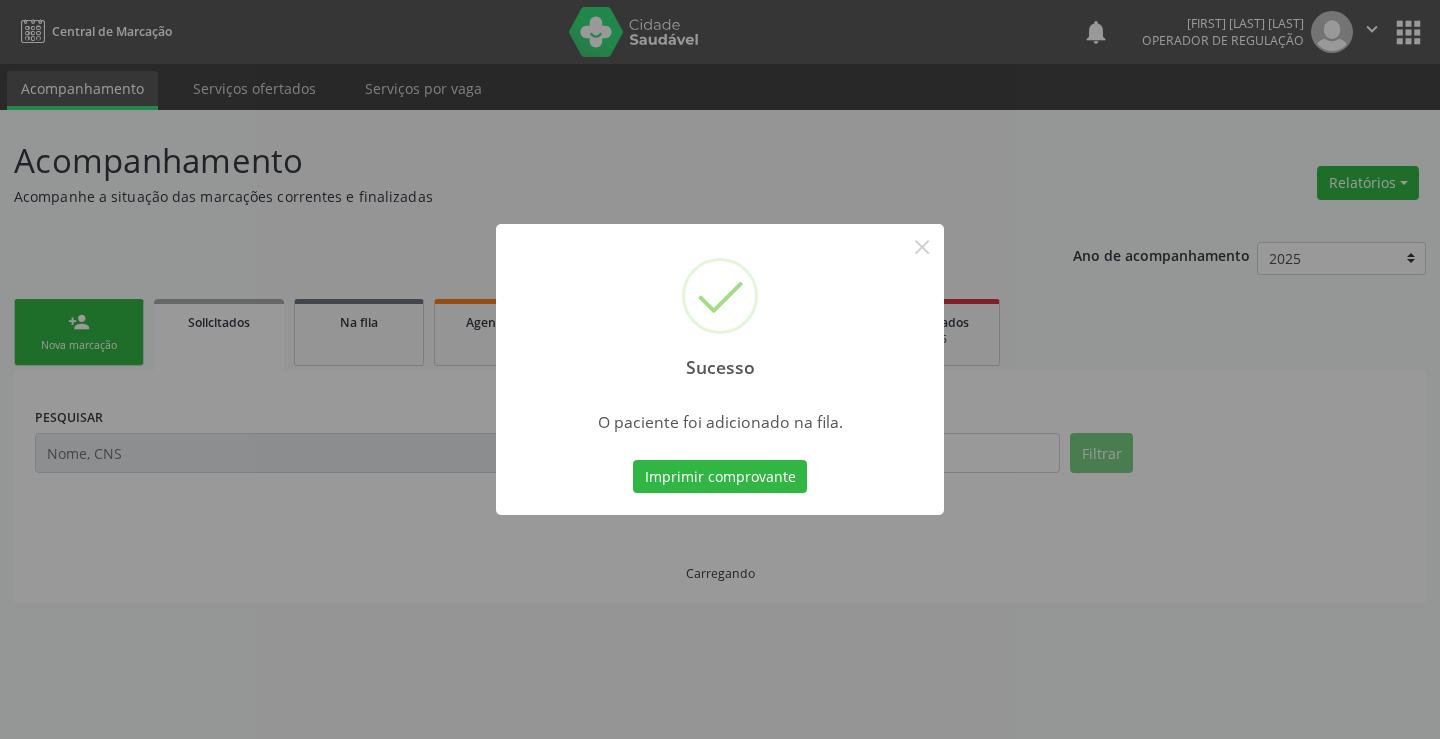 click on "Imprimir comprovante" at bounding box center [720, 477] 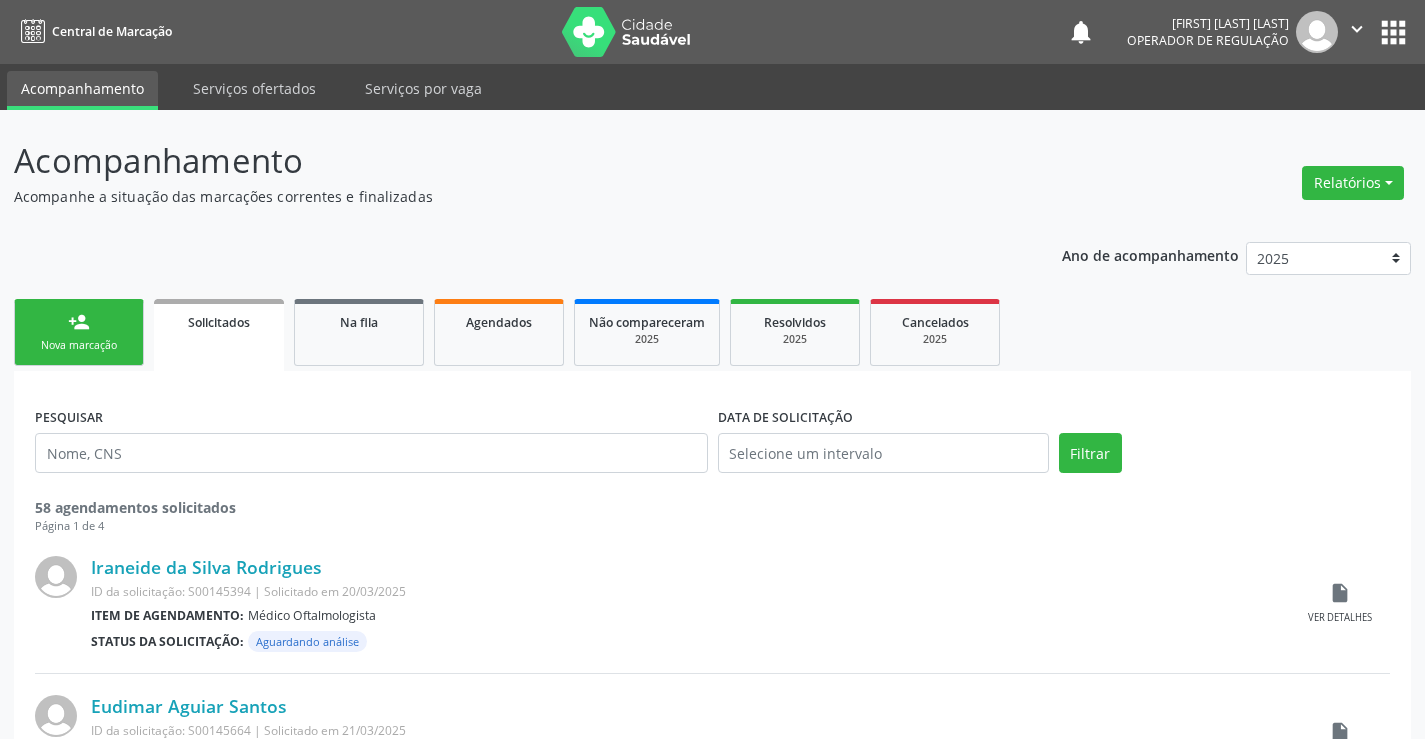 click on "Nova marcação" at bounding box center (79, 345) 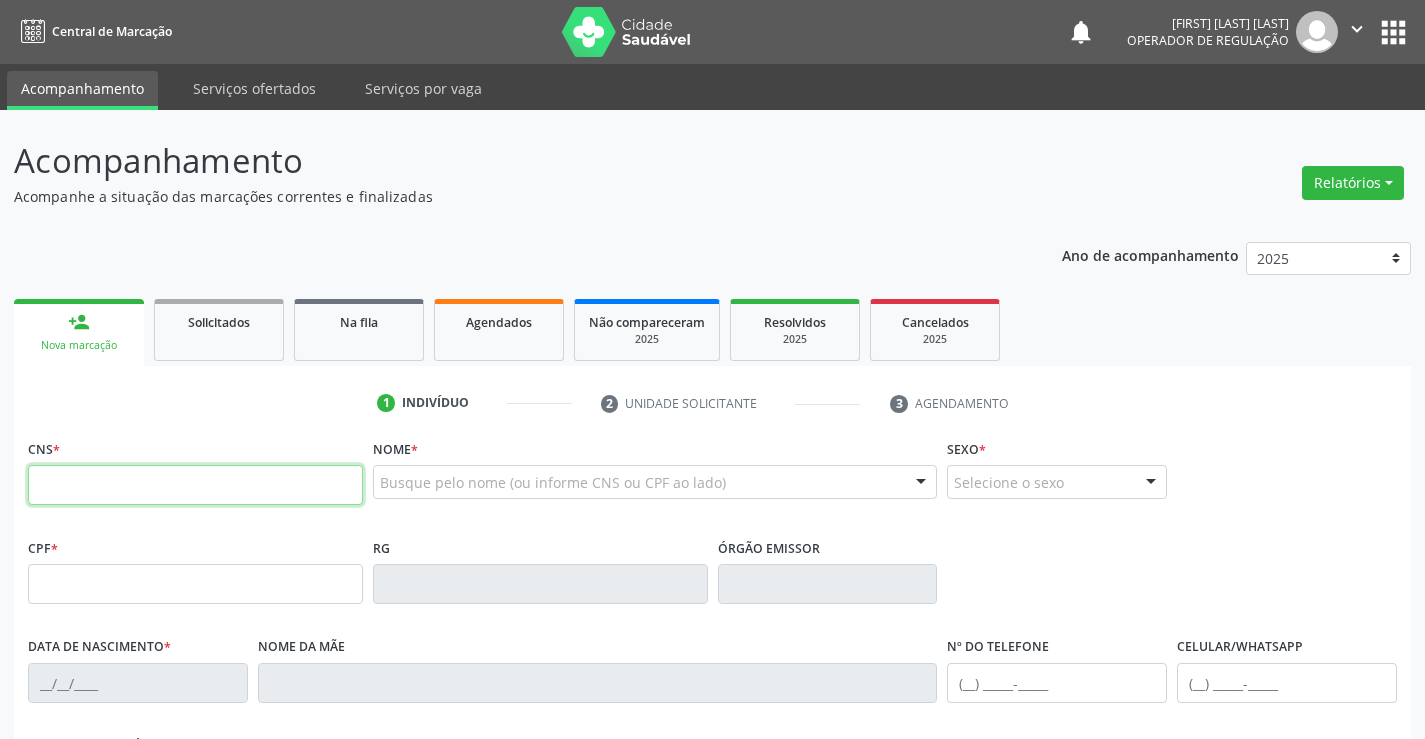 click at bounding box center (195, 485) 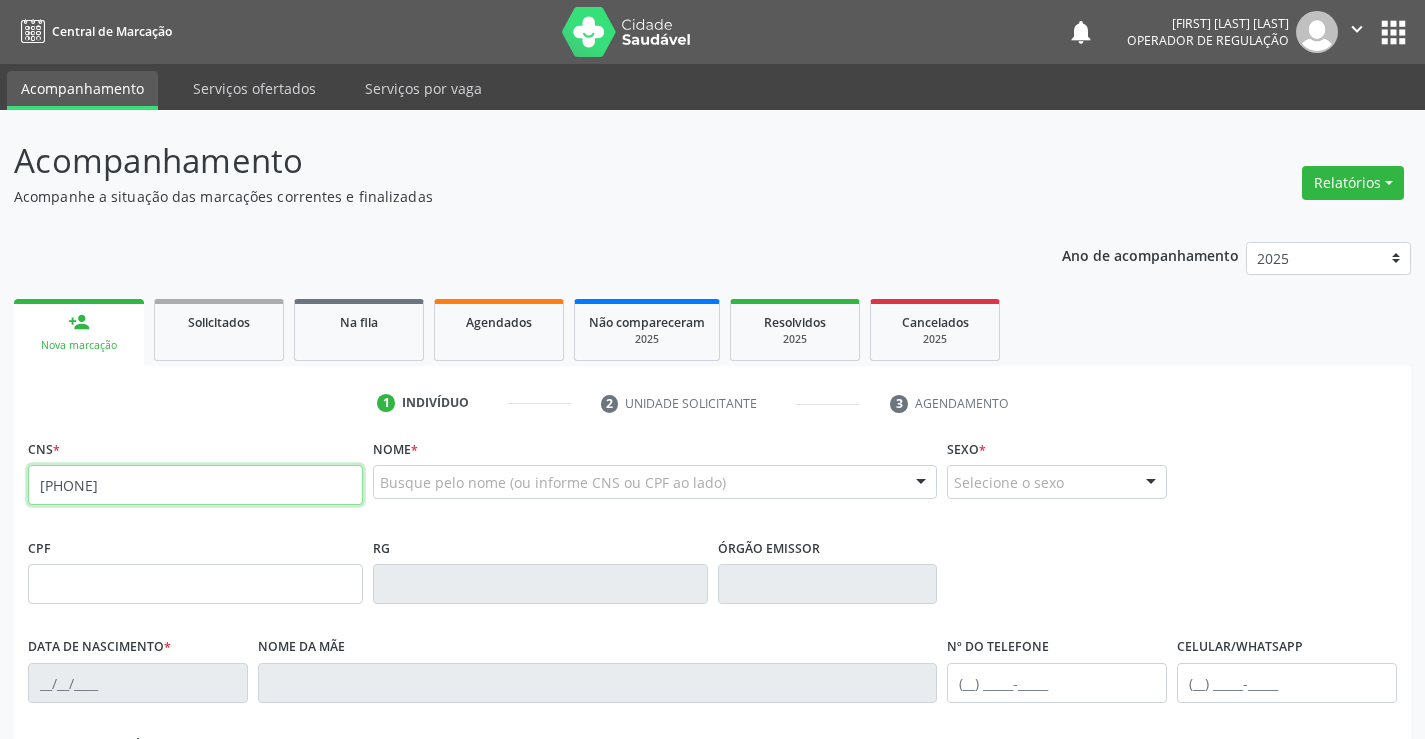 type on "704 1051 8509 6876" 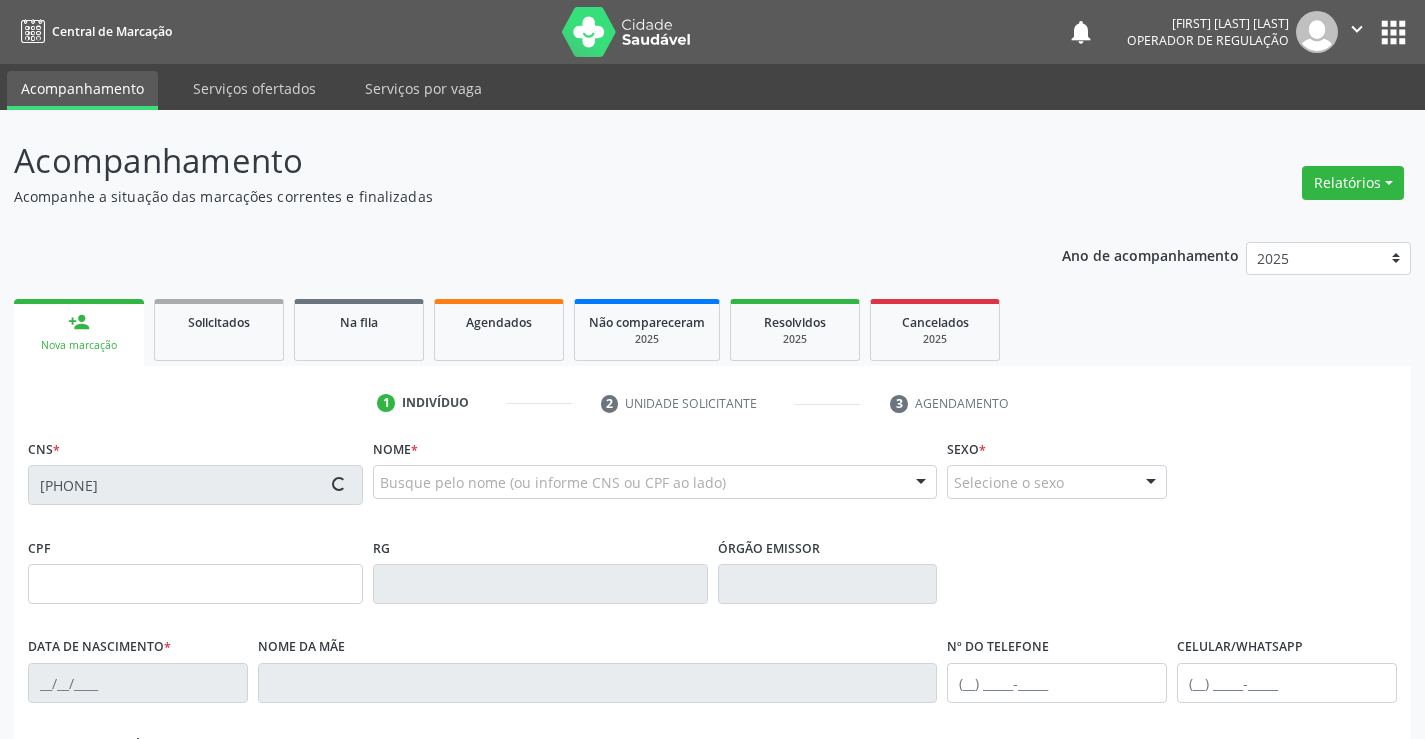 type on "587634649" 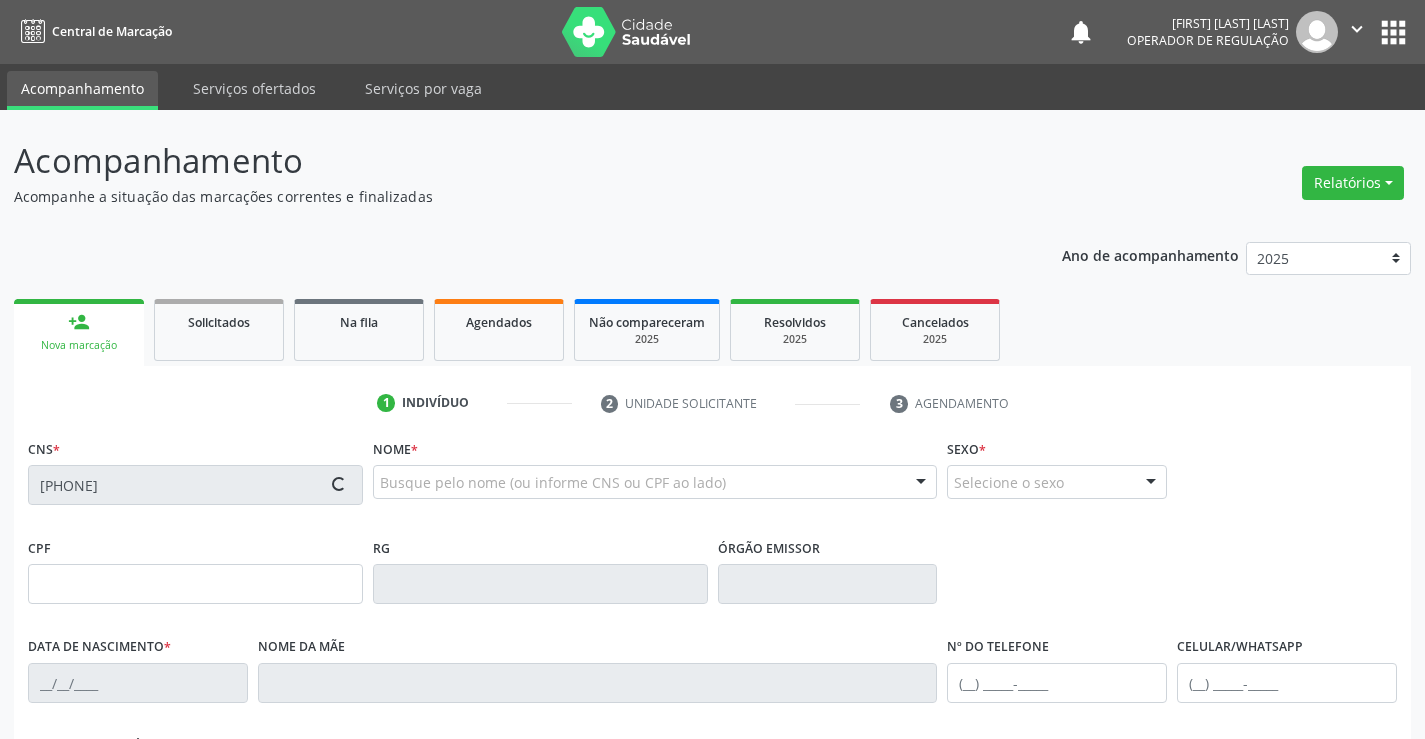 type on "02/04/1982" 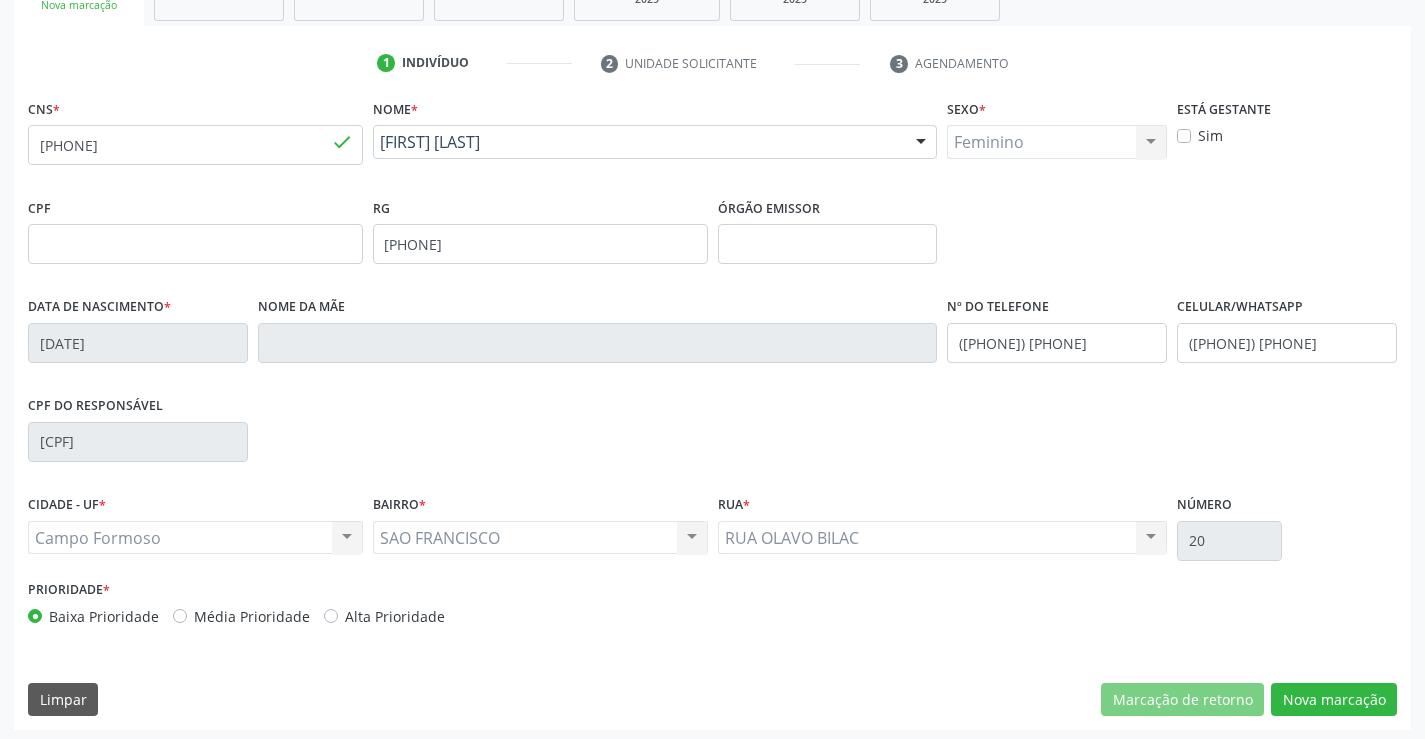 scroll, scrollTop: 345, scrollLeft: 0, axis: vertical 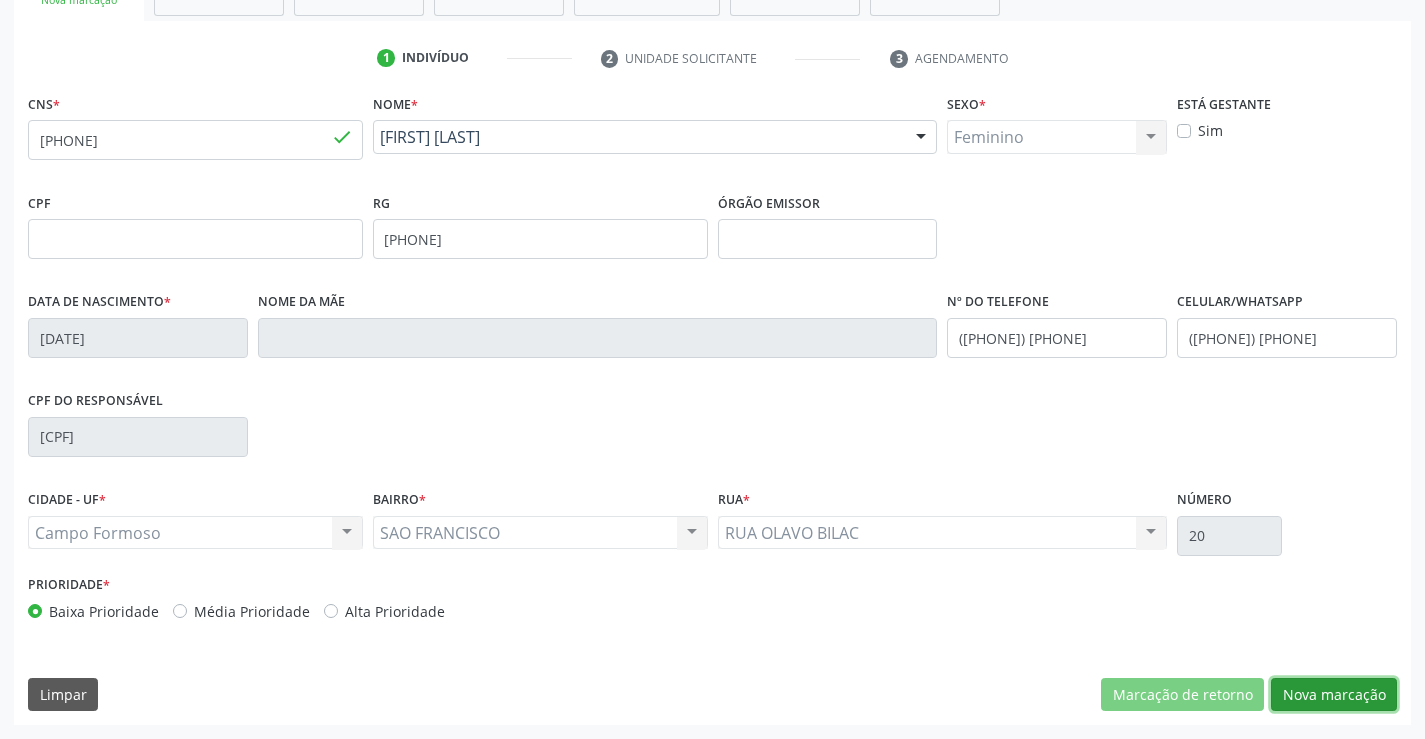 drag, startPoint x: 1343, startPoint y: 698, endPoint x: 1099, endPoint y: 485, distance: 323.8904 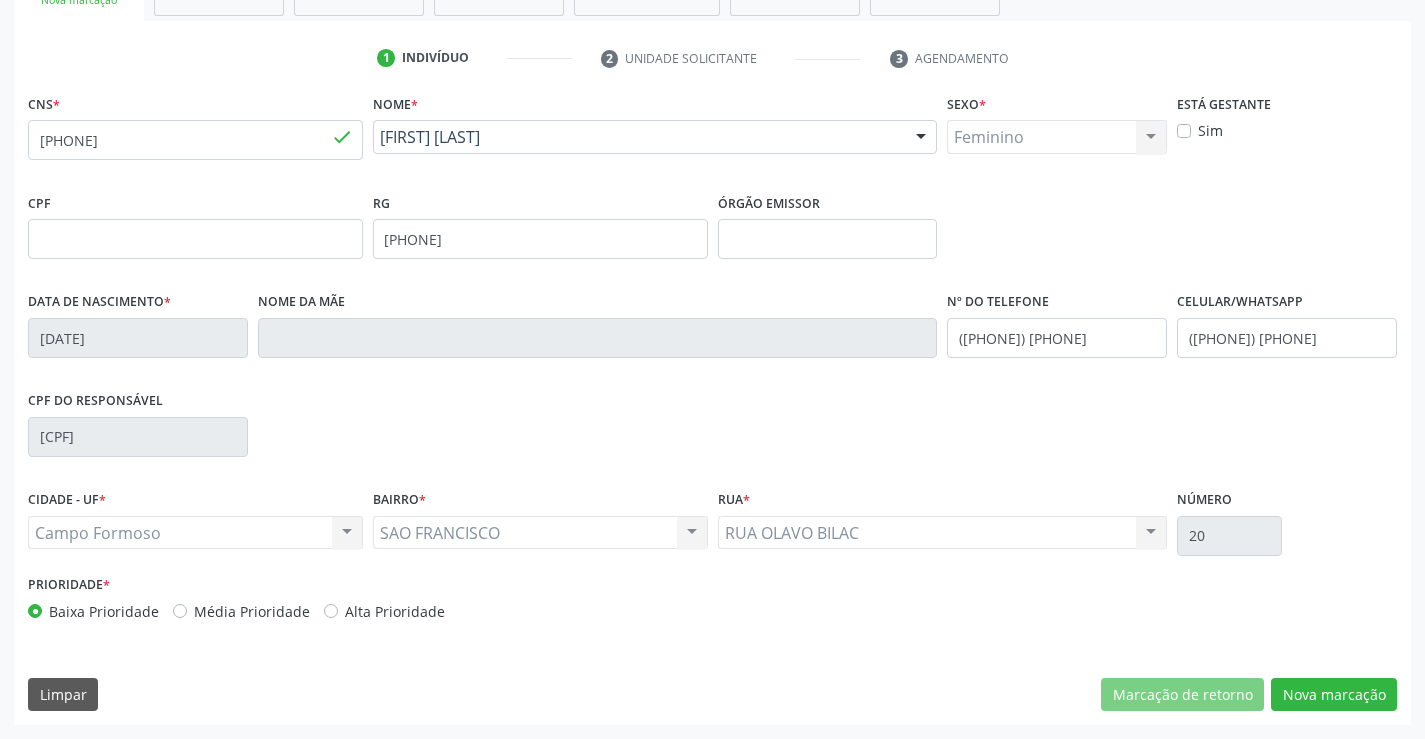 scroll, scrollTop: 167, scrollLeft: 0, axis: vertical 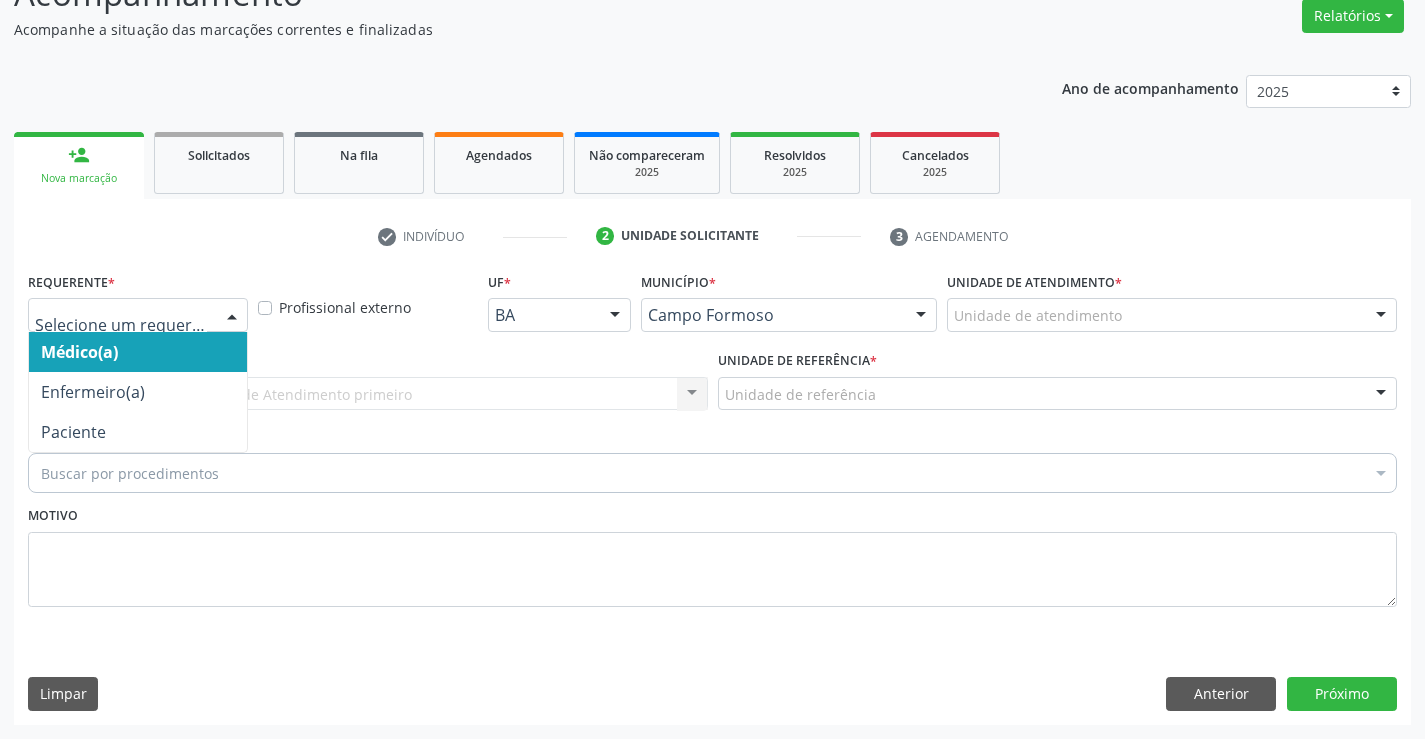 drag, startPoint x: 143, startPoint y: 306, endPoint x: 131, endPoint y: 358, distance: 53.366657 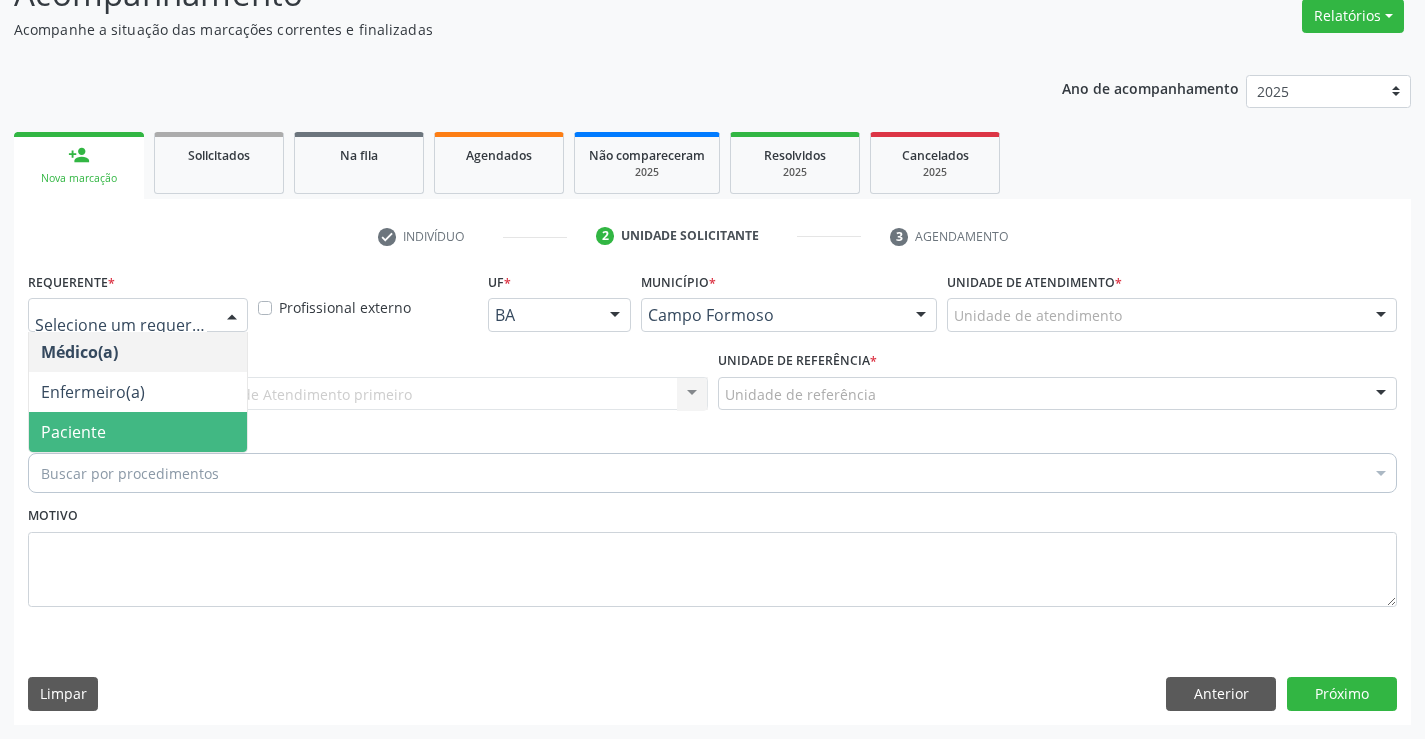 click on "Paciente" at bounding box center [138, 432] 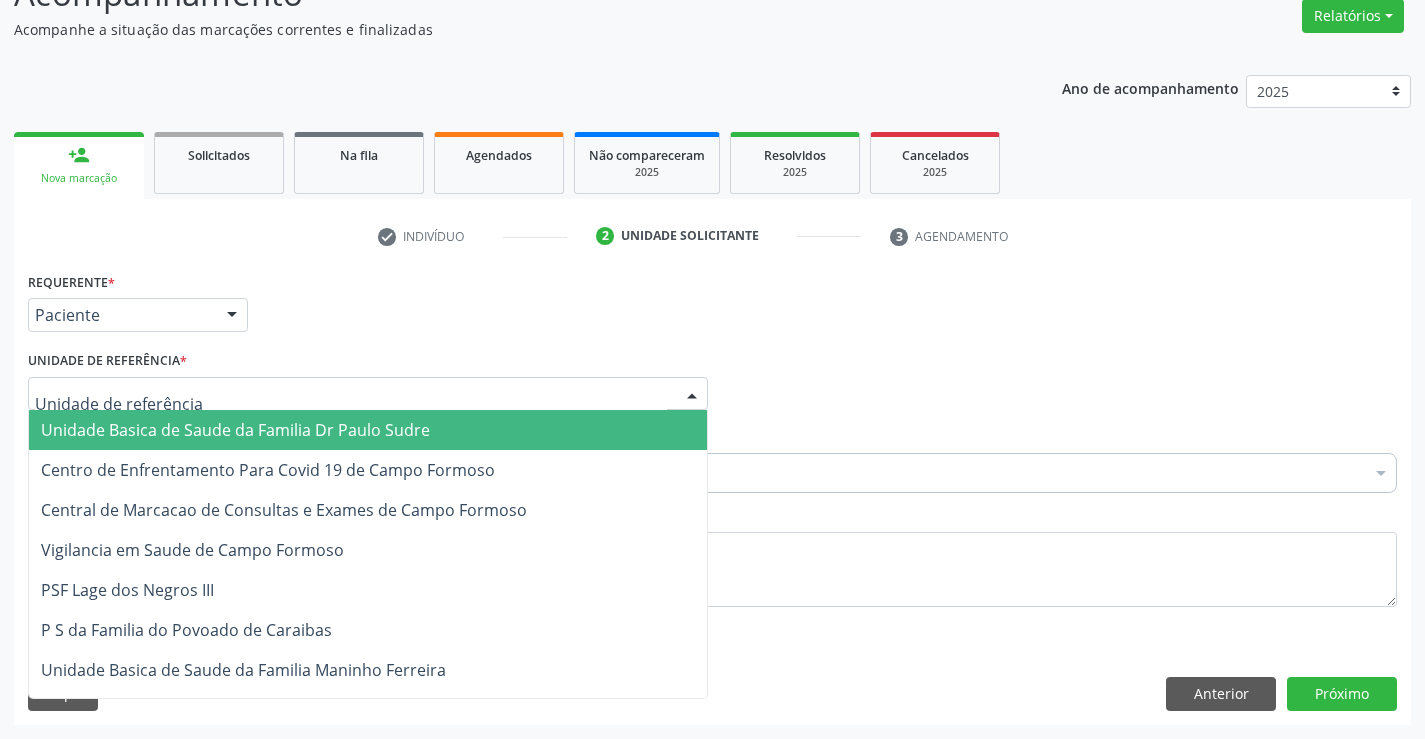 drag, startPoint x: 158, startPoint y: 418, endPoint x: 138, endPoint y: 447, distance: 35.22783 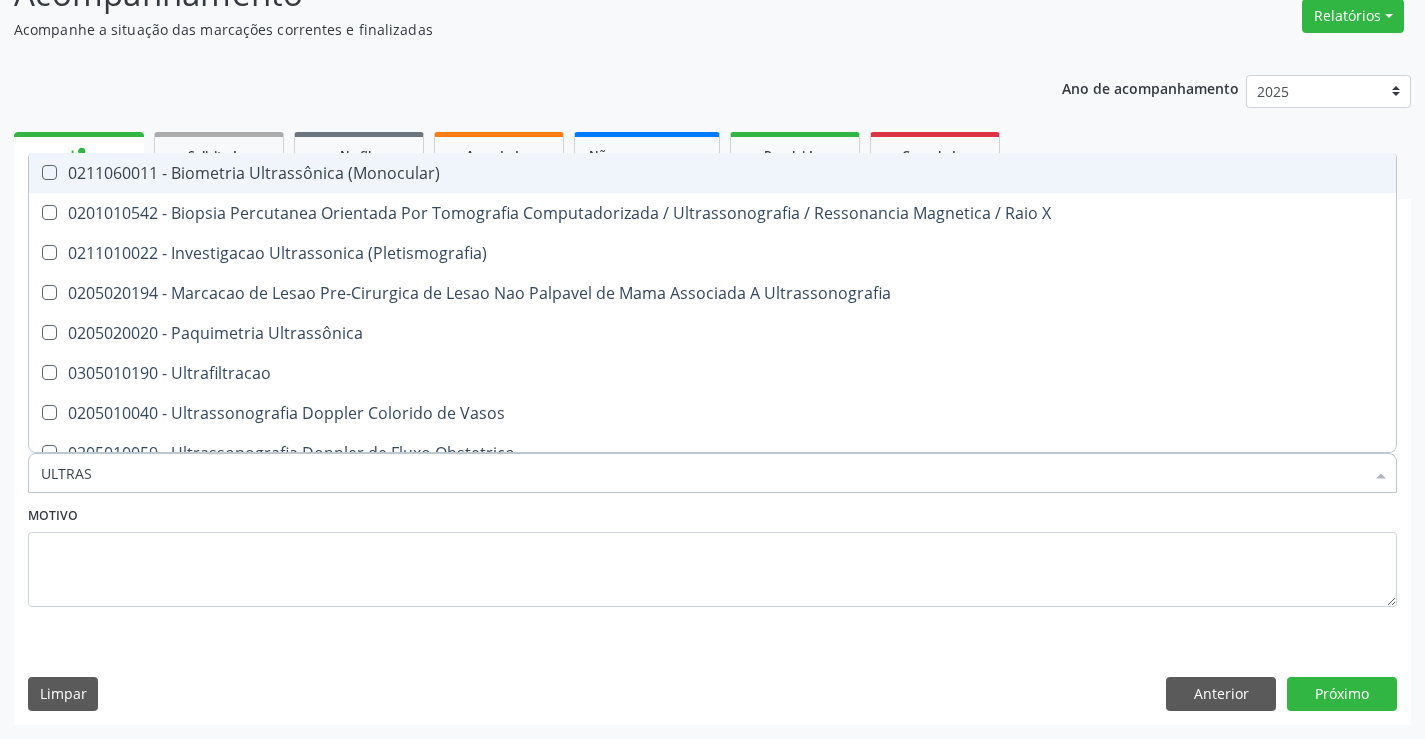 type on "ULTRASS" 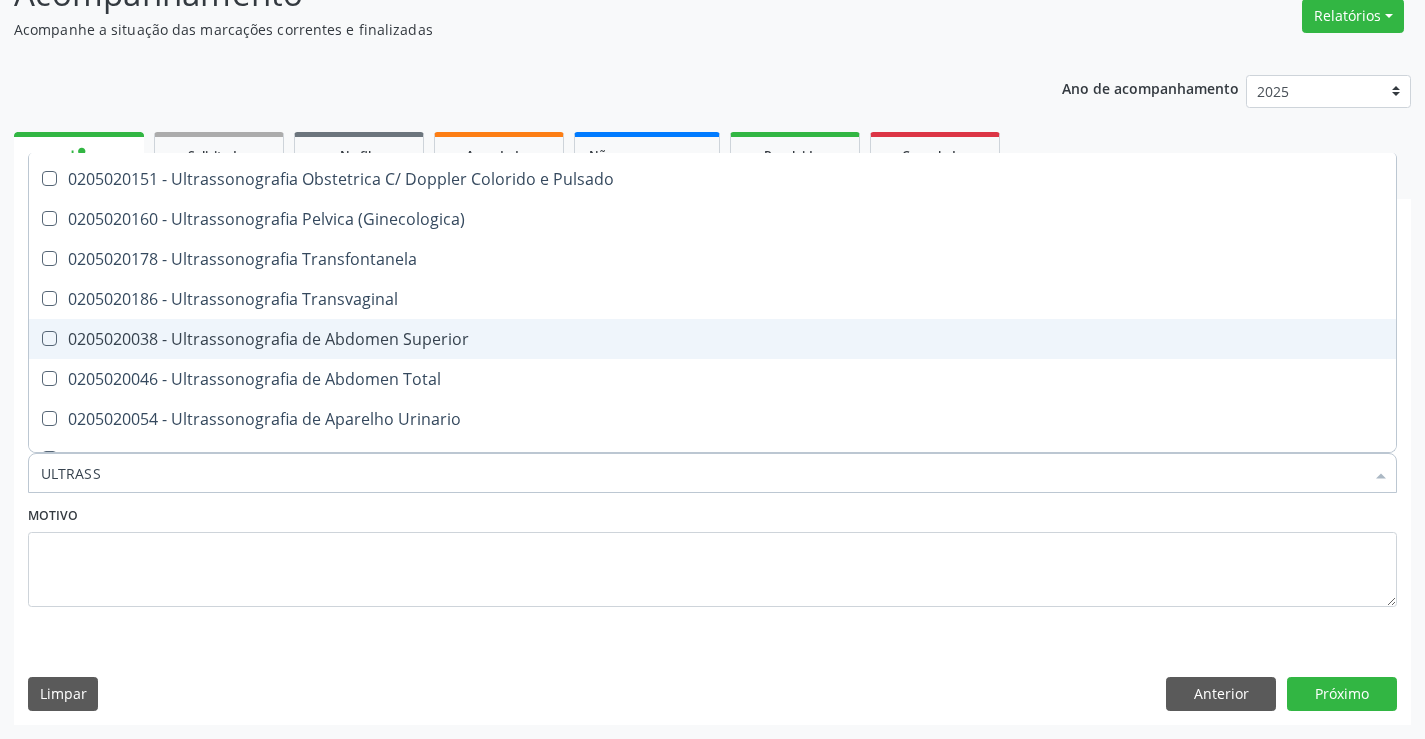 scroll, scrollTop: 400, scrollLeft: 0, axis: vertical 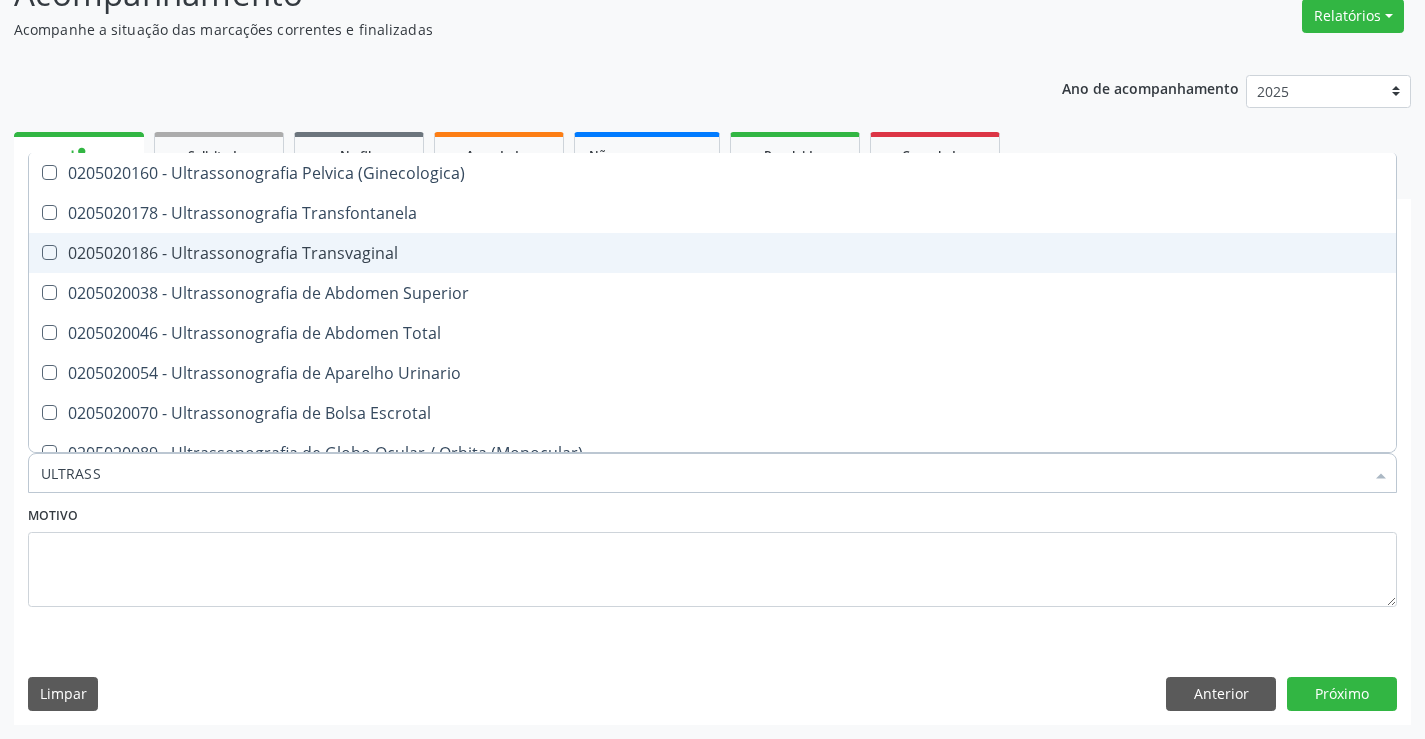 click on "0205020186 - Ultrassonografia Transvaginal" at bounding box center (712, 253) 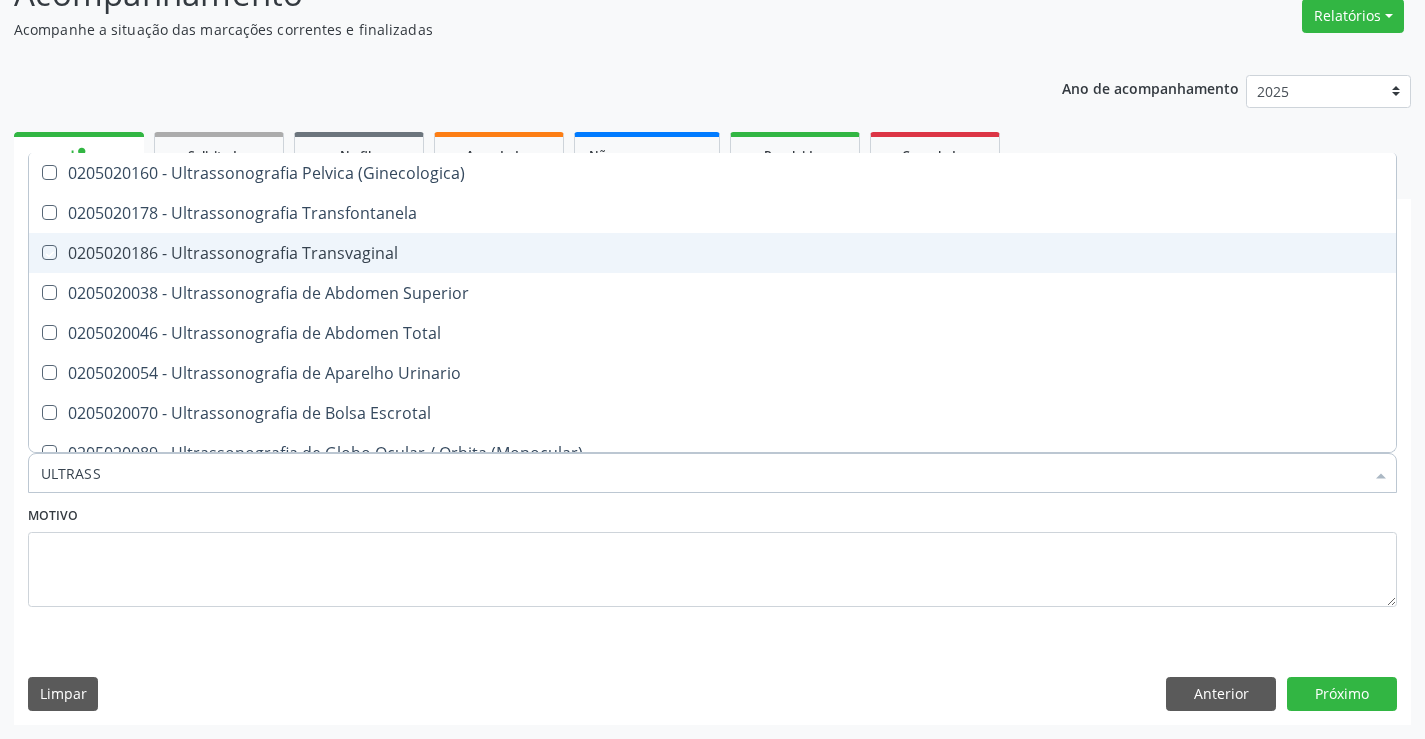 checkbox on "true" 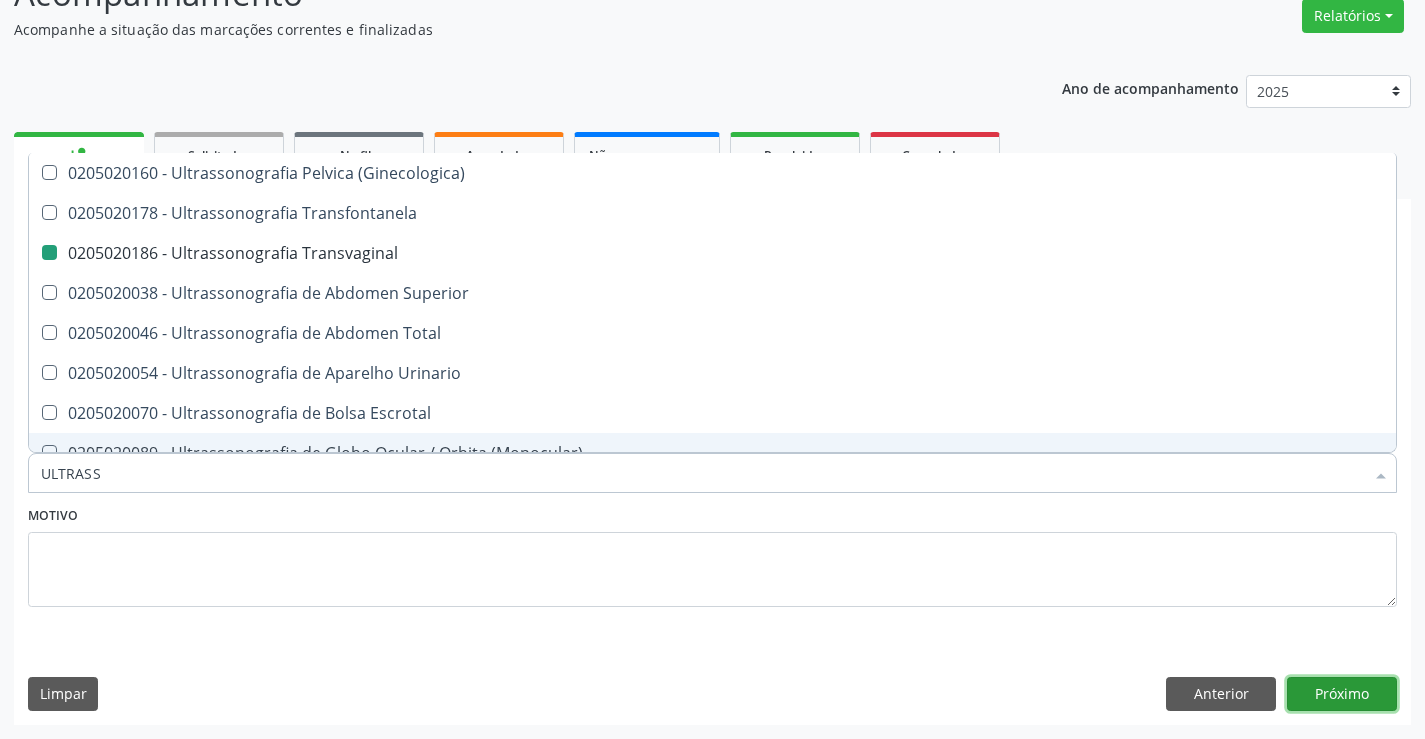 click on "Próximo" at bounding box center [1342, 694] 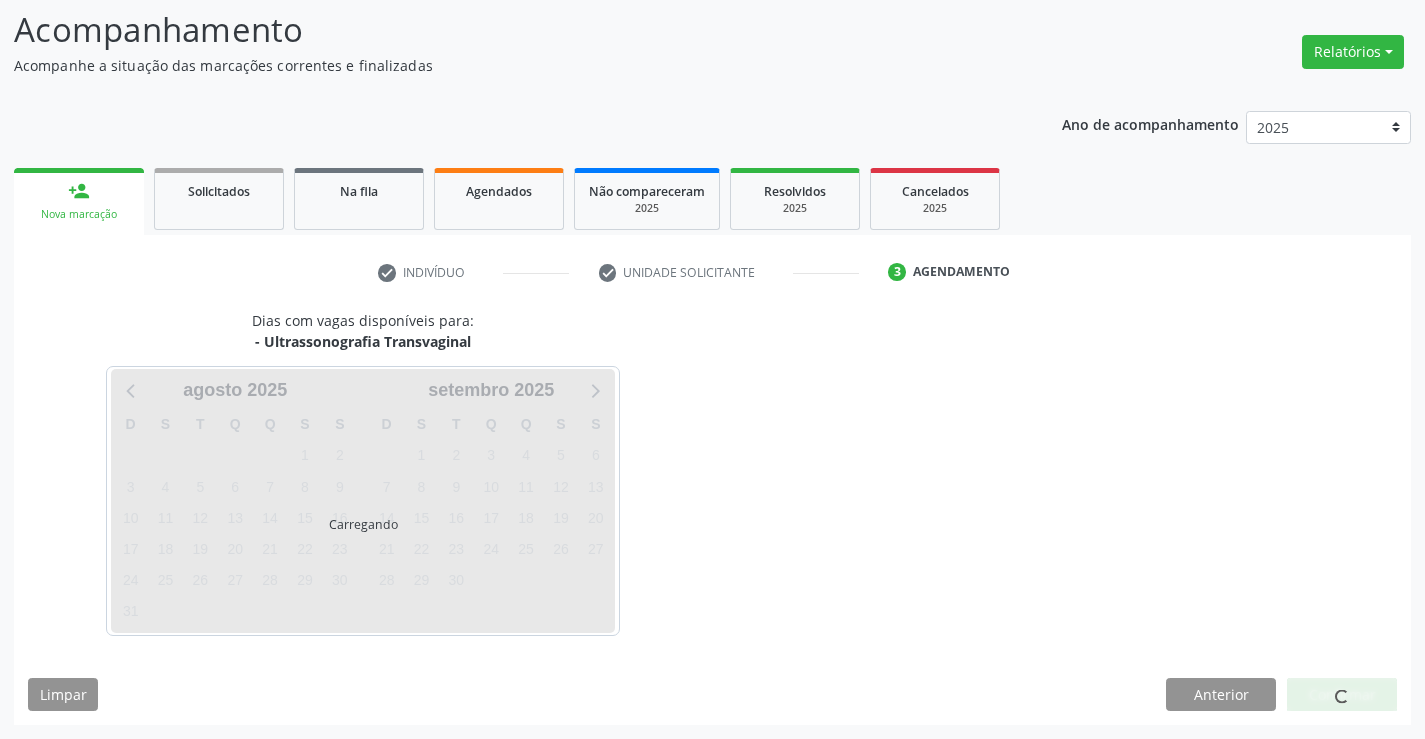 scroll, scrollTop: 131, scrollLeft: 0, axis: vertical 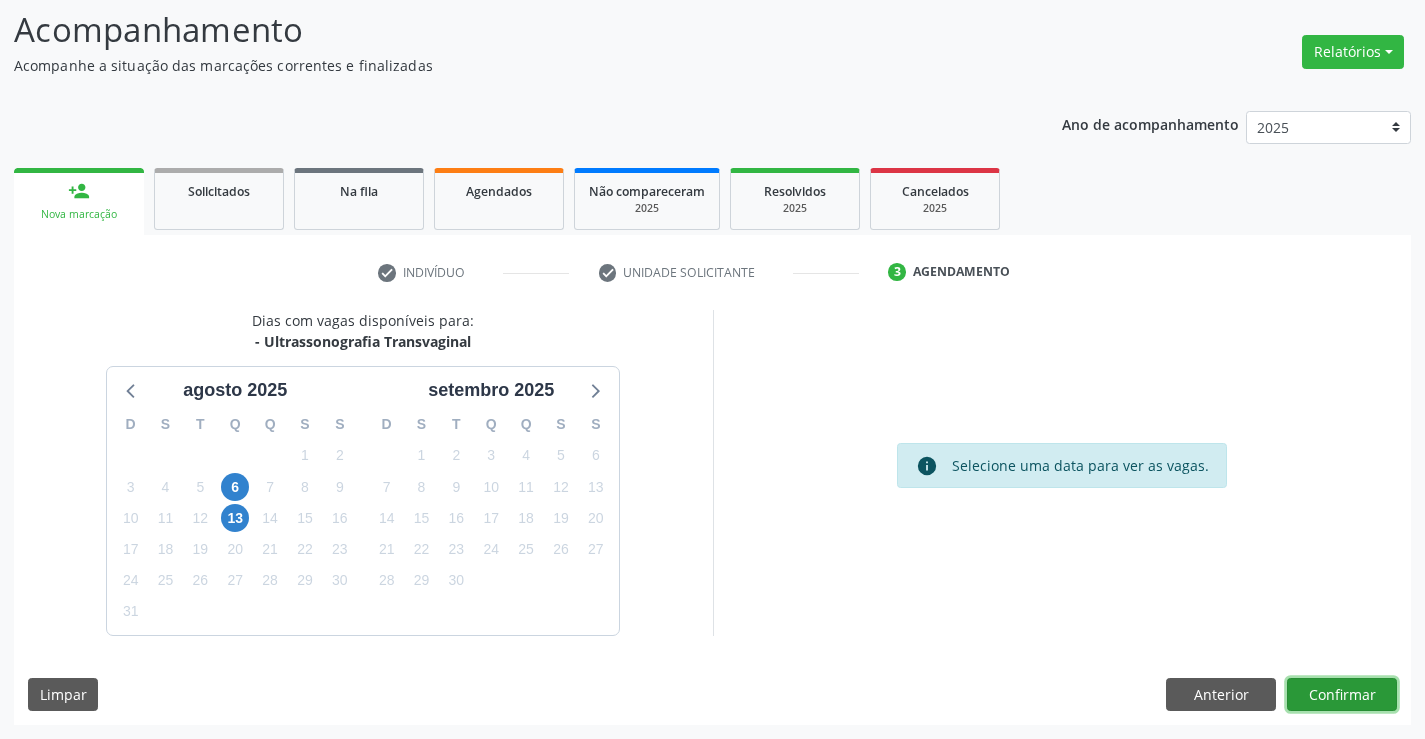 click on "Confirmar" at bounding box center [1342, 695] 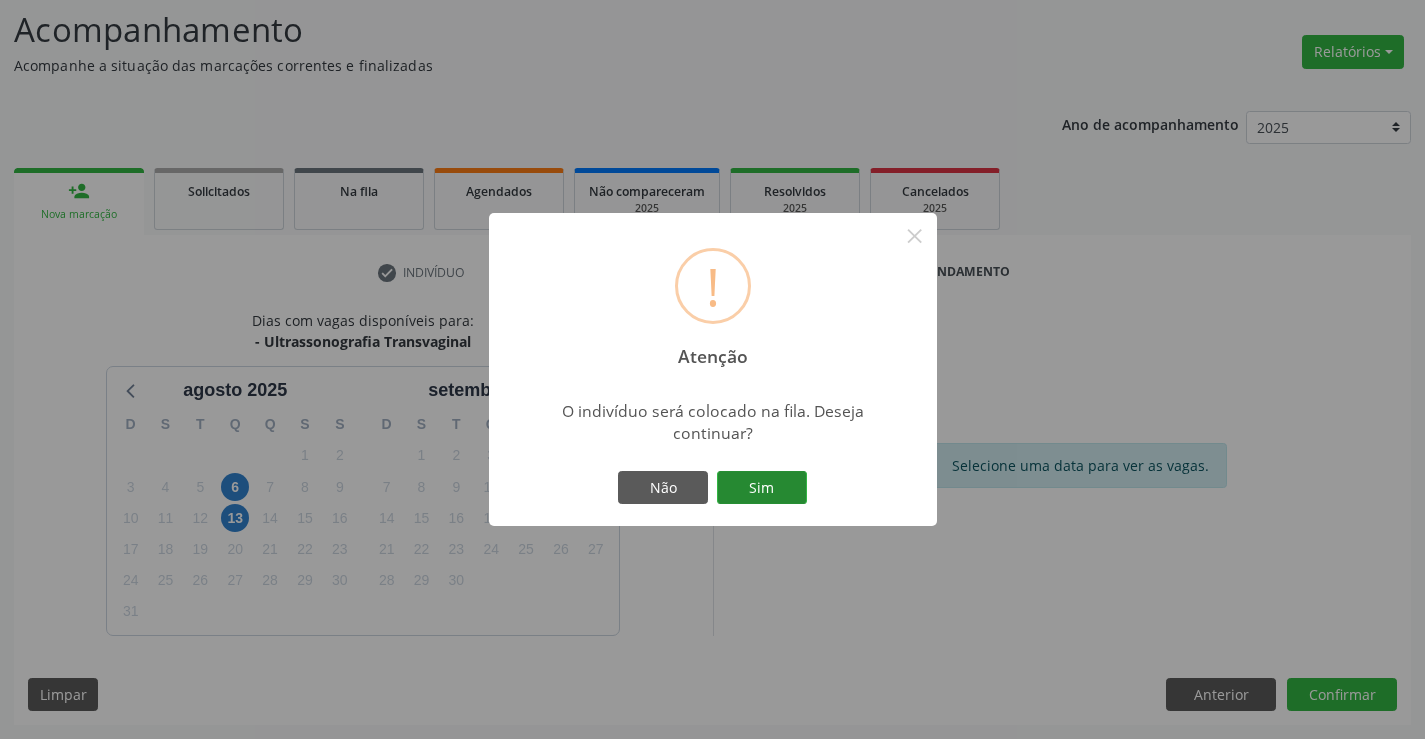 click on "Sim" at bounding box center [762, 488] 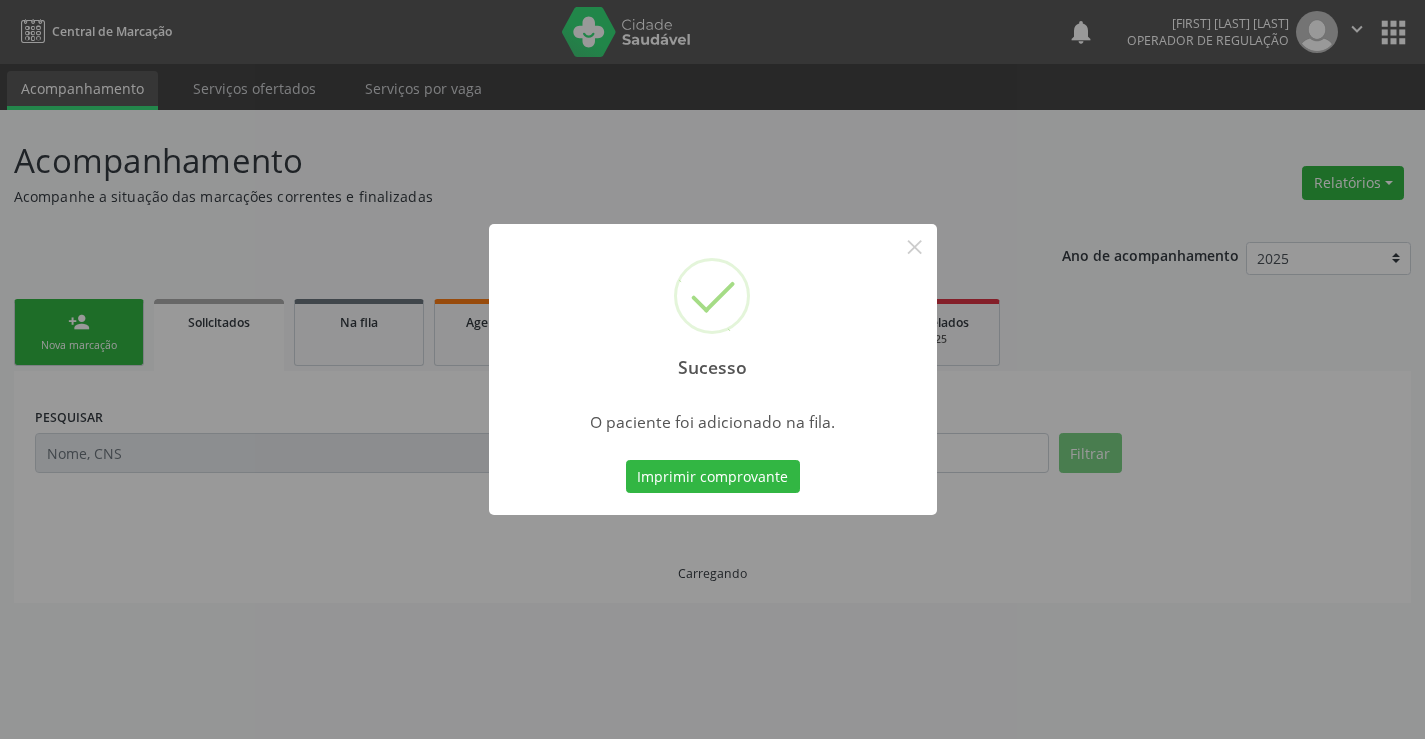 scroll, scrollTop: 0, scrollLeft: 0, axis: both 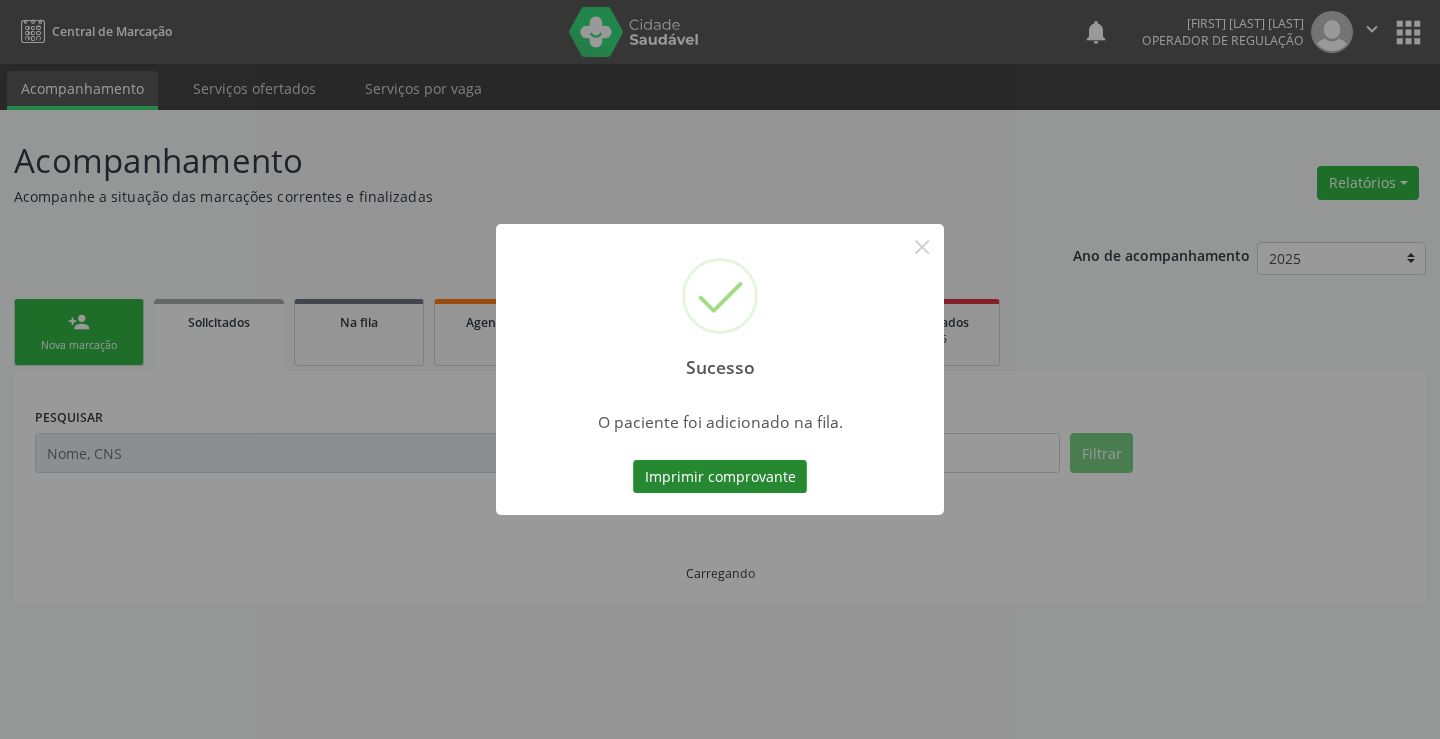 click on "Imprimir comprovante" at bounding box center [720, 477] 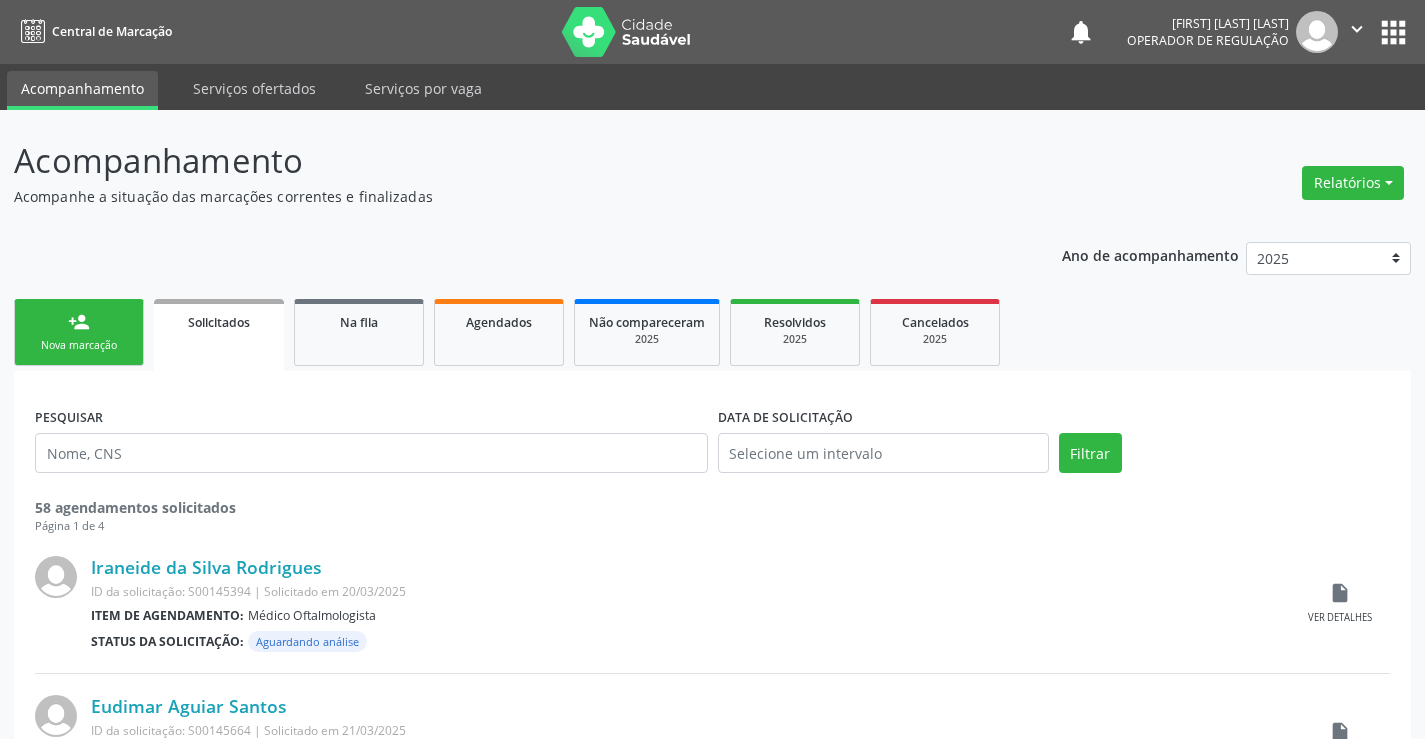 click on "Nova marcação" at bounding box center [79, 345] 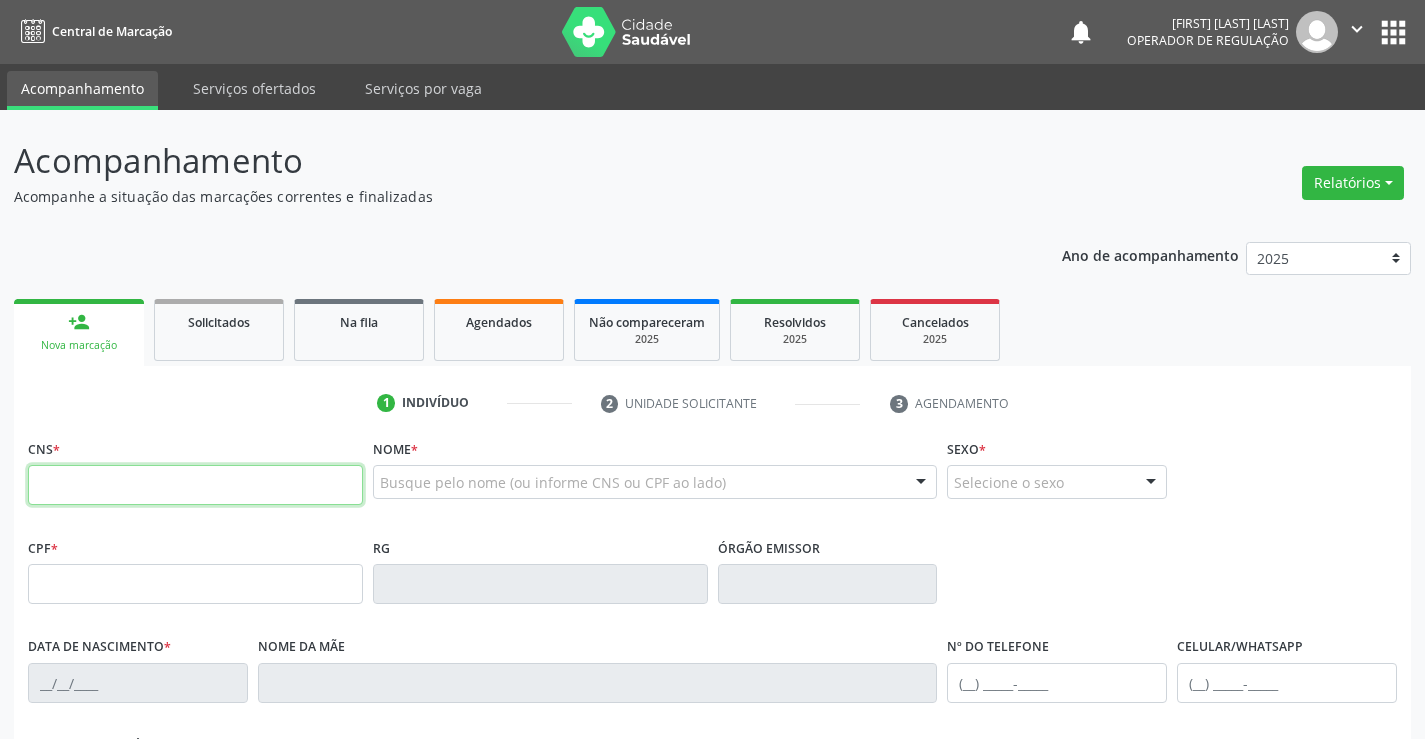 click at bounding box center [195, 485] 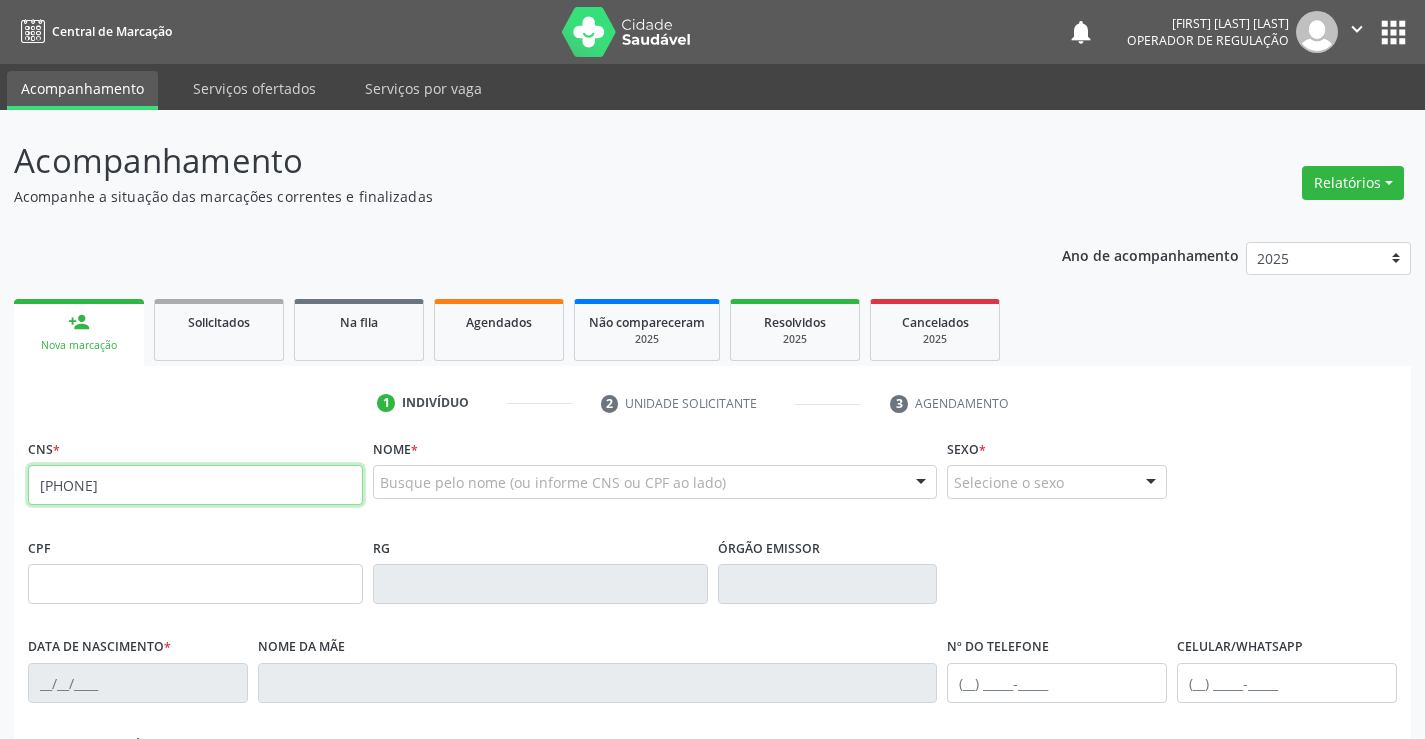 type on "702 4050 7699 6524" 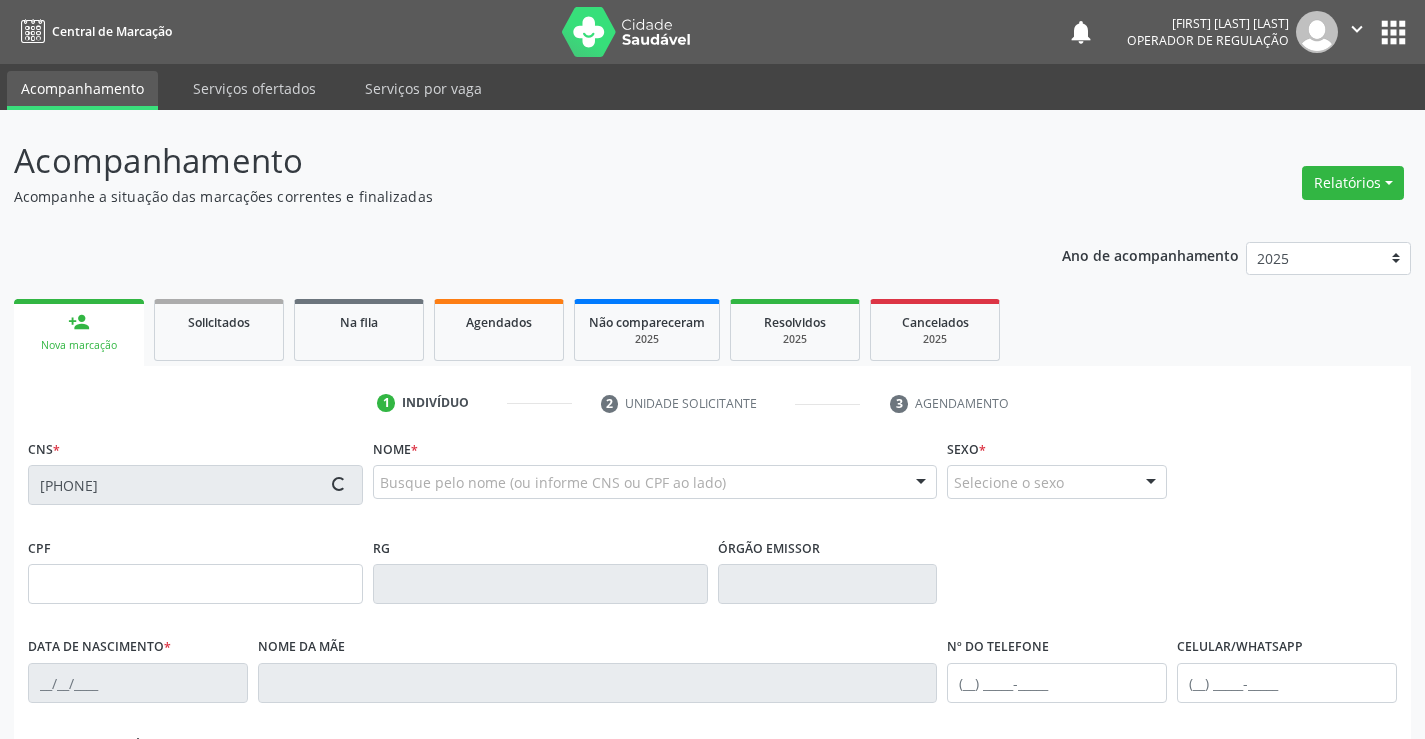 type on "0158136063" 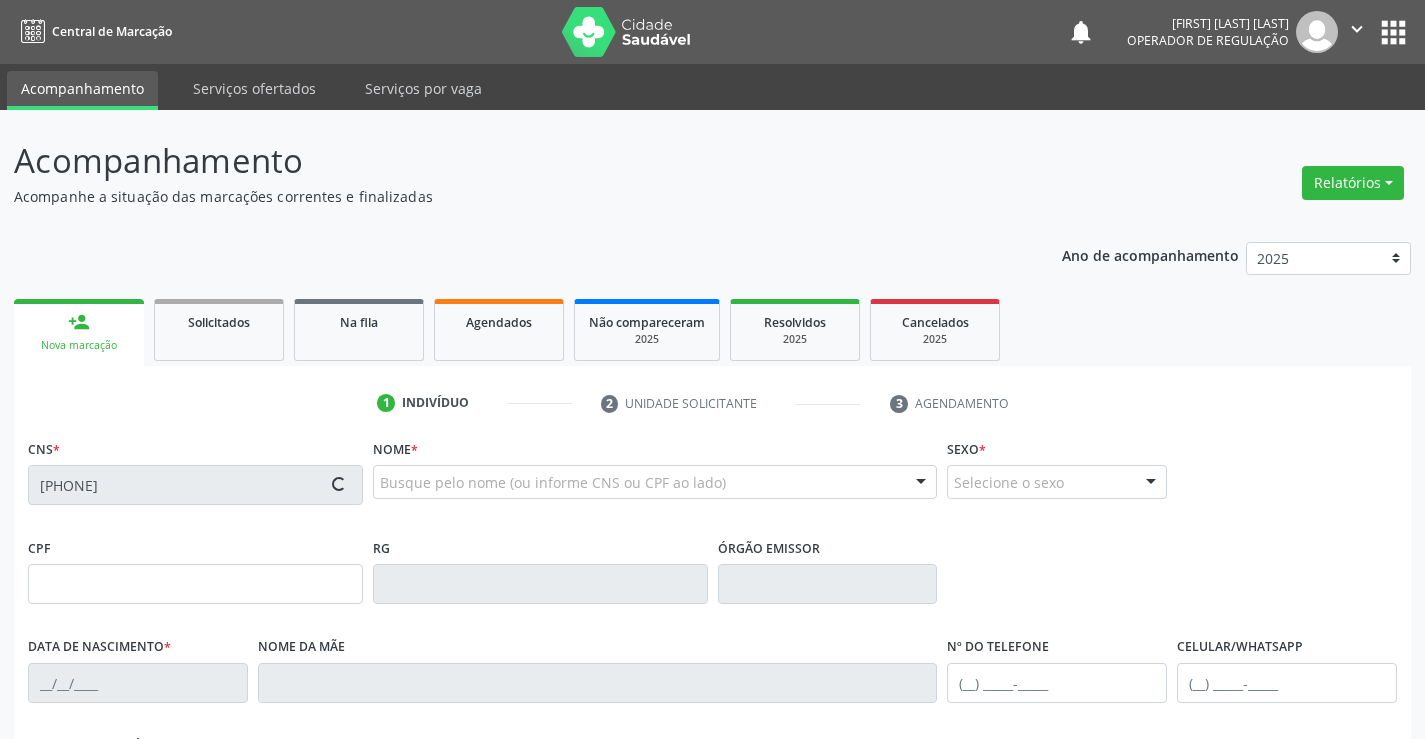 type on "30/11/1953" 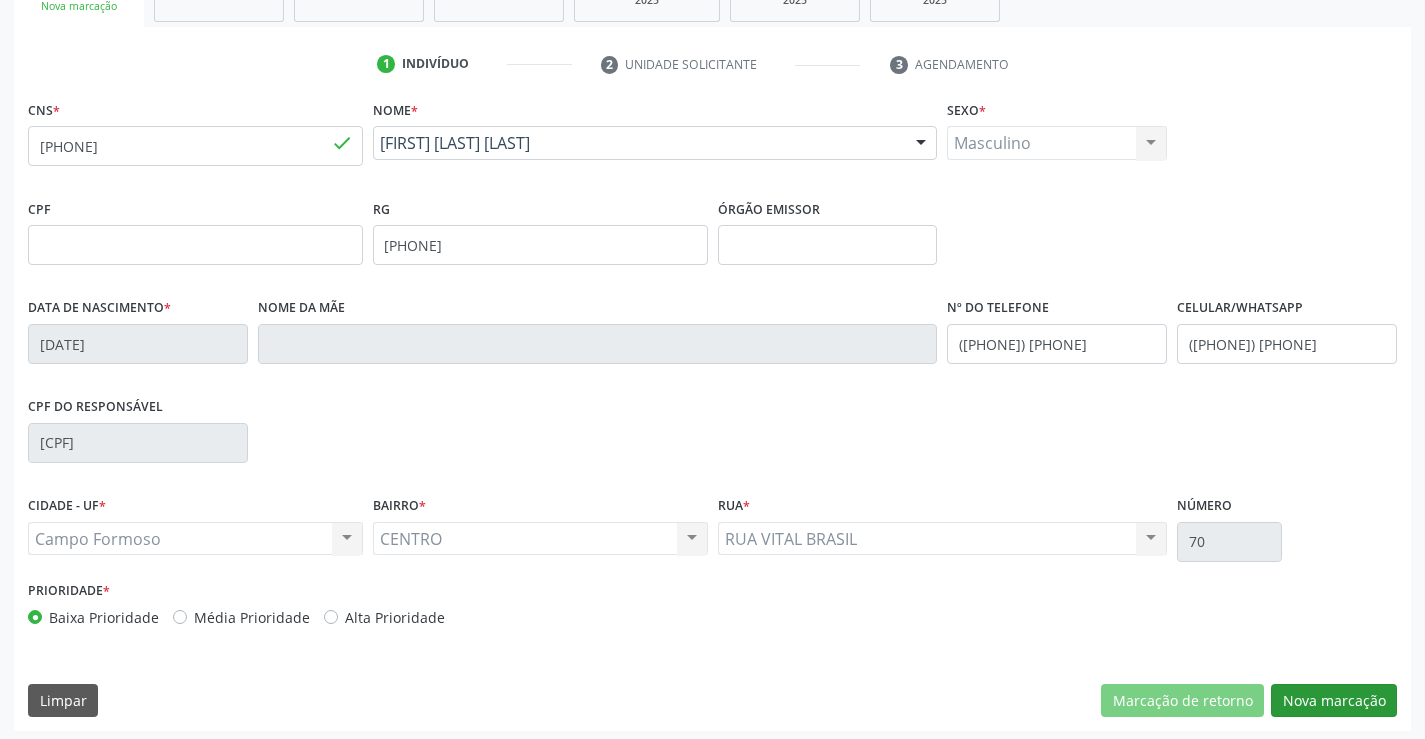 scroll, scrollTop: 345, scrollLeft: 0, axis: vertical 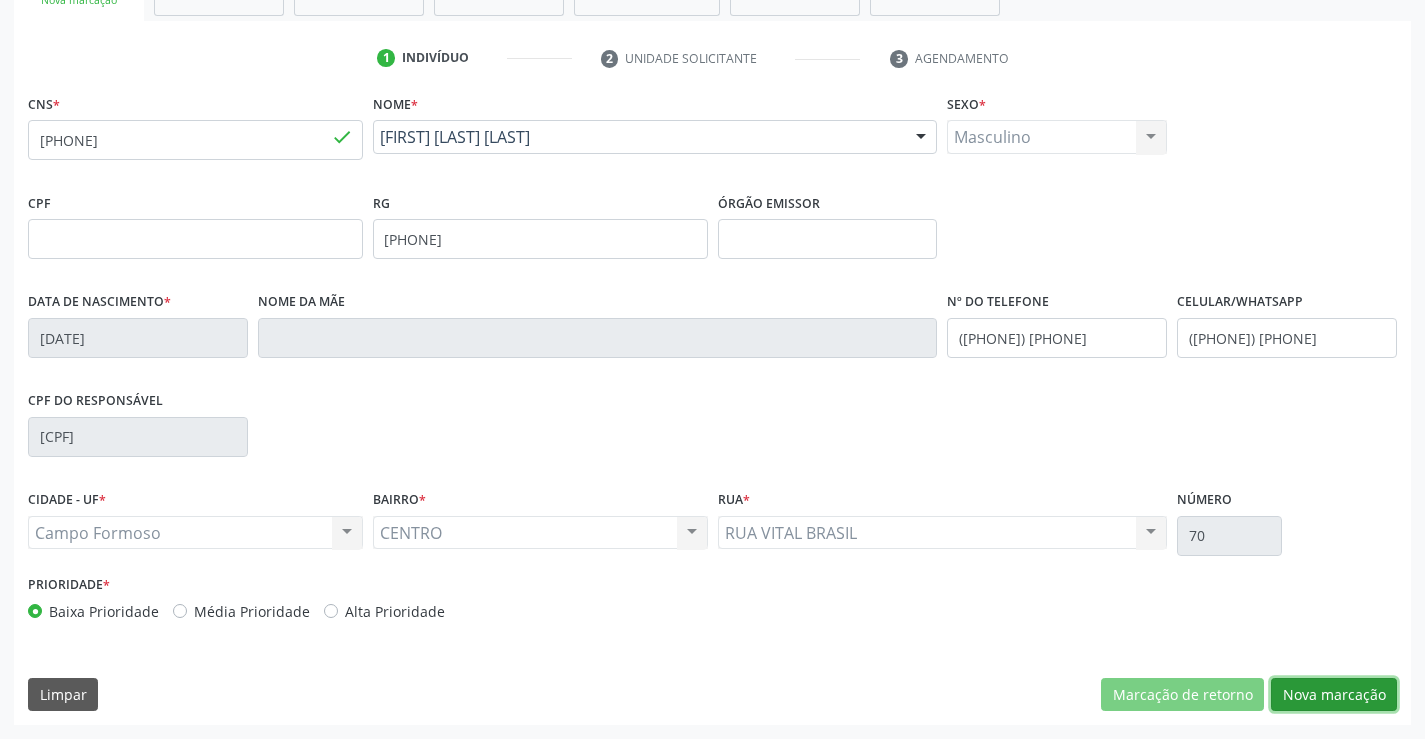 click on "Nova marcação" at bounding box center (1334, 695) 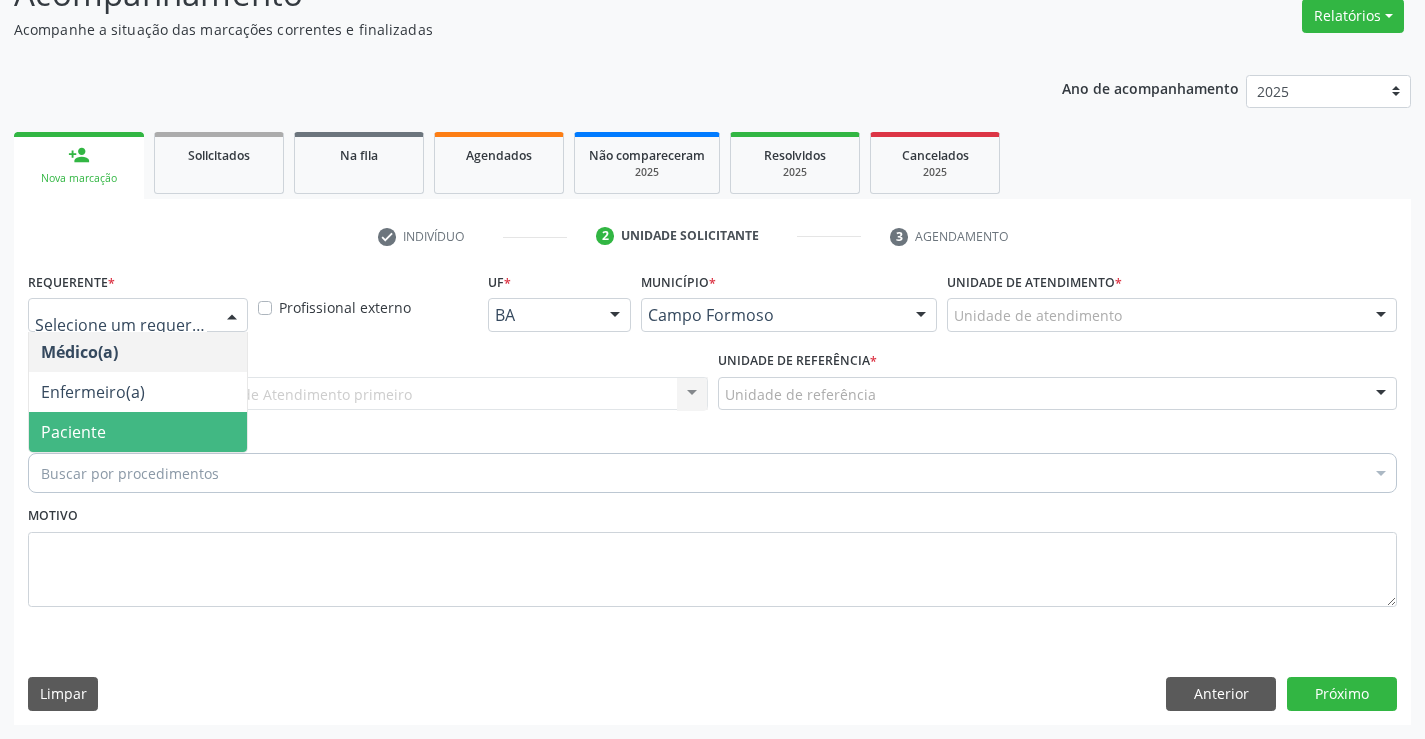 click on "Paciente" at bounding box center [138, 432] 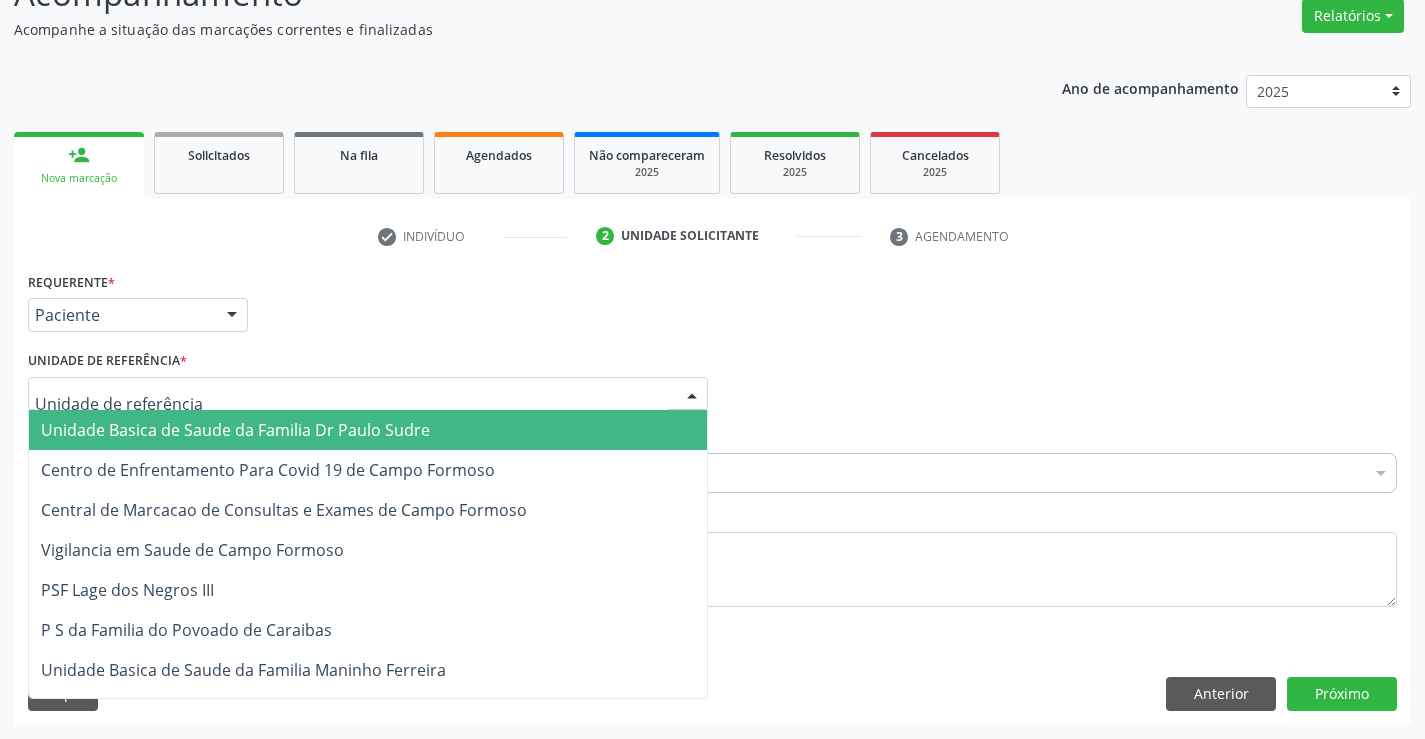 drag, startPoint x: 154, startPoint y: 379, endPoint x: 154, endPoint y: 408, distance: 29 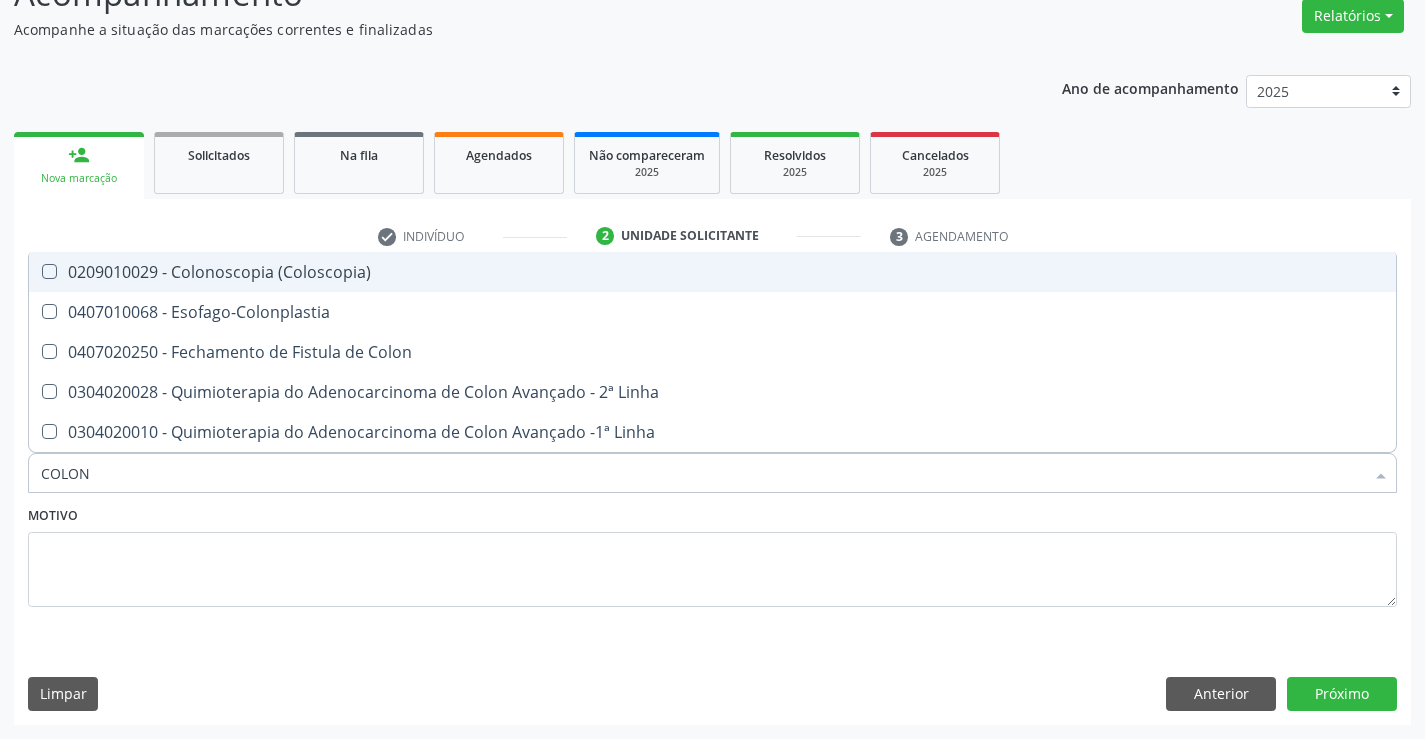 type on "COLONO" 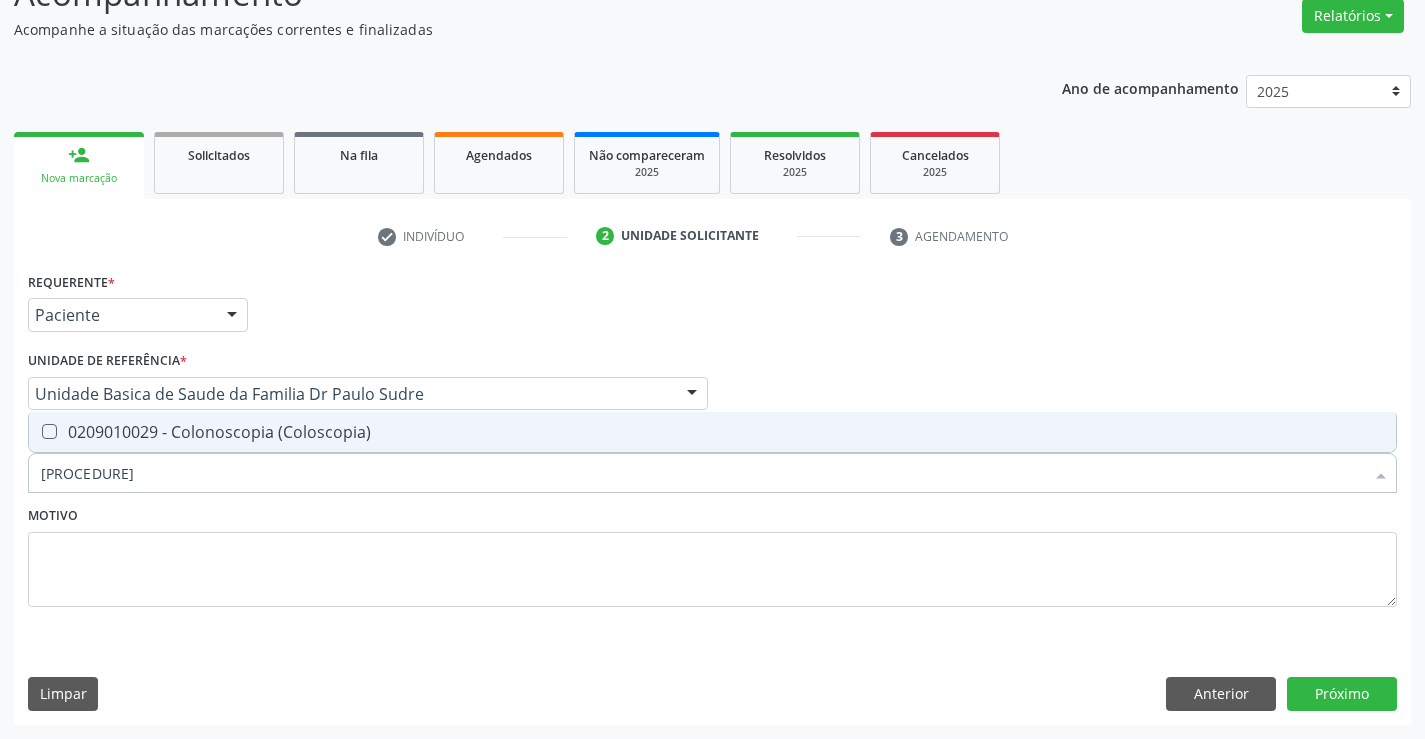 click on "0209010029 - Colonoscopia (Coloscopia)" at bounding box center [712, 432] 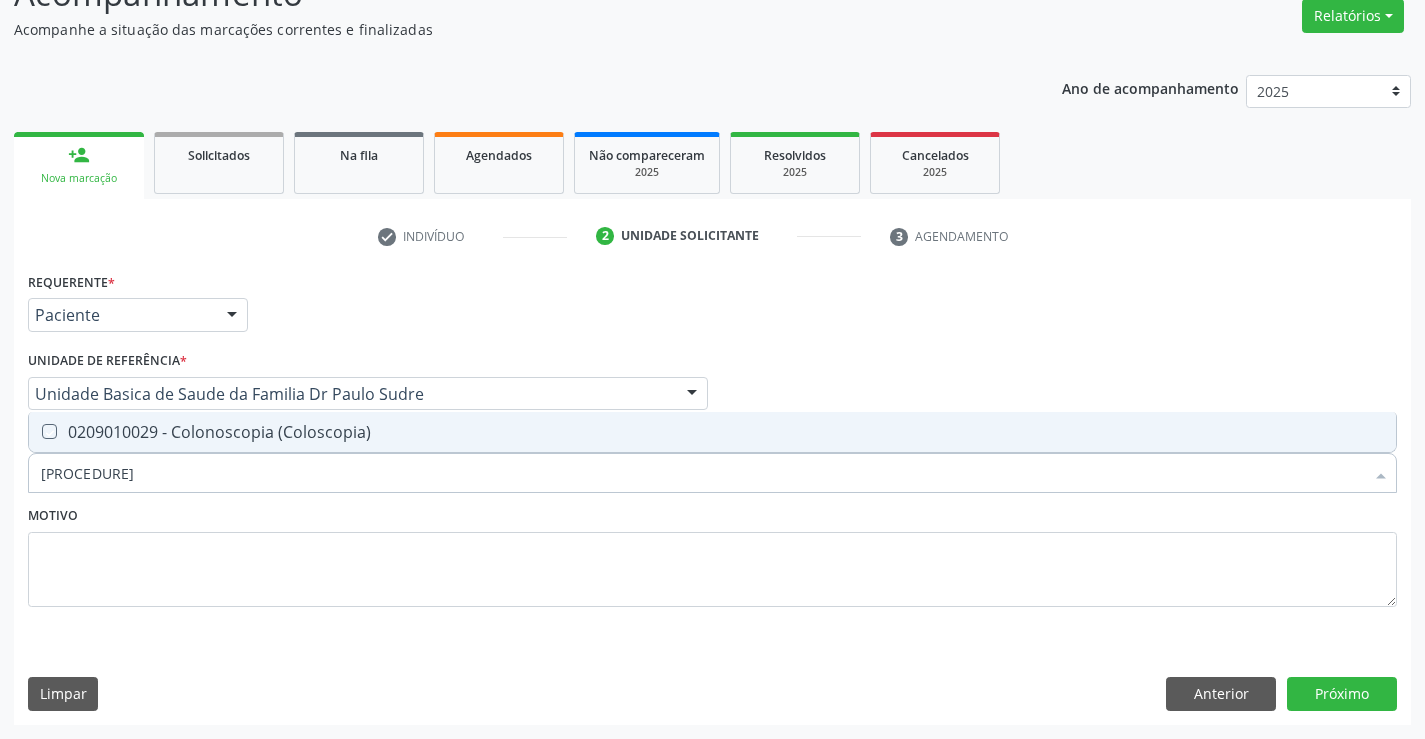 checkbox on "true" 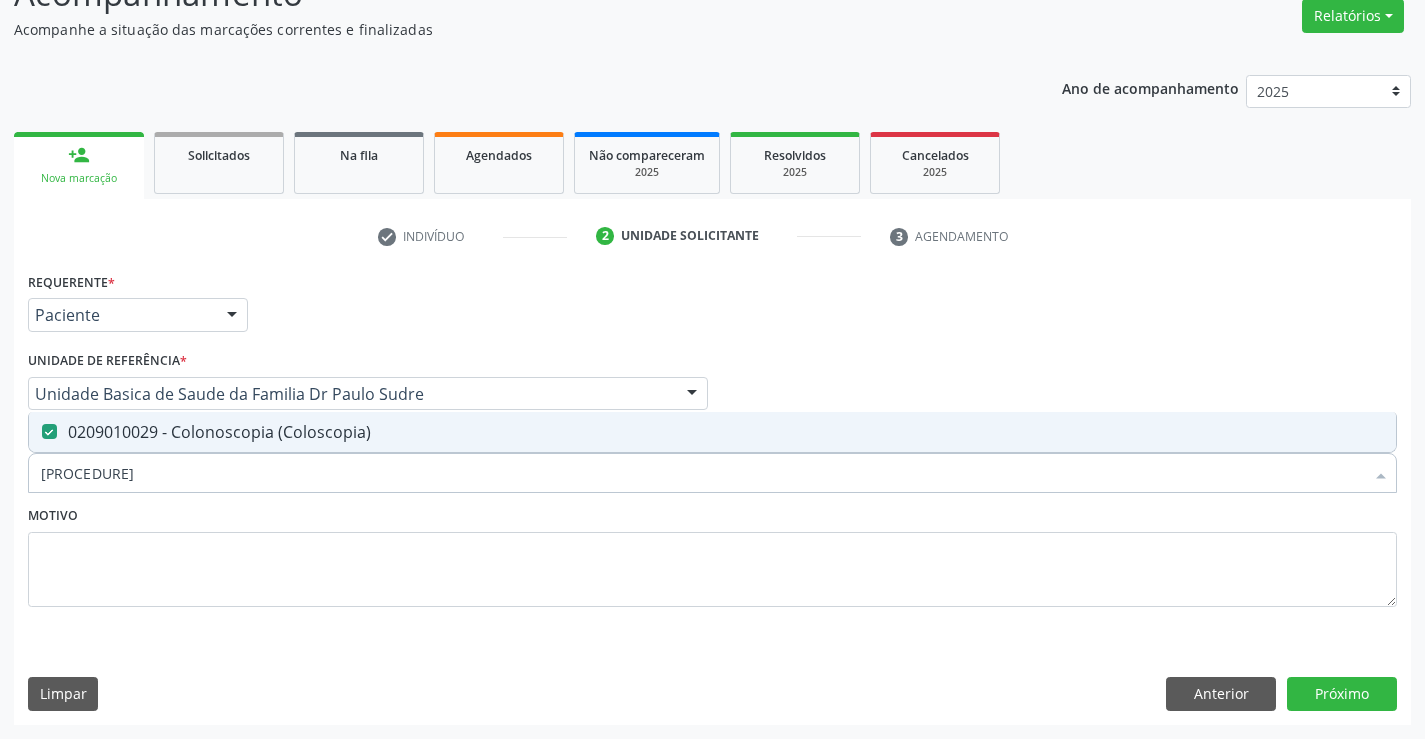 type on "COLONO" 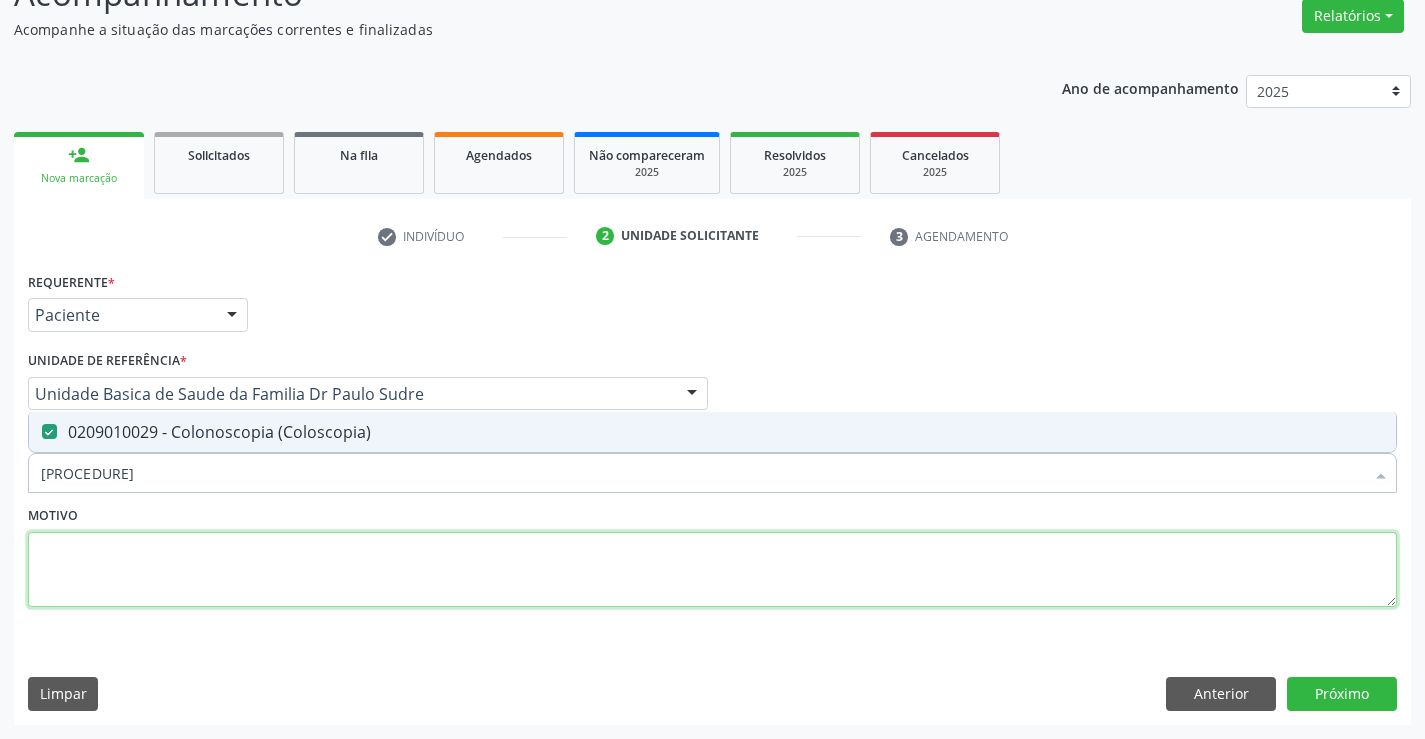 click at bounding box center (712, 570) 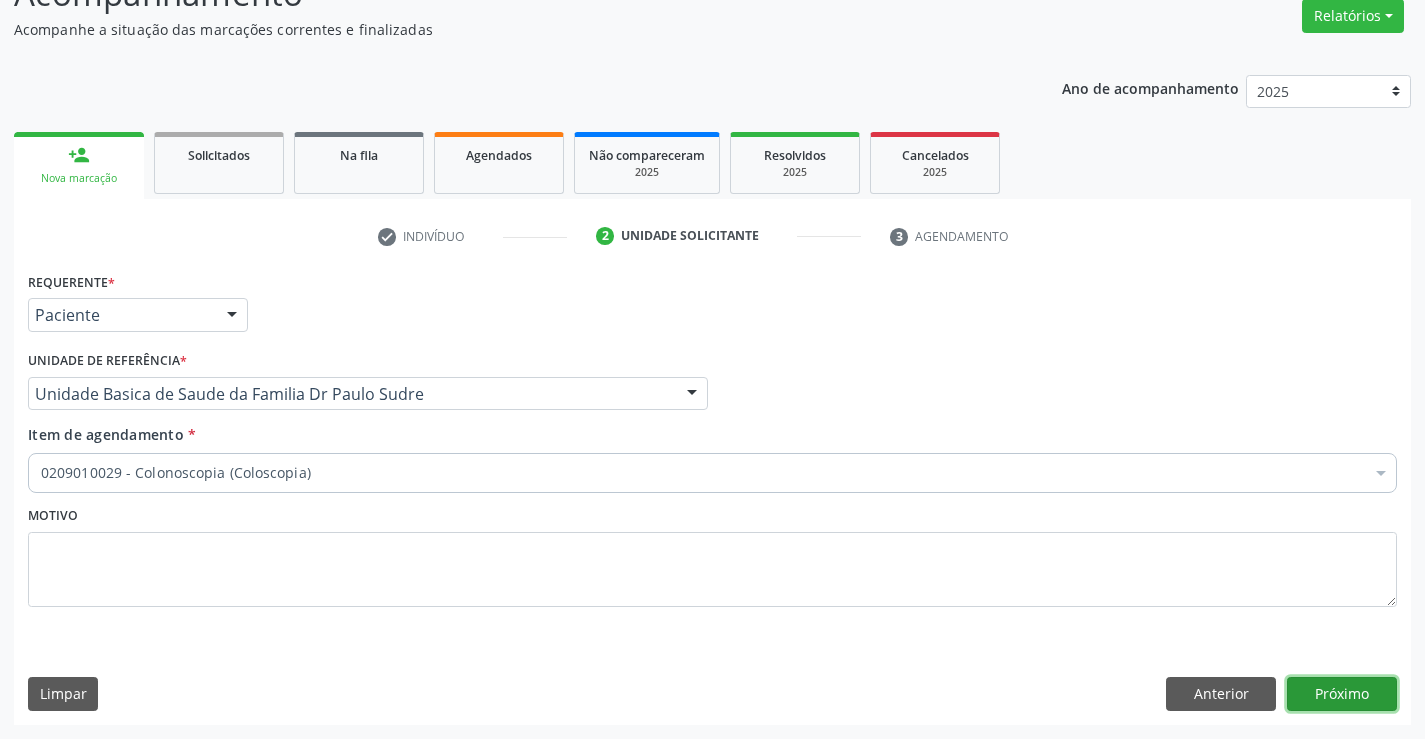 click on "Próximo" at bounding box center [1342, 694] 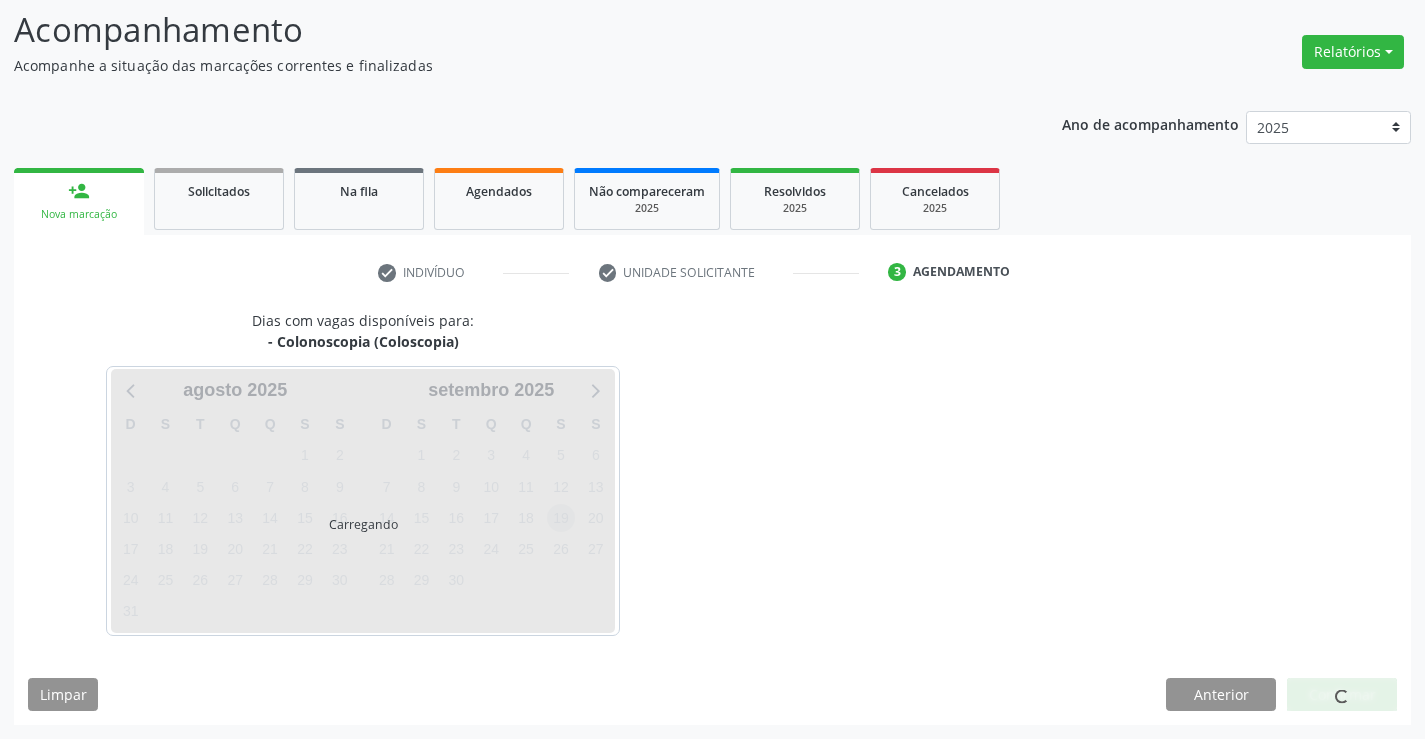 scroll, scrollTop: 167, scrollLeft: 0, axis: vertical 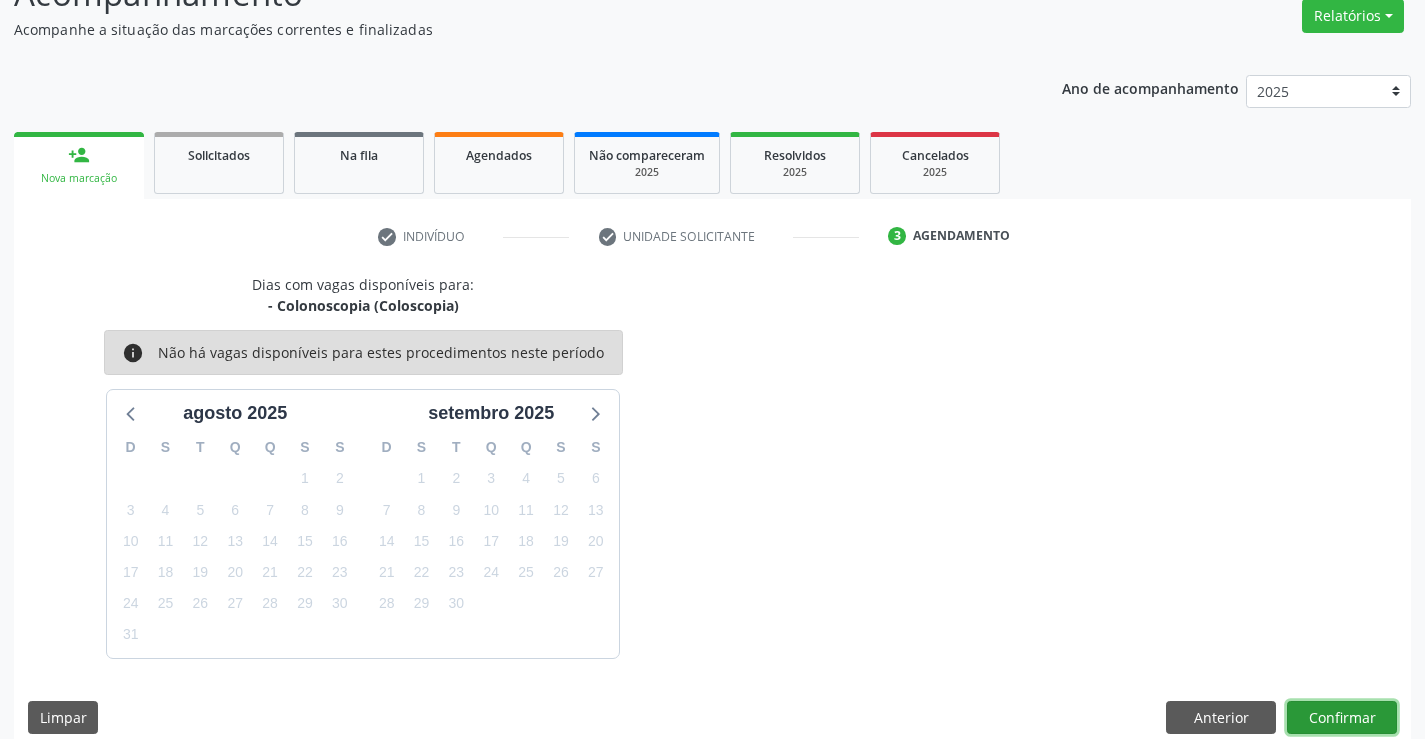 click on "Confirmar" at bounding box center (1342, 718) 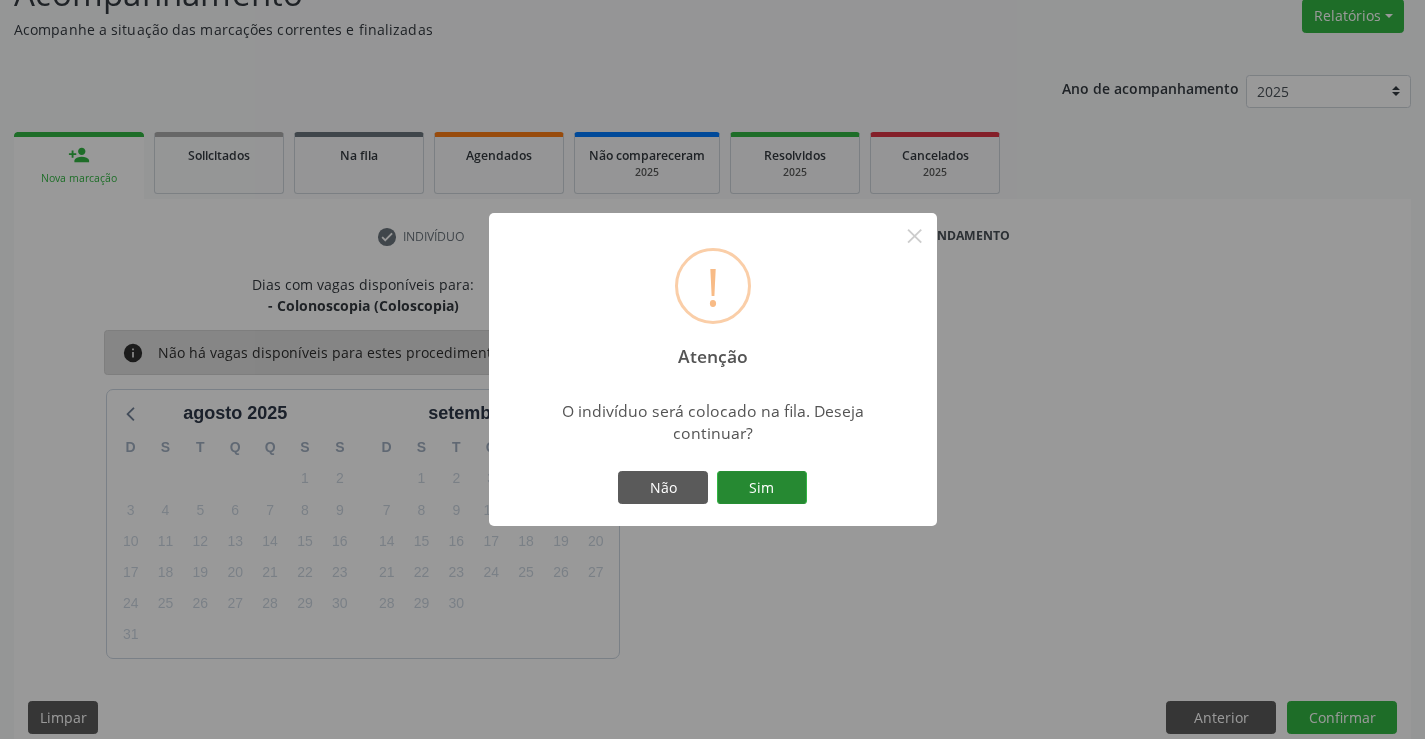 click on "Sim" at bounding box center (762, 488) 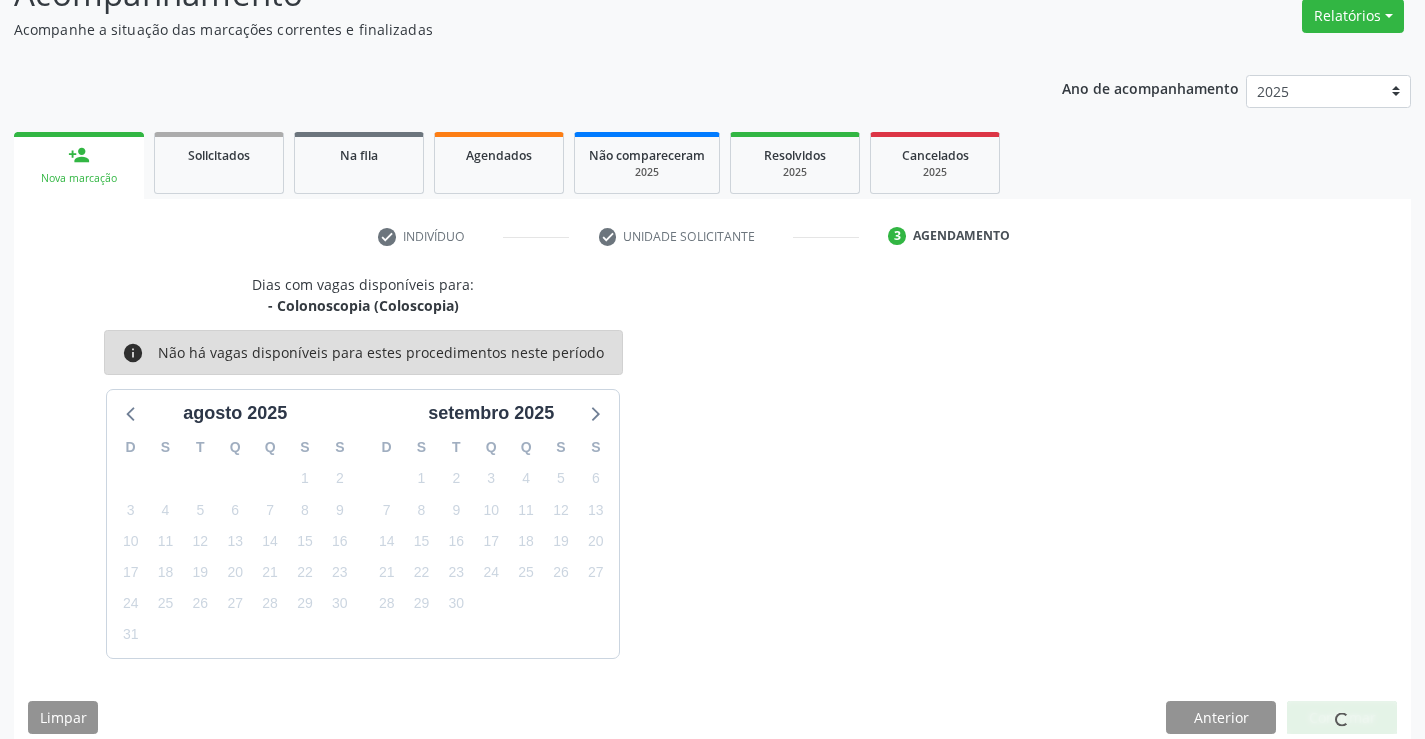 scroll, scrollTop: 0, scrollLeft: 0, axis: both 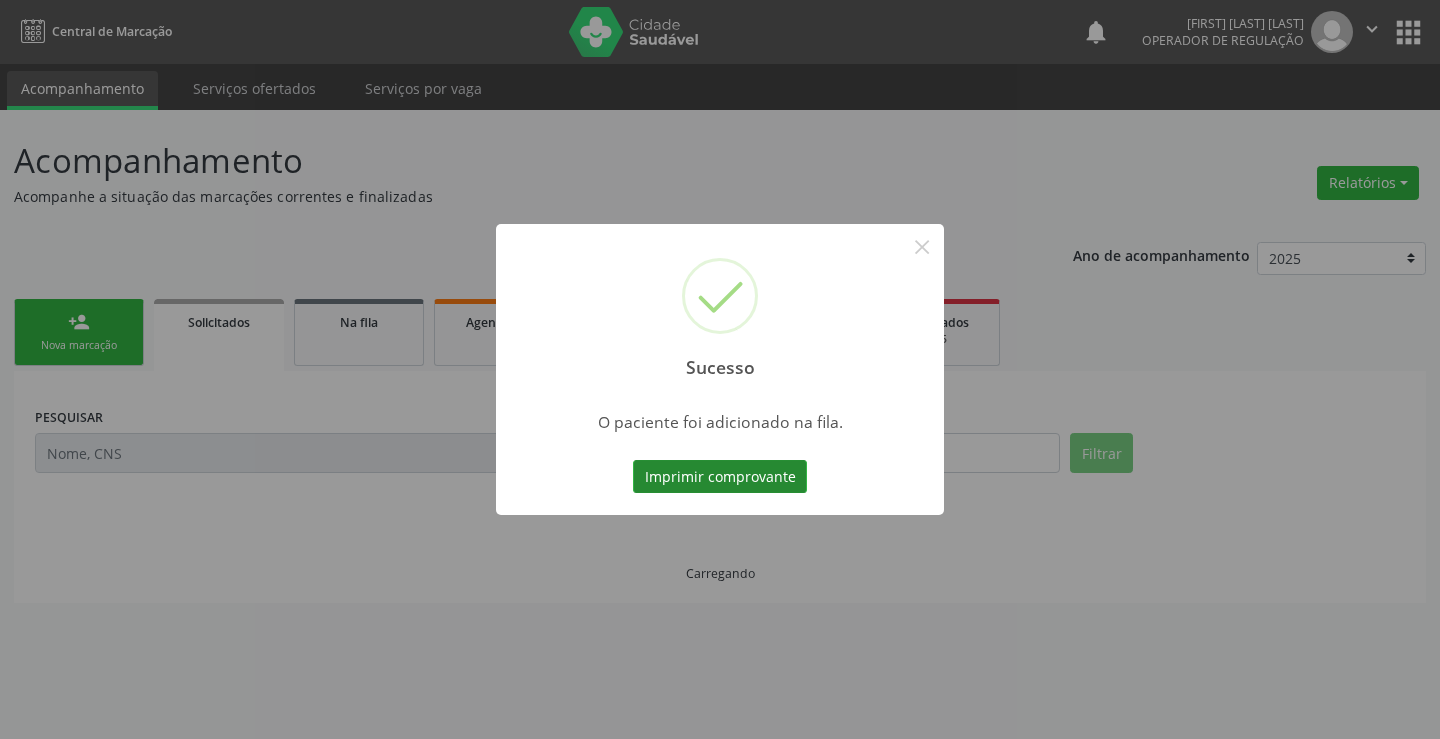 click on "Imprimir comprovante" at bounding box center (720, 477) 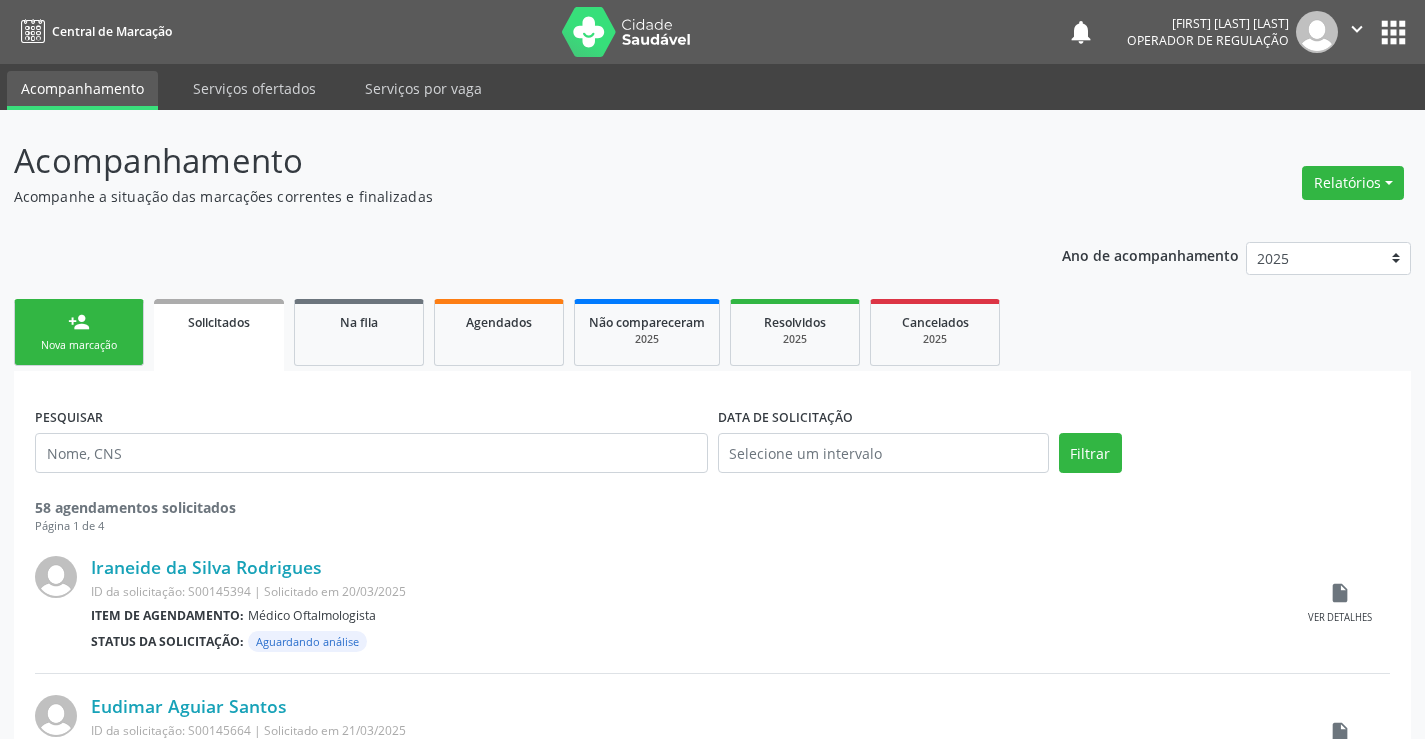 click on "person_add
Nova marcação" at bounding box center [79, 332] 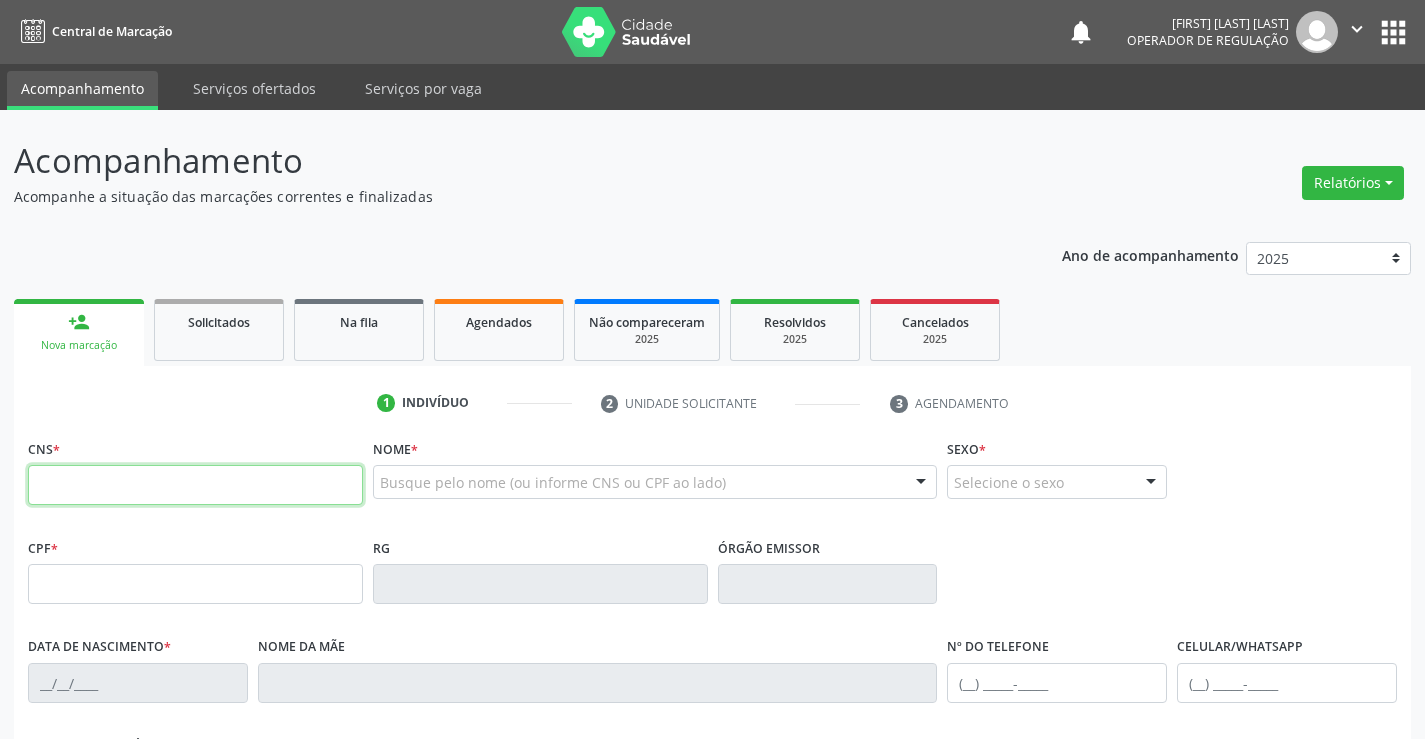 click at bounding box center [195, 485] 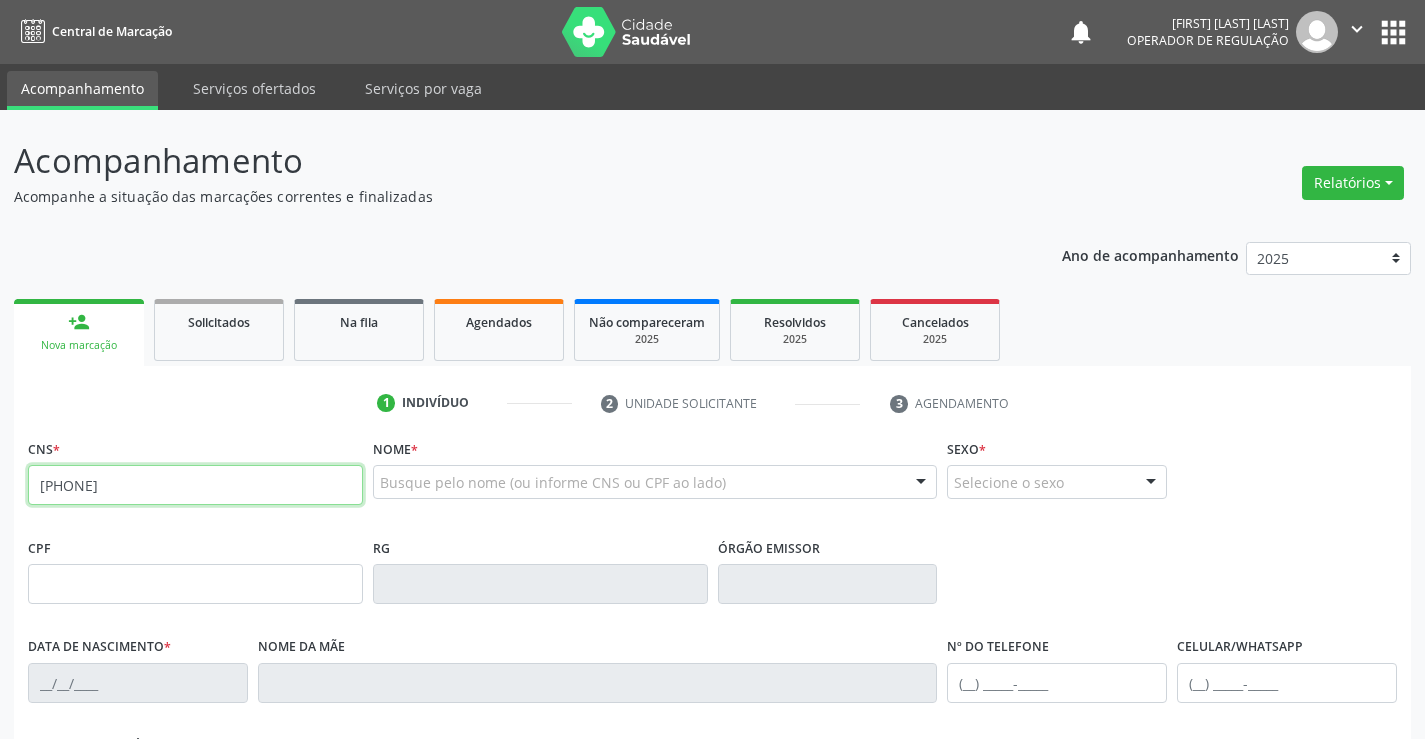 type on "702 4050 7699 6524" 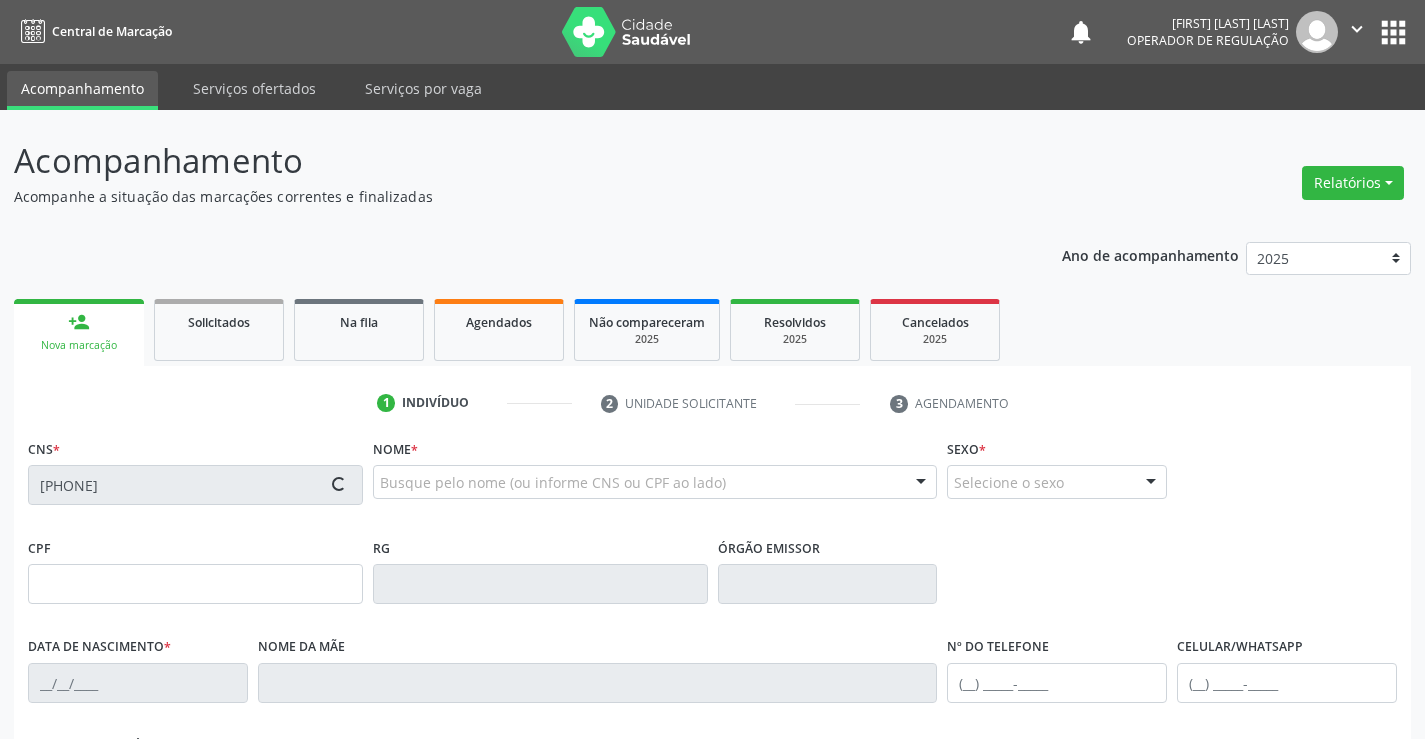 type on "0158136063" 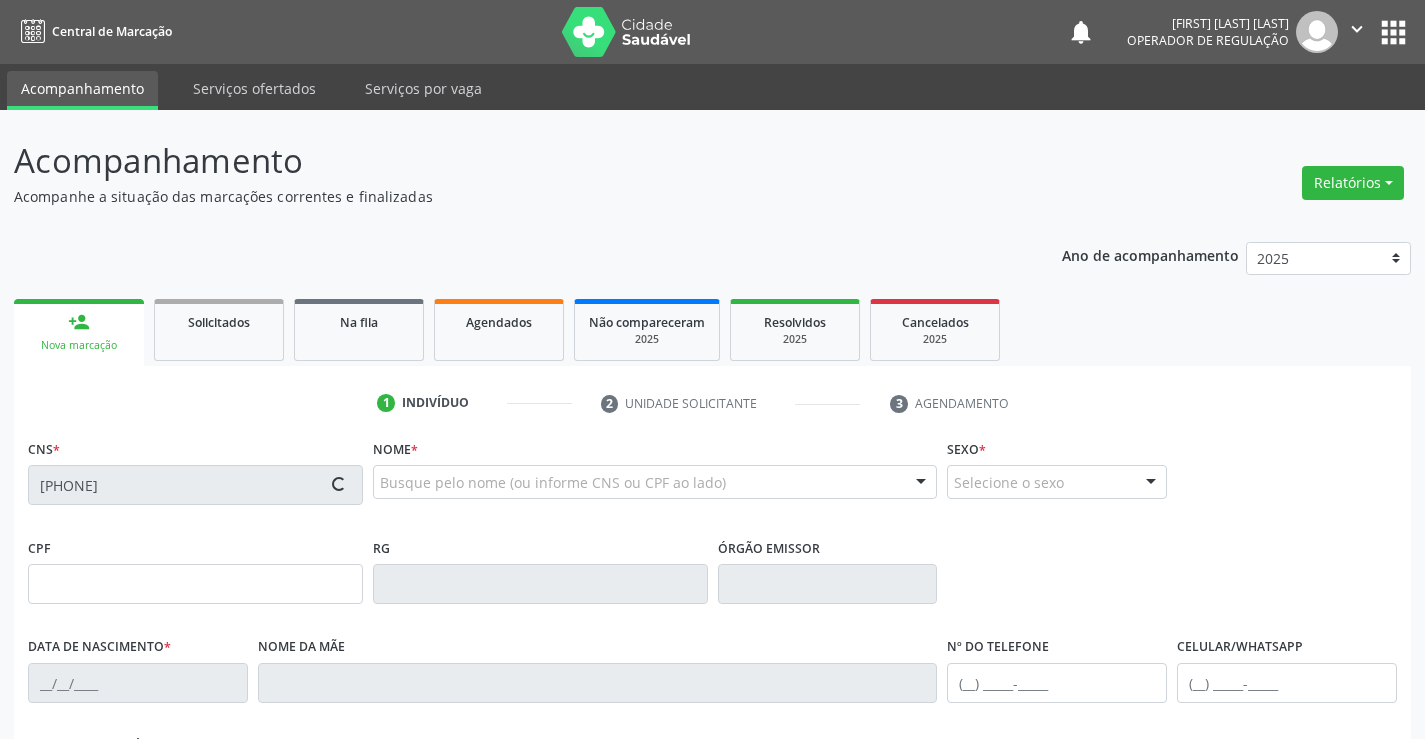 type on "30/11/1953" 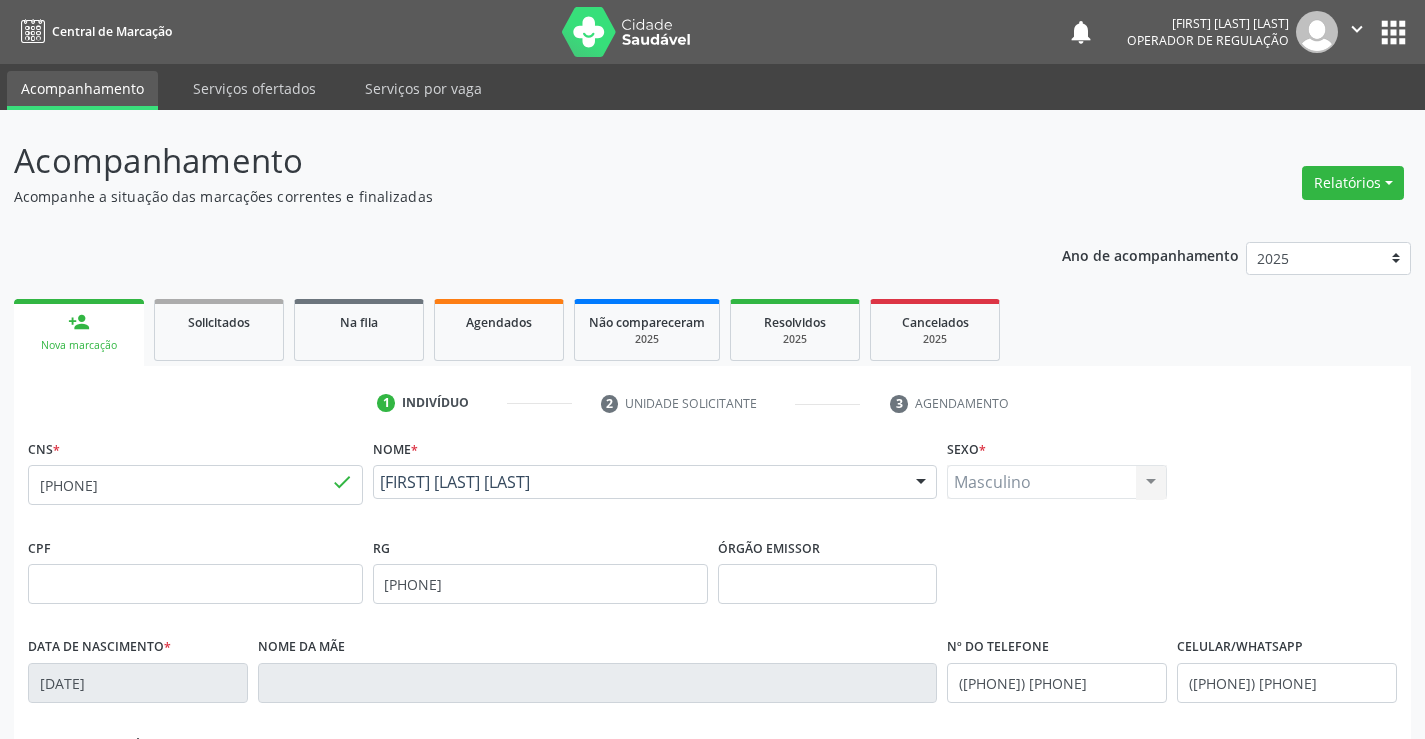 scroll, scrollTop: 345, scrollLeft: 0, axis: vertical 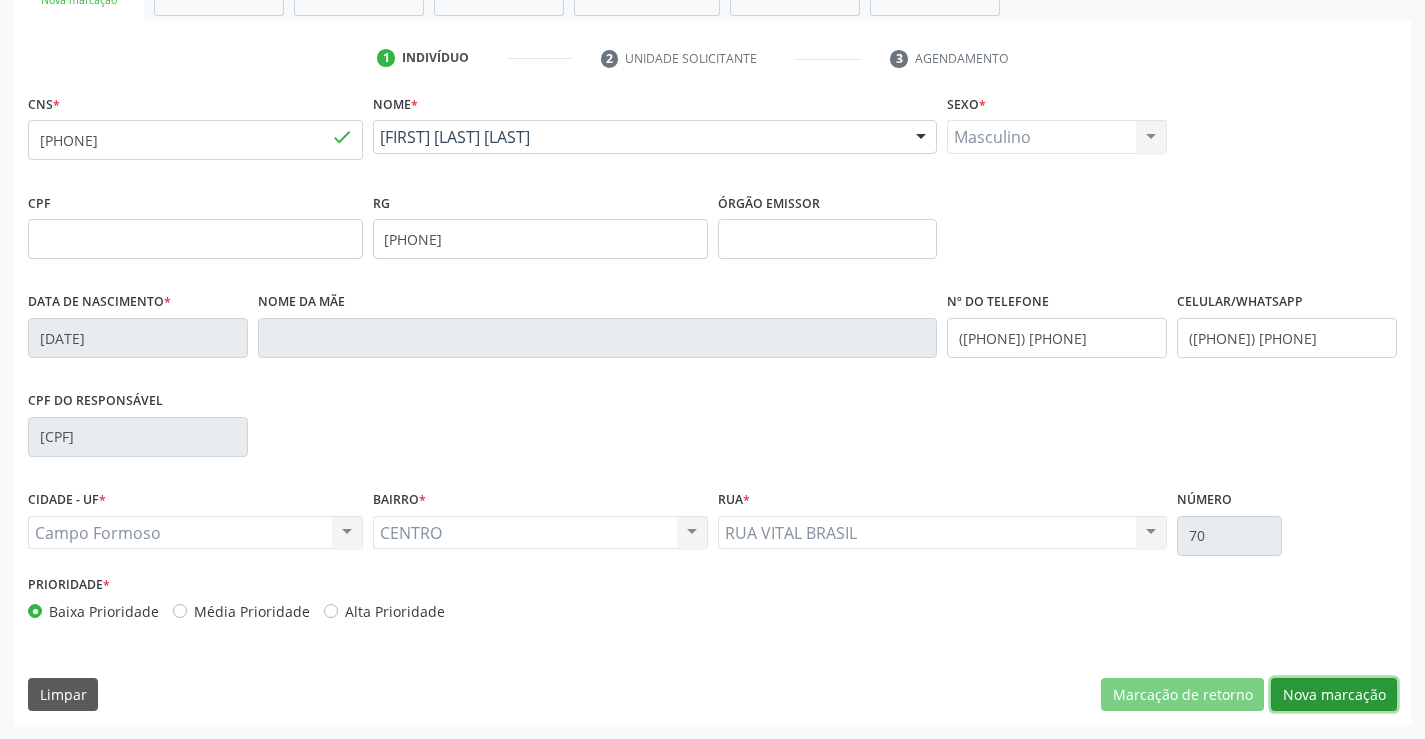 click on "Nova marcação" at bounding box center [1334, 695] 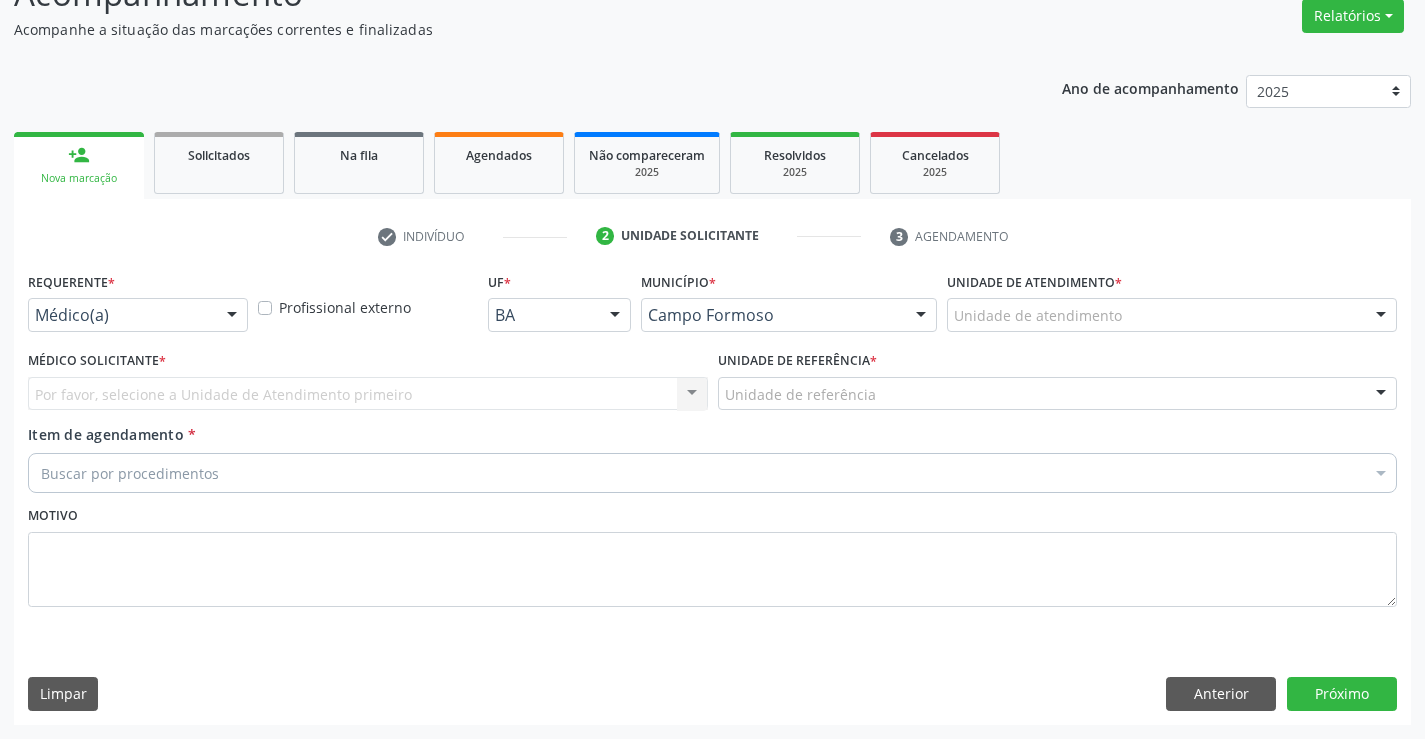 scroll, scrollTop: 167, scrollLeft: 0, axis: vertical 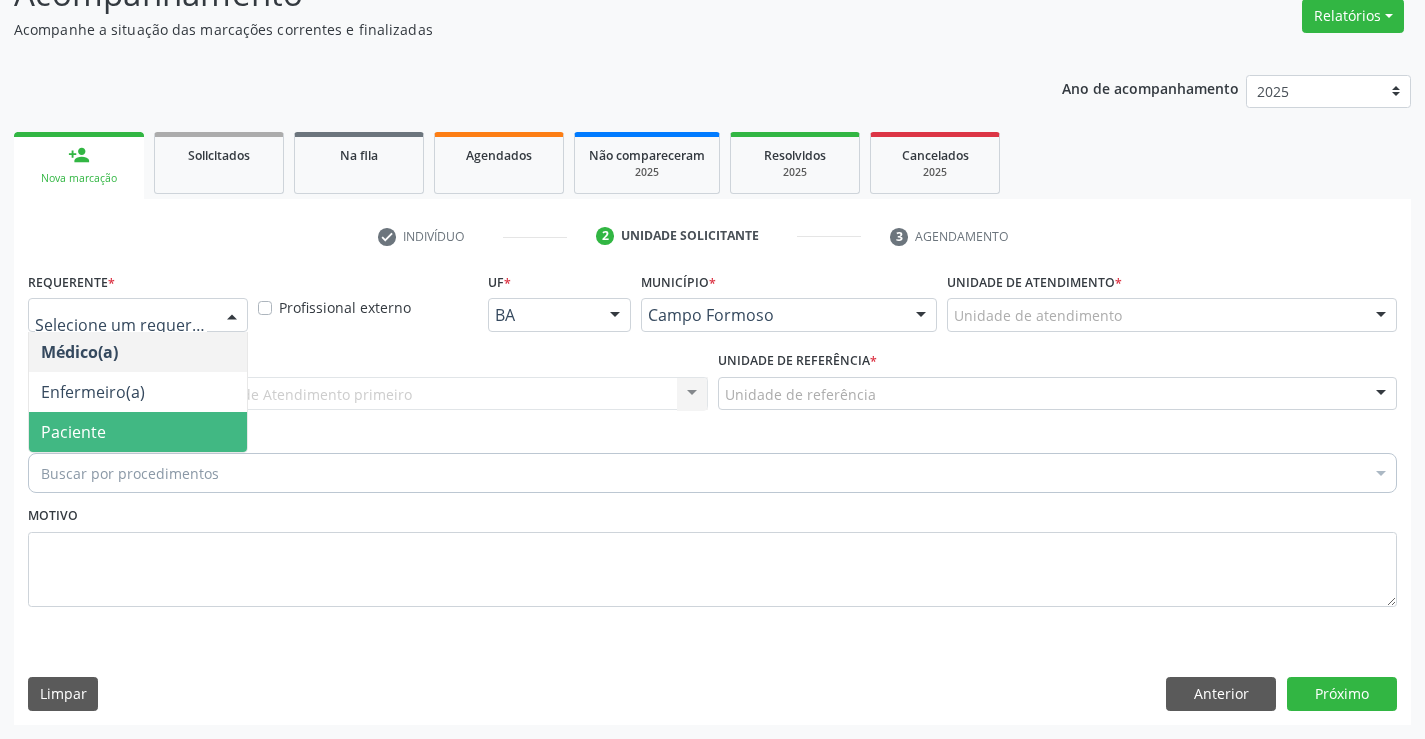 click on "Paciente" at bounding box center (138, 432) 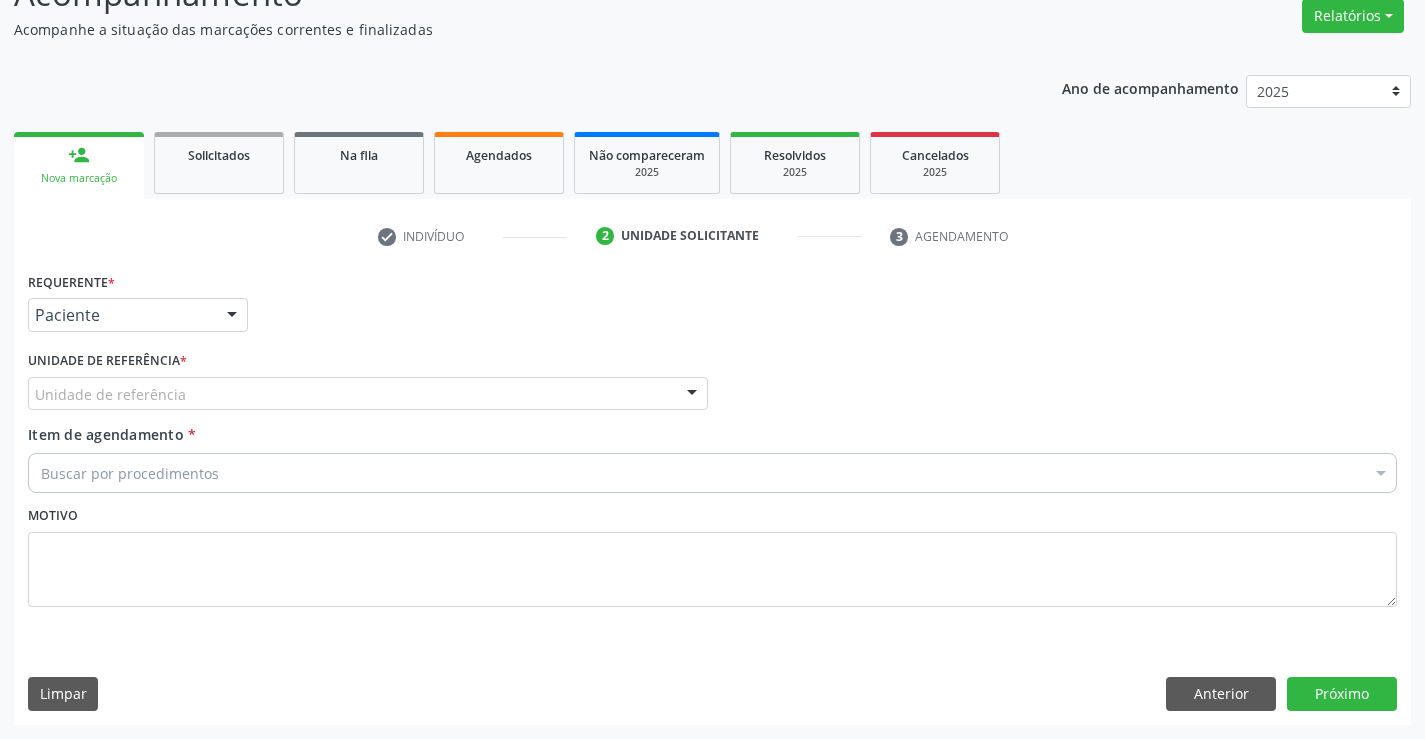 click on "Unidade de referência
*" at bounding box center (107, 361) 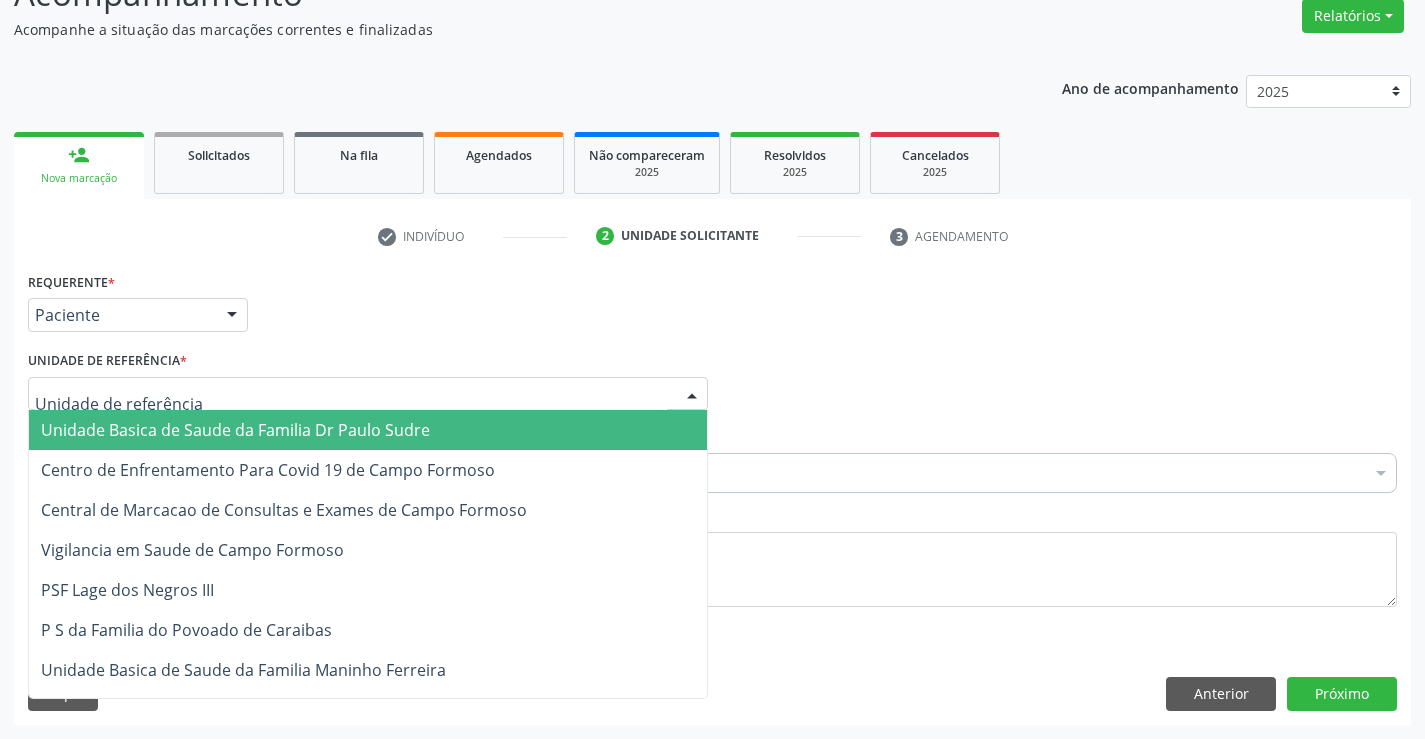 drag, startPoint x: 184, startPoint y: 395, endPoint x: 186, endPoint y: 406, distance: 11.18034 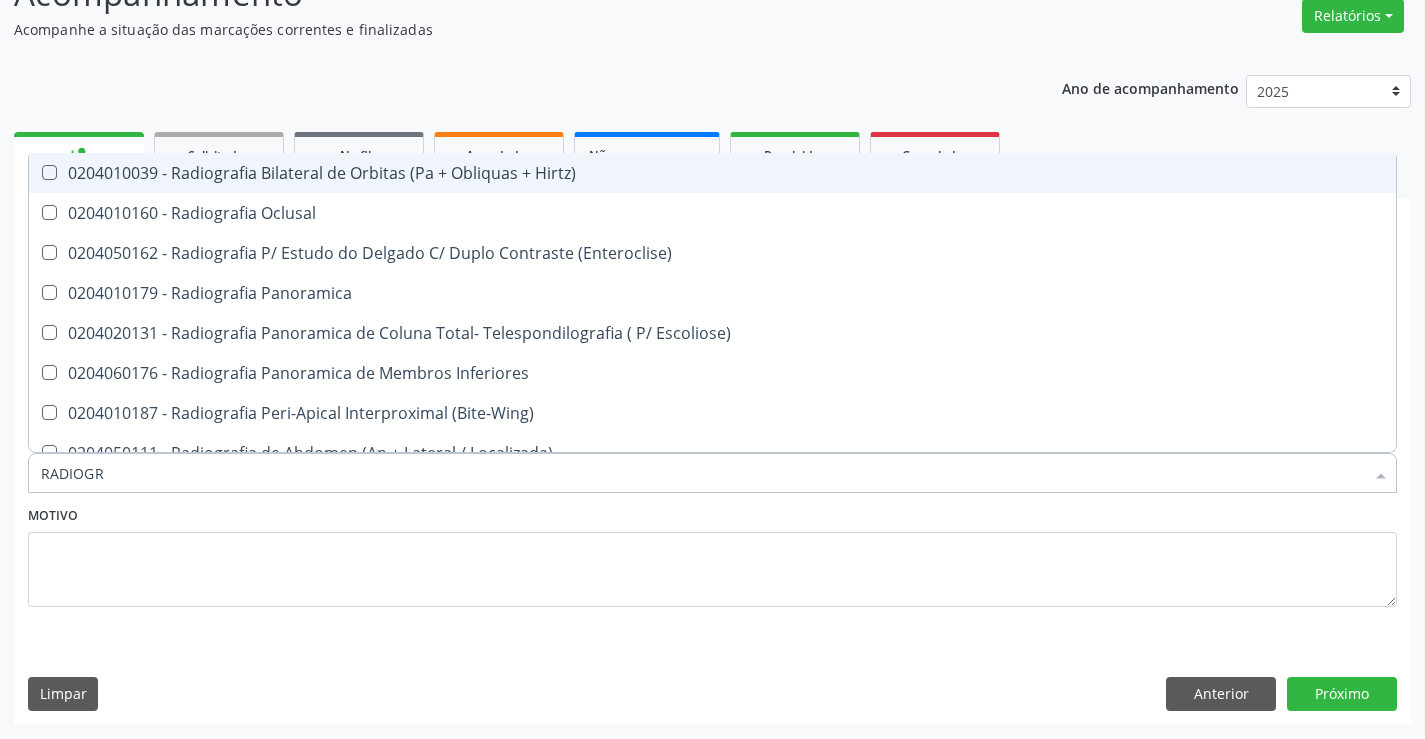 type on "RADIOGRA" 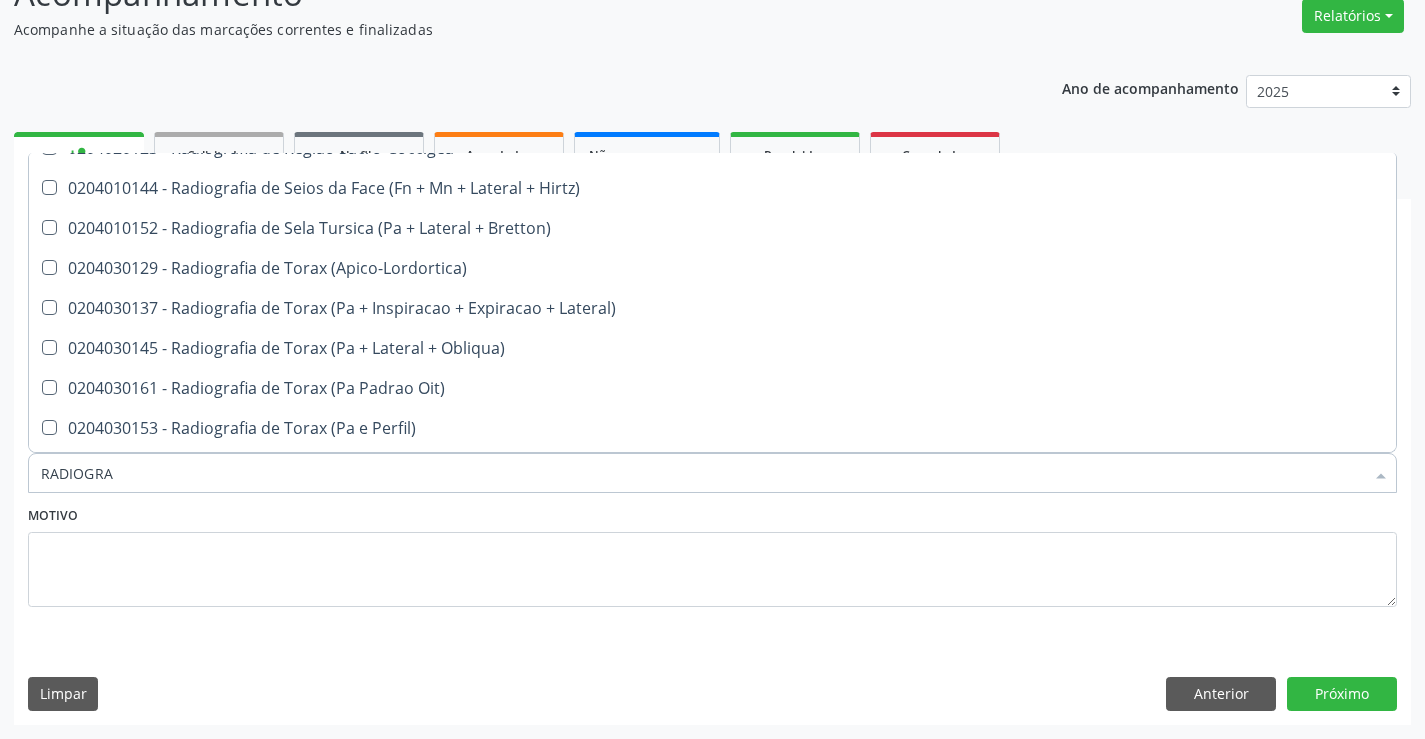 scroll, scrollTop: 2541, scrollLeft: 0, axis: vertical 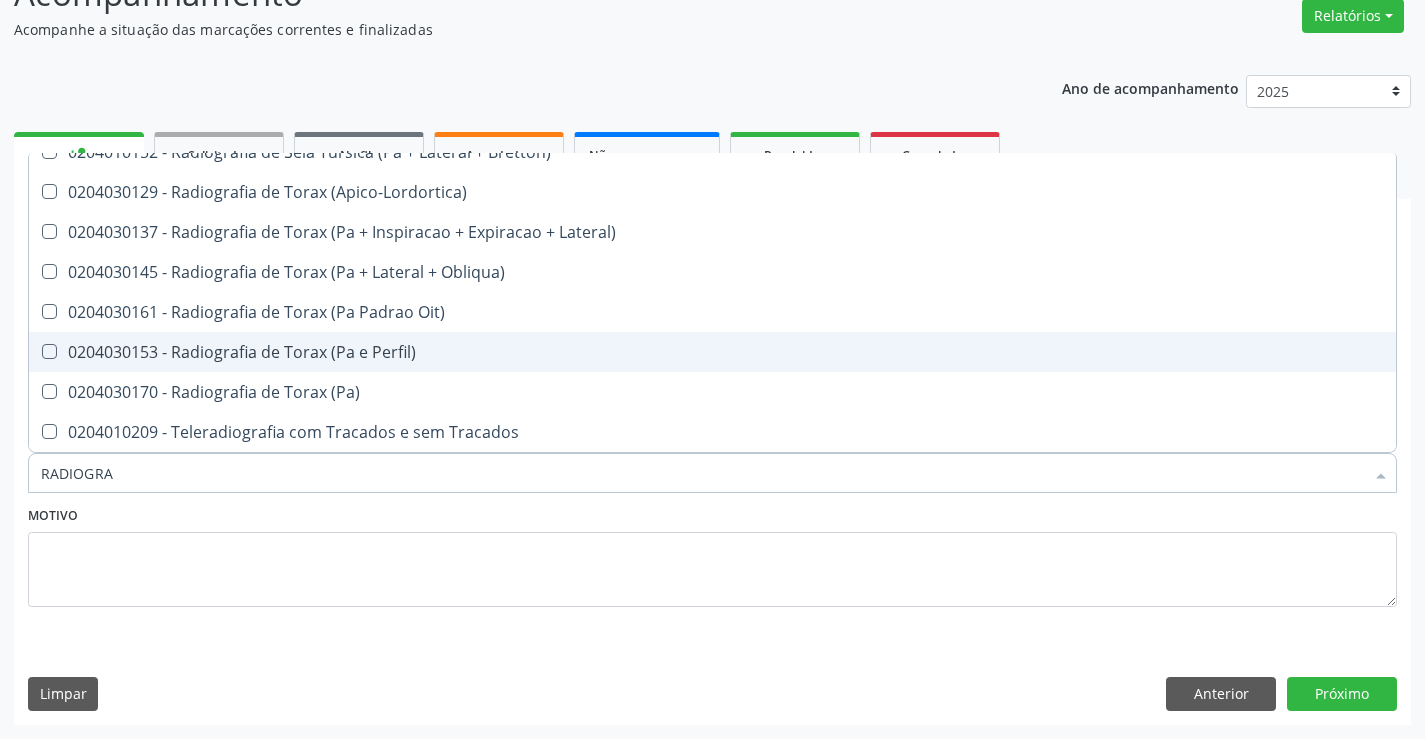 click on "0204030153 - Radiografia de Torax (Pa e Perfil)" at bounding box center (712, 352) 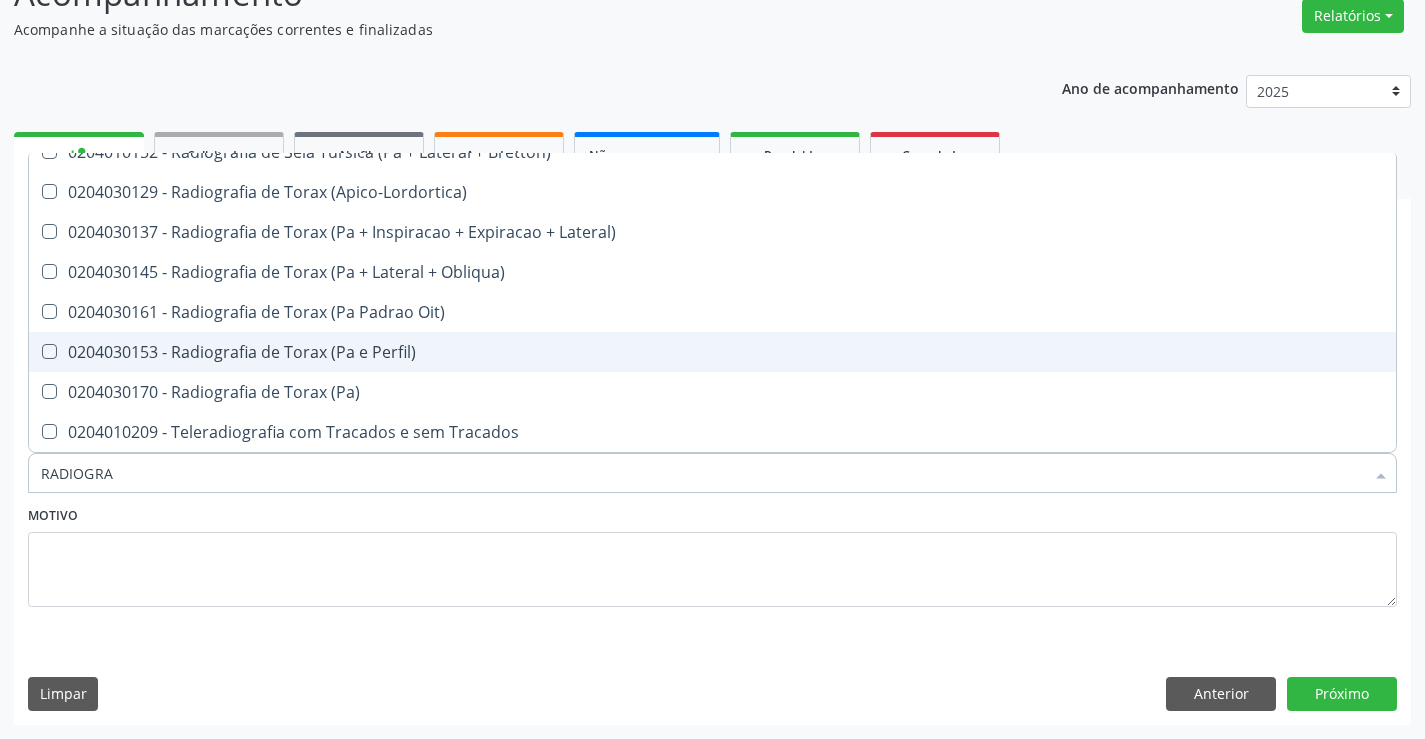 checkbox on "true" 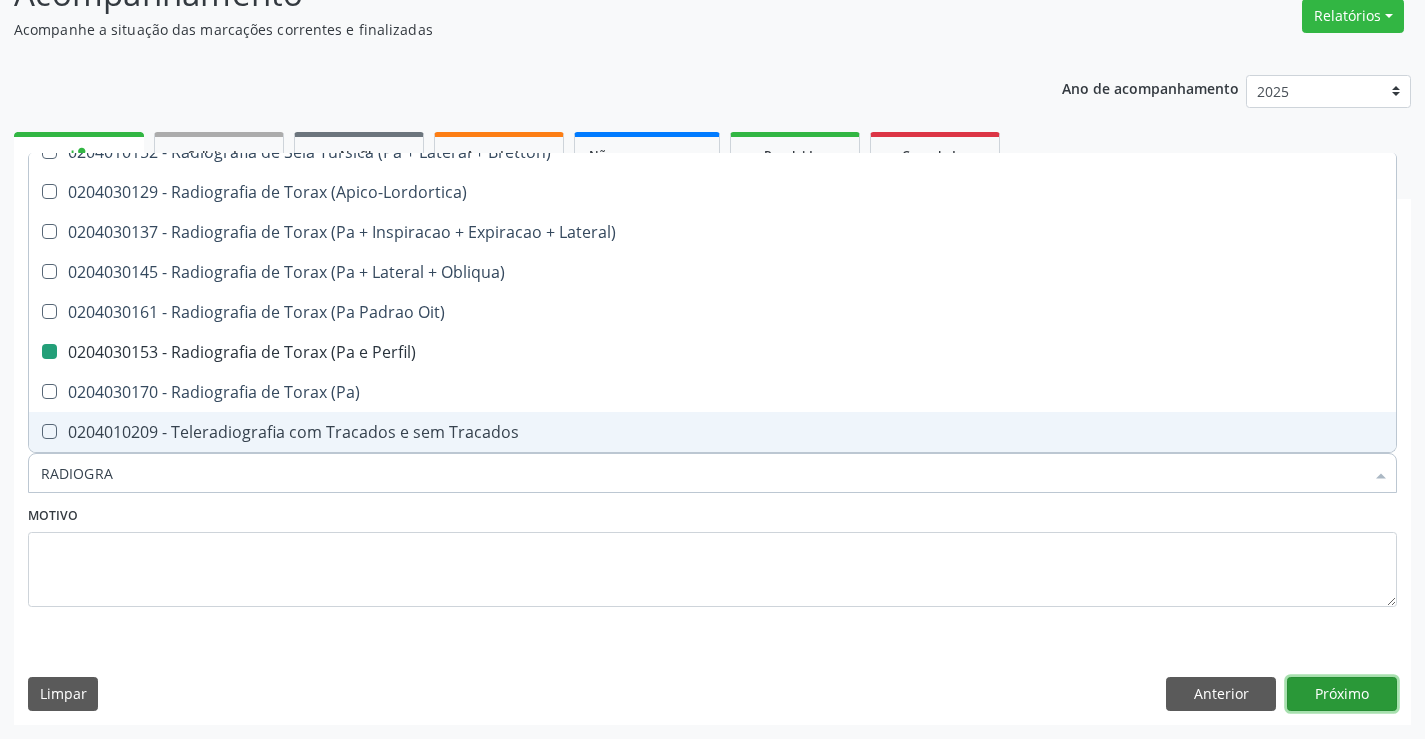 click on "Próximo" at bounding box center [1342, 694] 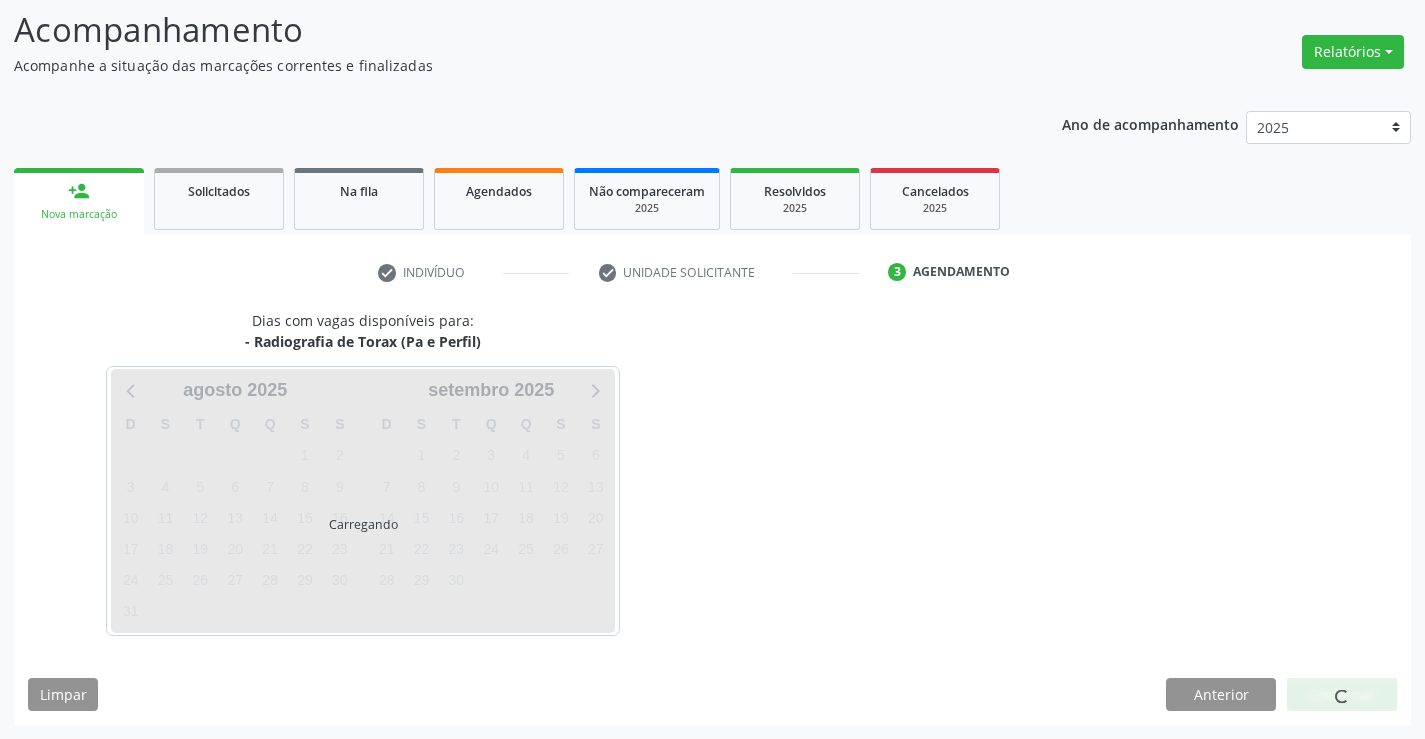 scroll, scrollTop: 131, scrollLeft: 0, axis: vertical 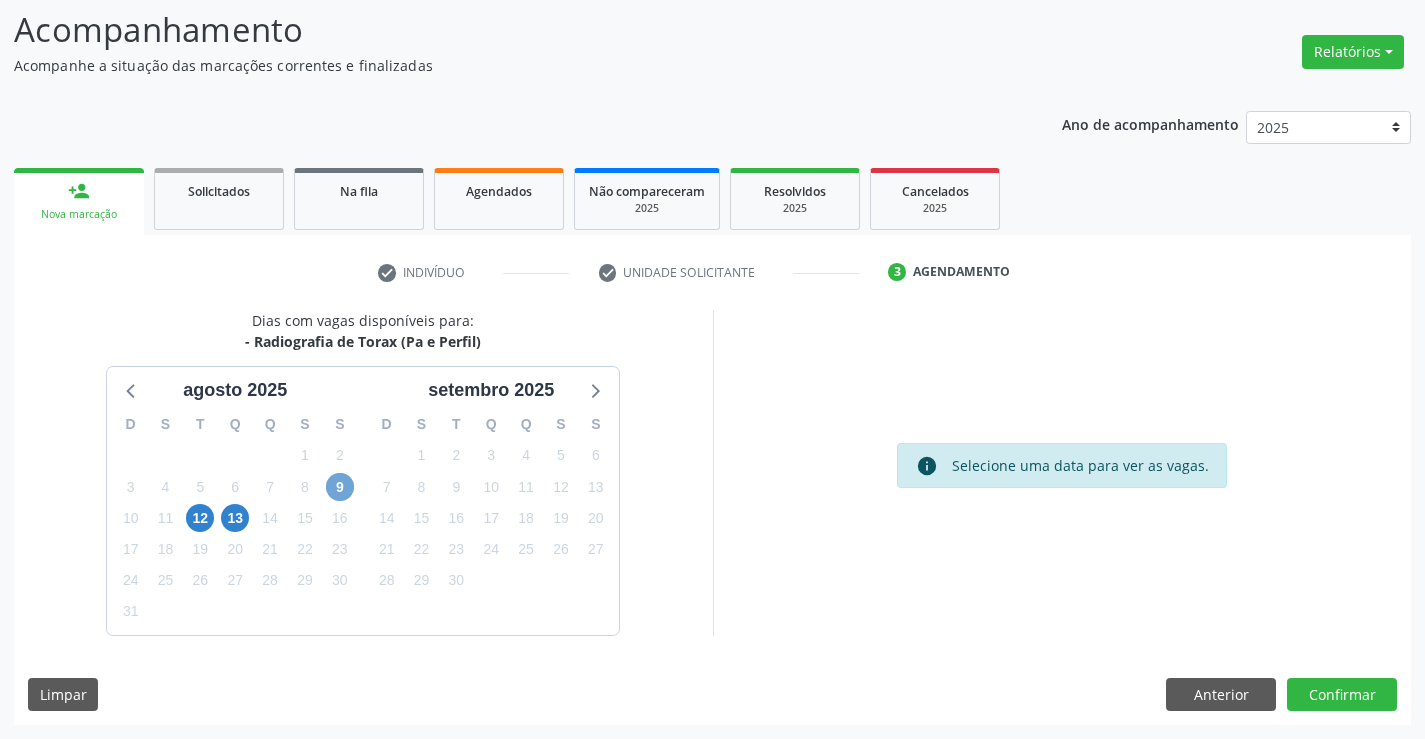 click on "9" at bounding box center [340, 487] 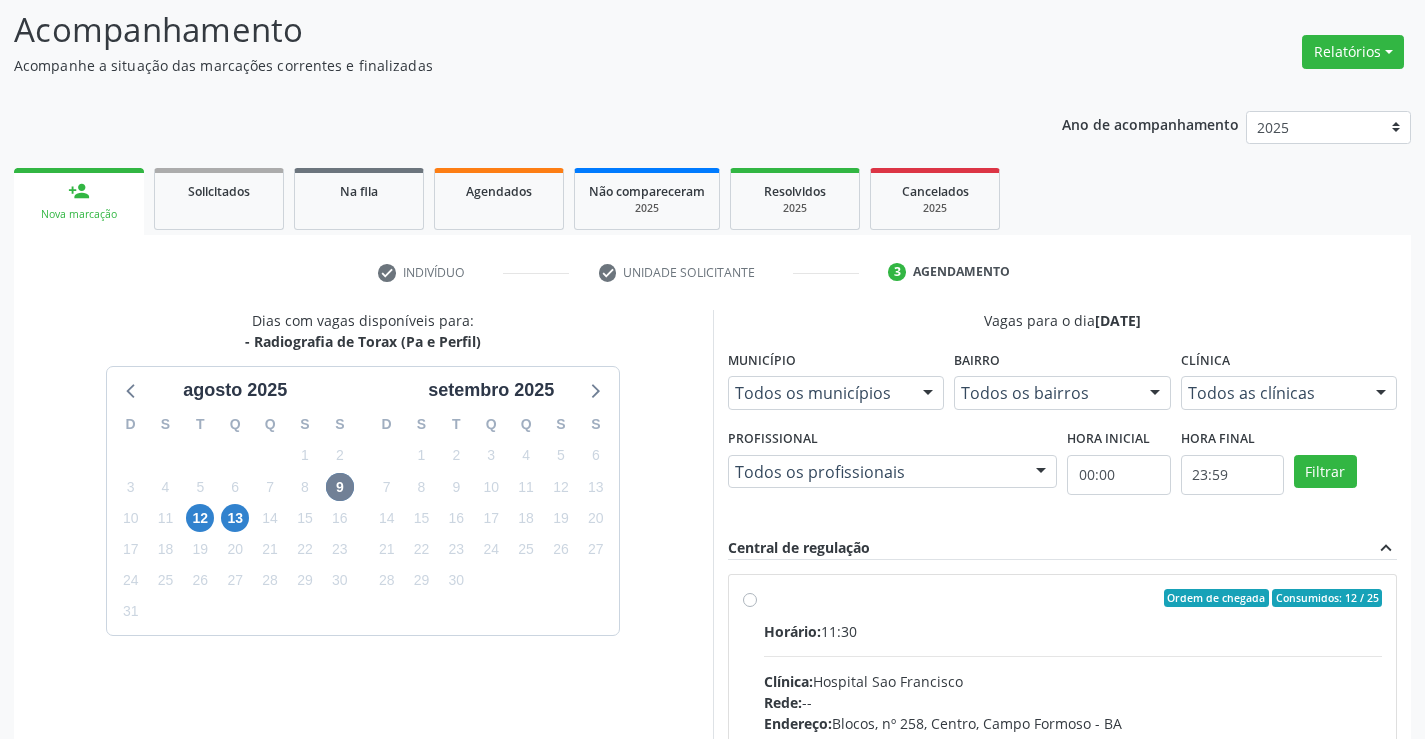click on "Ordem de chegada
Consumidos: 12 / 25
Horário:   11:30
Clínica:  Hospital Sao Francisco
Rede:
--
Endereço:   Blocos, nº 258, Centro, Campo Formoso - BA
Telefone:   (74) 36451217
Profissional:
Joel da Rocha Almeida
Informações adicionais sobre o atendimento
Idade de atendimento:
de 0 a 120 anos
Gênero(s) atendido(s):
Masculino e Feminino
Informações adicionais:
--" at bounding box center [1073, 742] 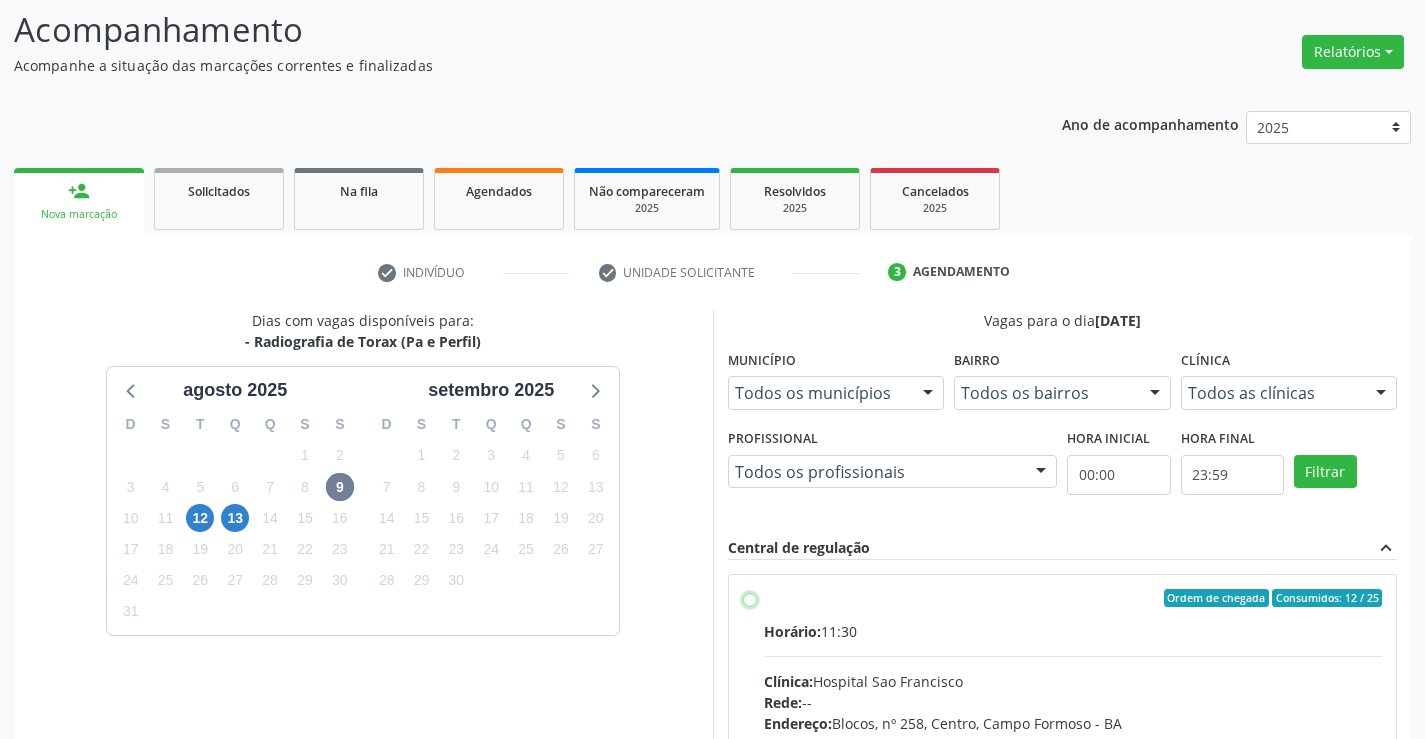 click on "Ordem de chegada
Consumidos: 12 / 25
Horário:   11:30
Clínica:  Hospital Sao Francisco
Rede:
--
Endereço:   Blocos, nº 258, Centro, Campo Formoso - BA
Telefone:   (74) 36451217
Profissional:
Joel da Rocha Almeida
Informações adicionais sobre o atendimento
Idade de atendimento:
de 0 a 120 anos
Gênero(s) atendido(s):
Masculino e Feminino
Informações adicionais:
--" at bounding box center (750, 598) 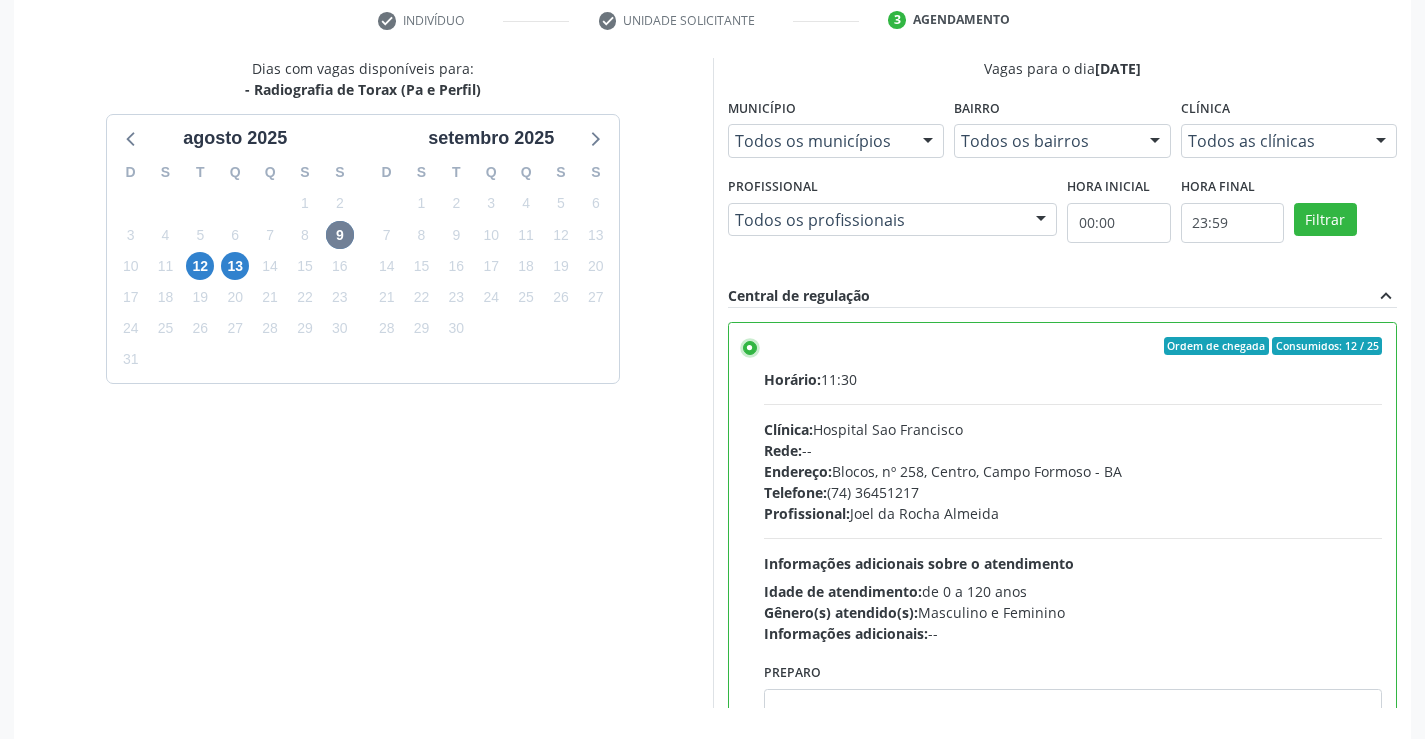 scroll, scrollTop: 456, scrollLeft: 0, axis: vertical 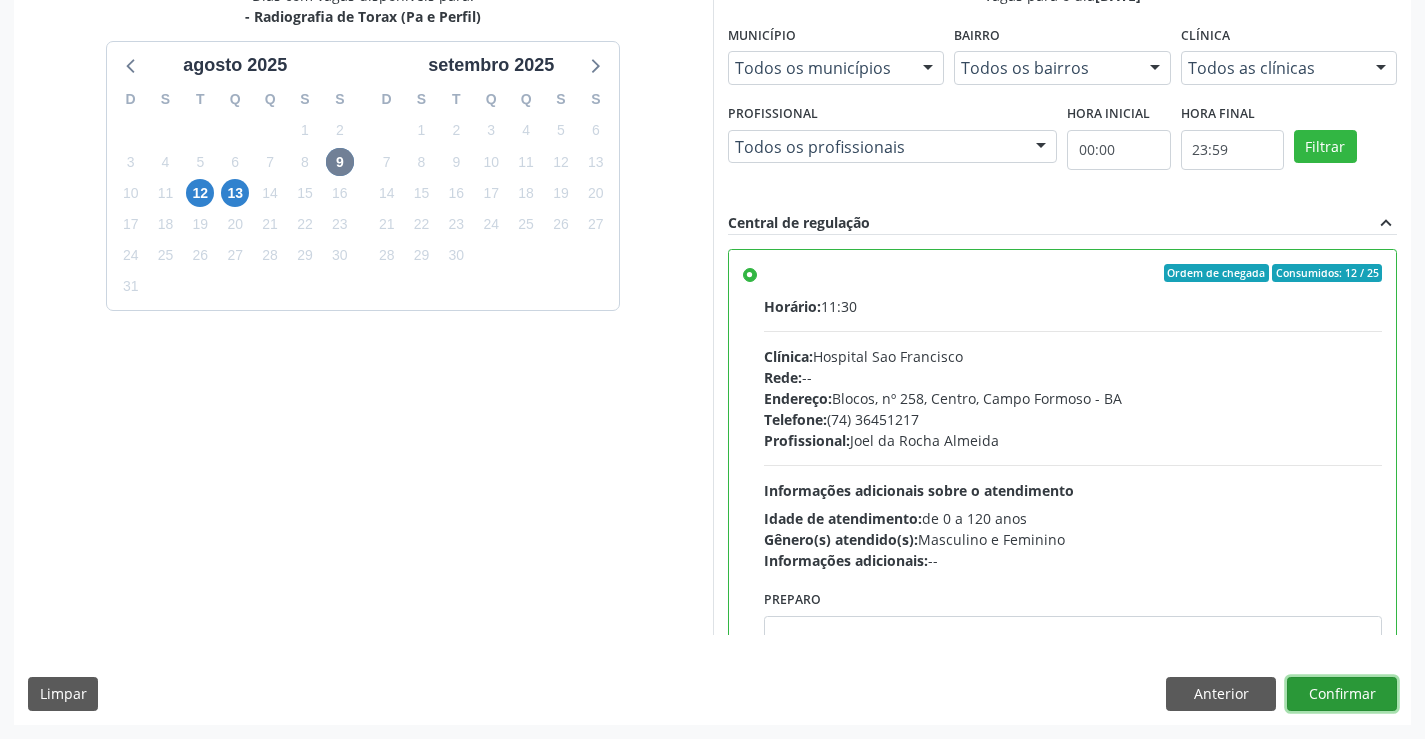 click on "Confirmar" at bounding box center (1342, 694) 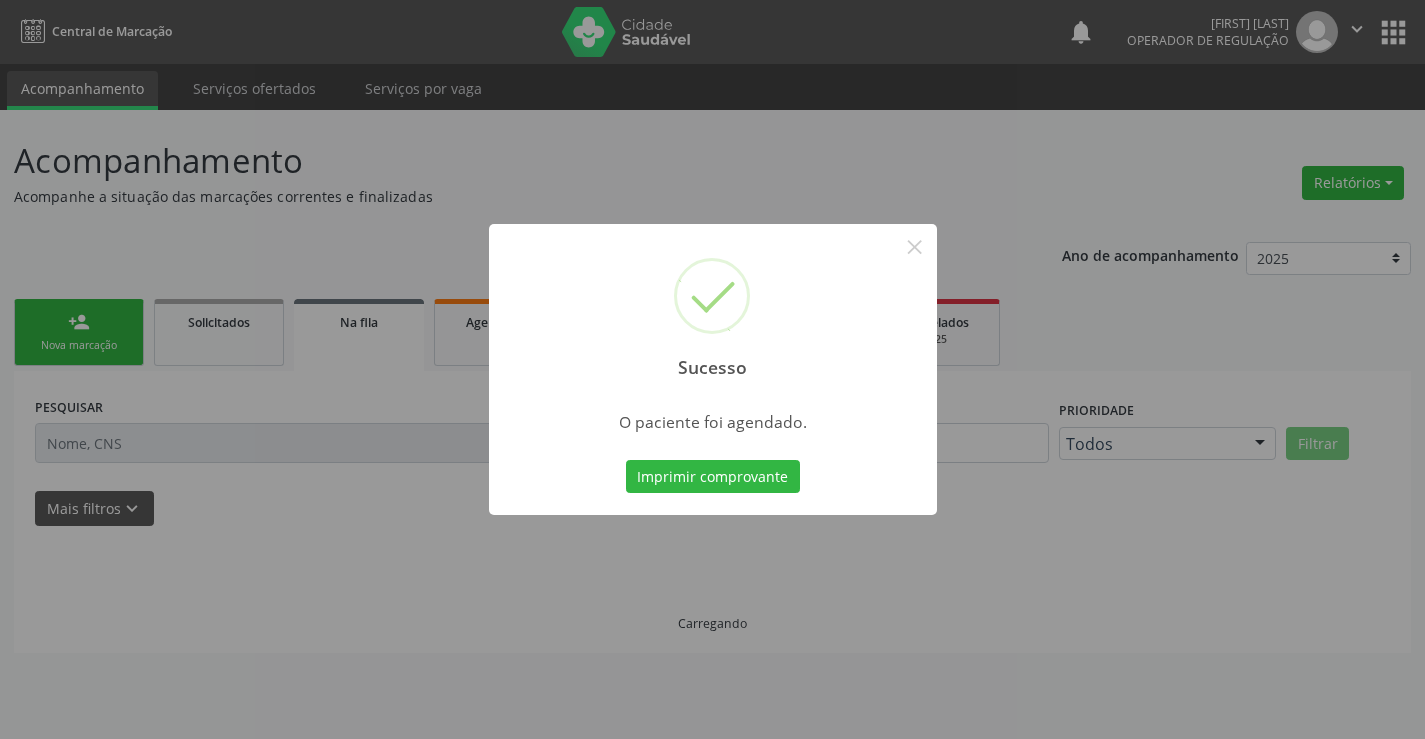 scroll, scrollTop: 0, scrollLeft: 0, axis: both 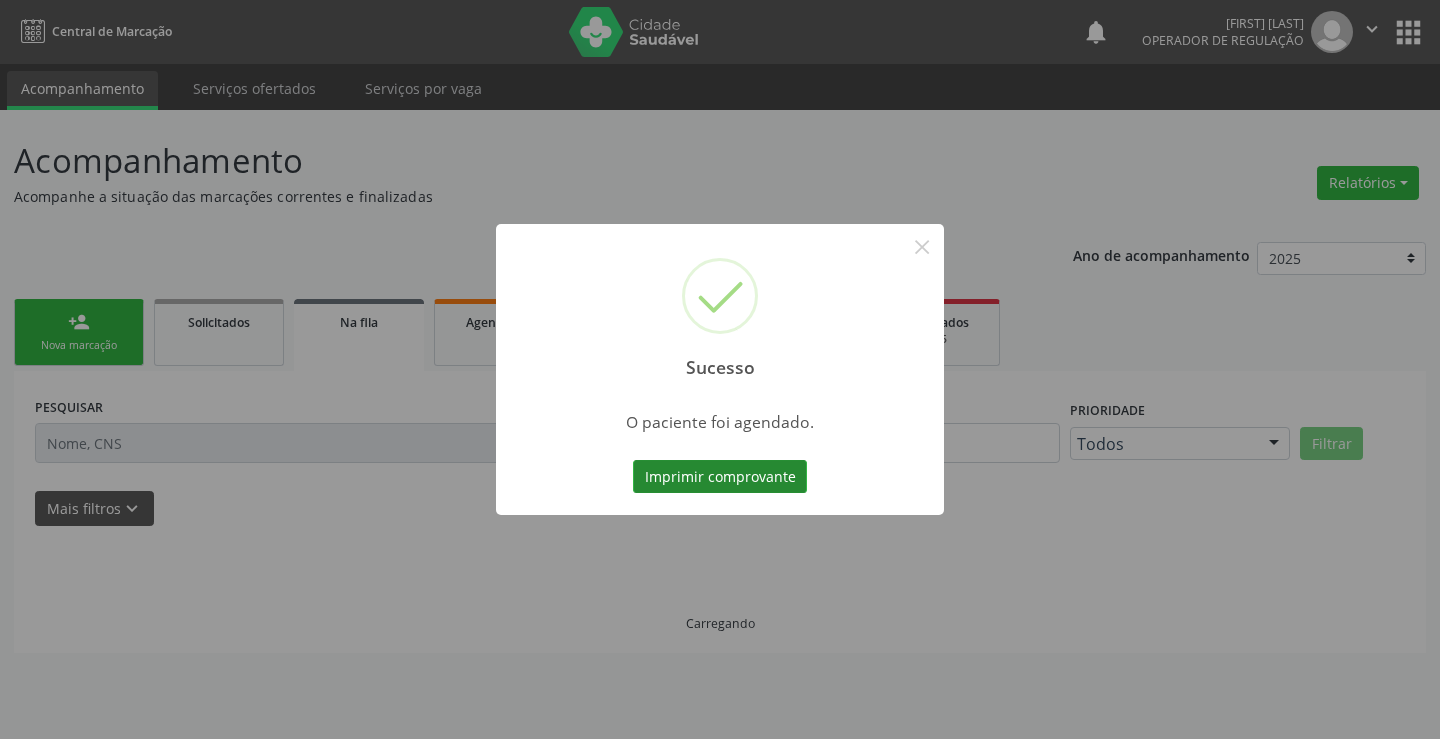 click on "Imprimir comprovante" at bounding box center [720, 477] 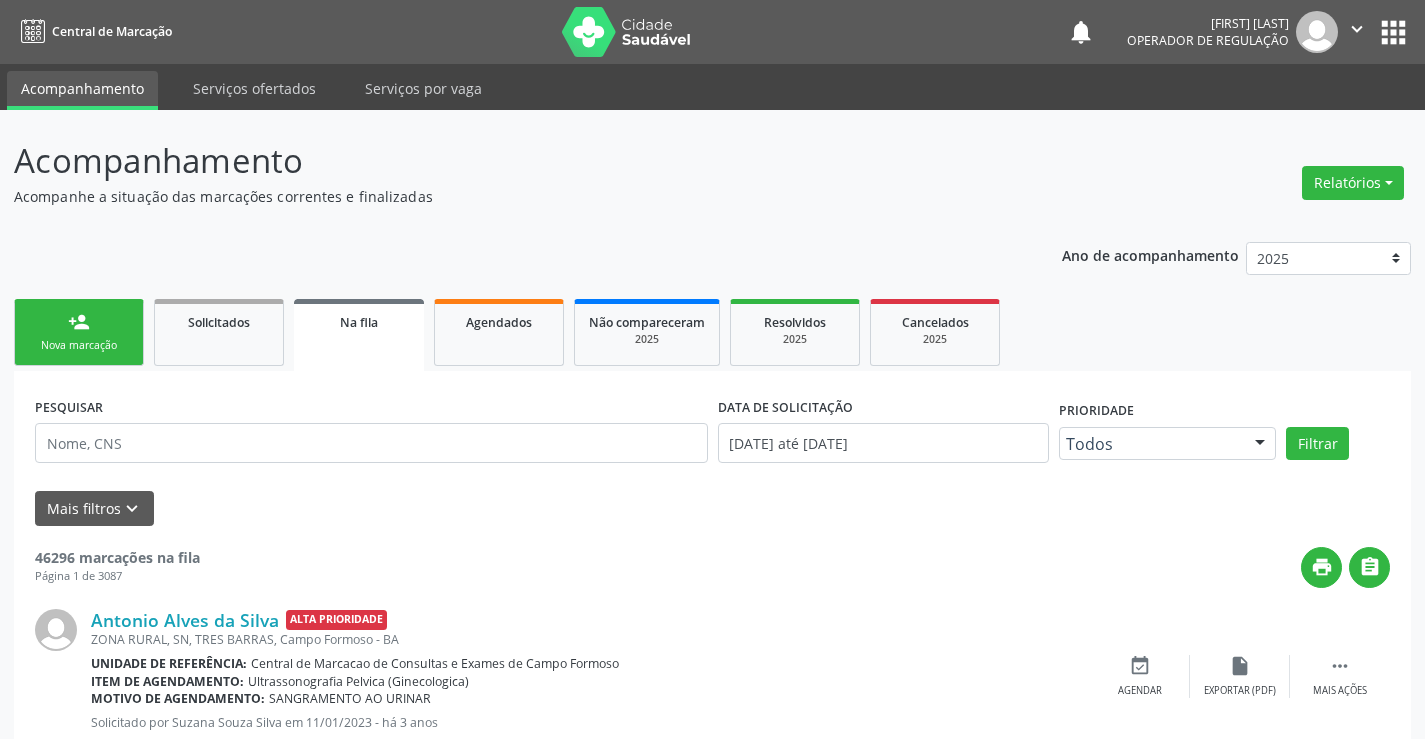 click on "person_add
Nova marcação" at bounding box center (79, 332) 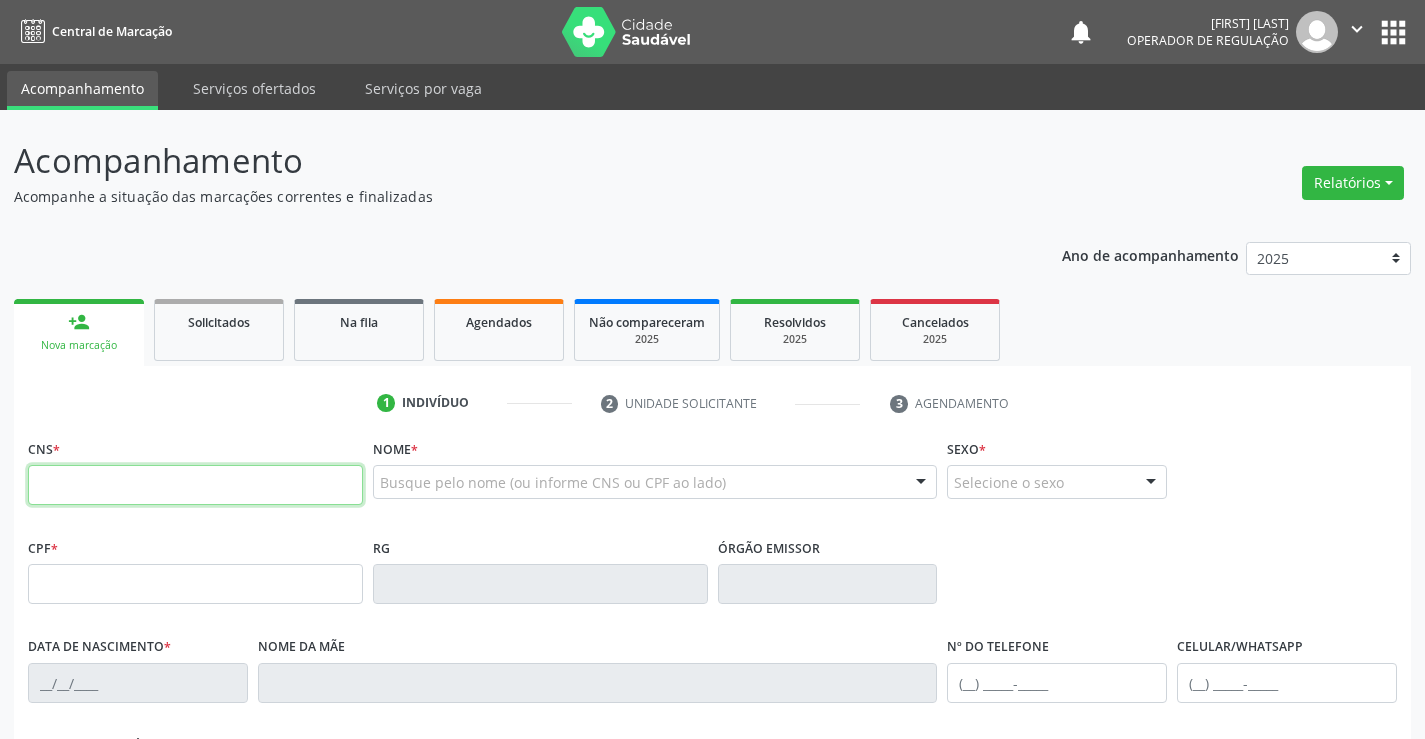 click at bounding box center [195, 485] 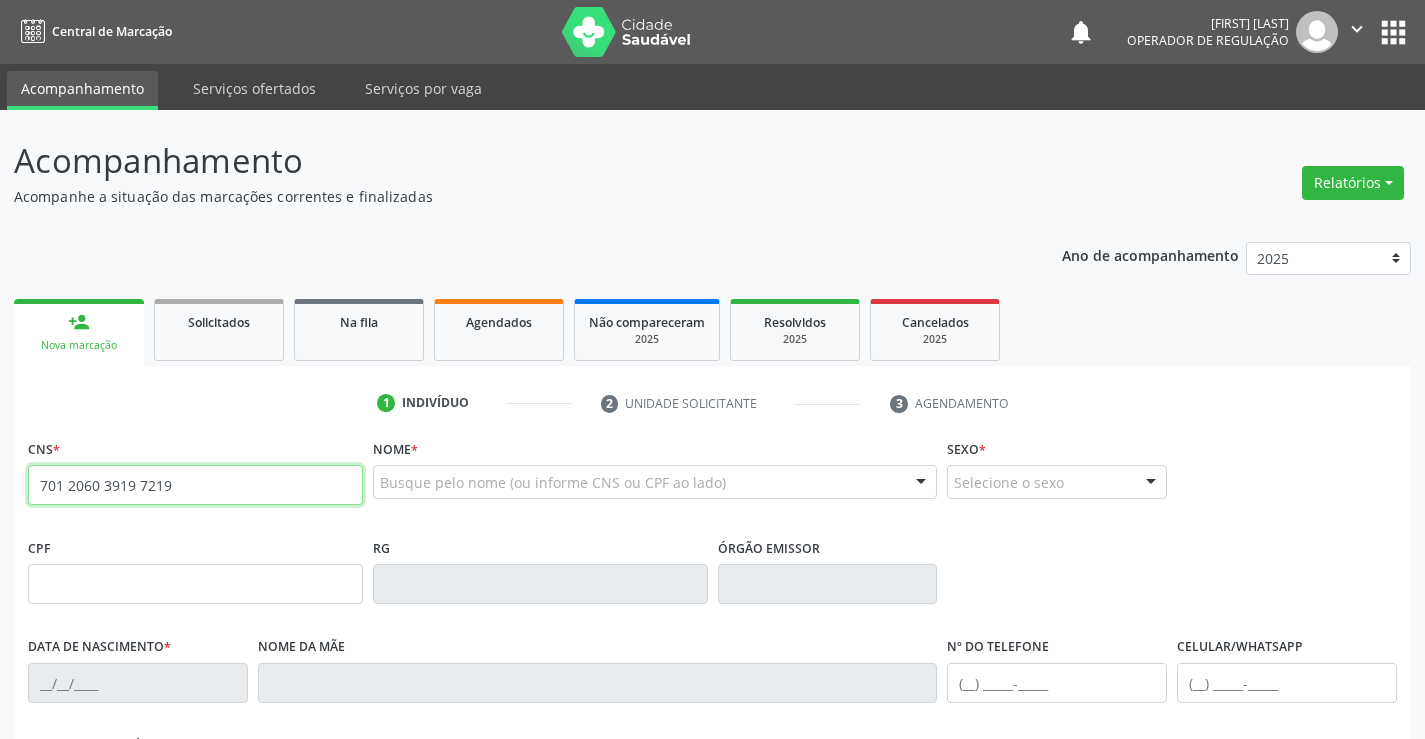 type on "701 2060 3919 7219" 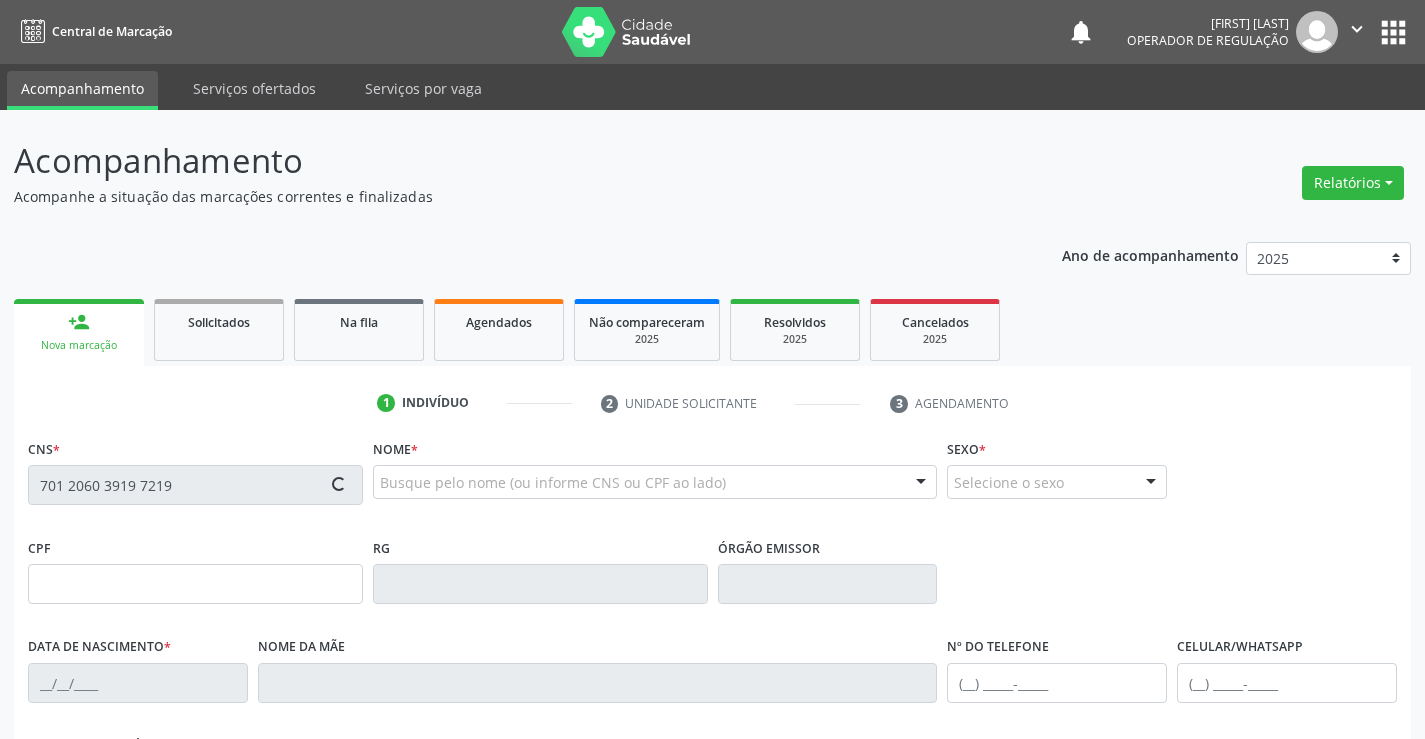 type on "0961502118" 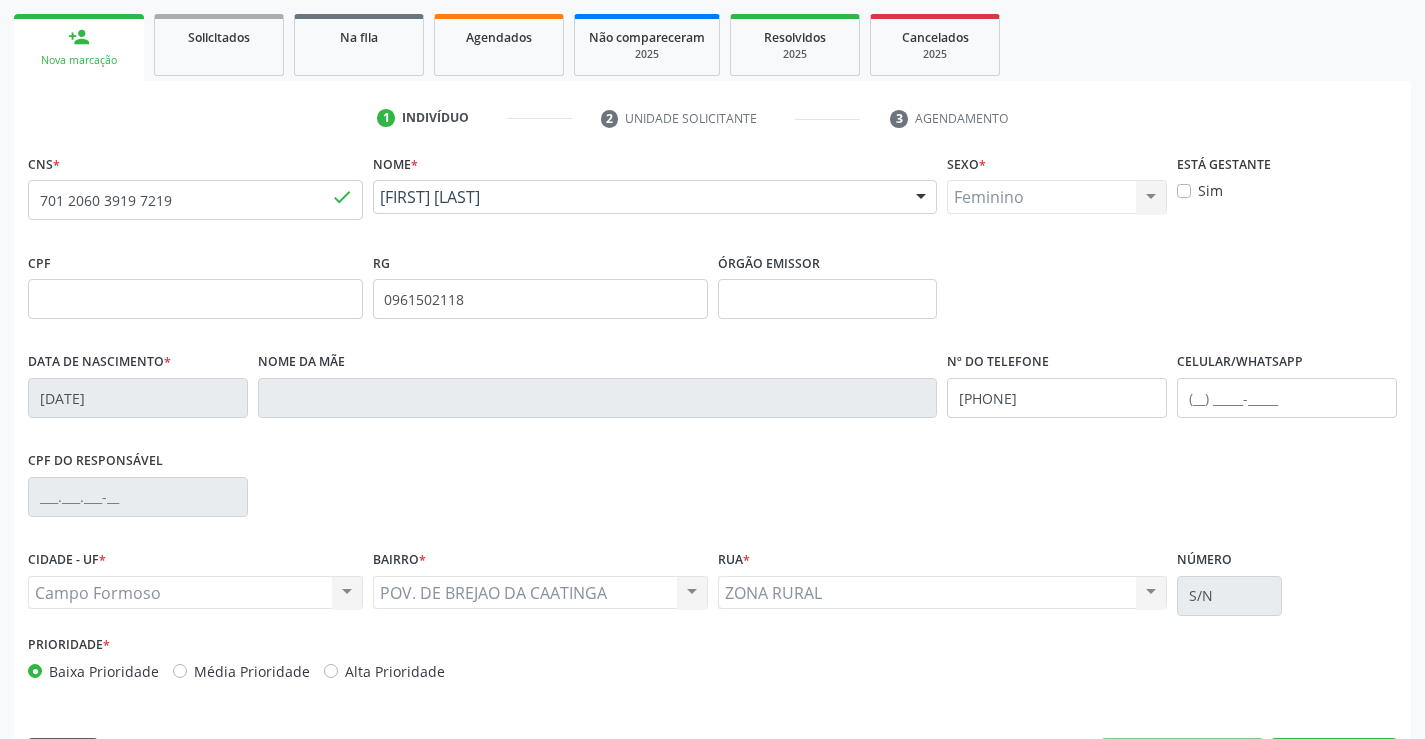 scroll, scrollTop: 345, scrollLeft: 0, axis: vertical 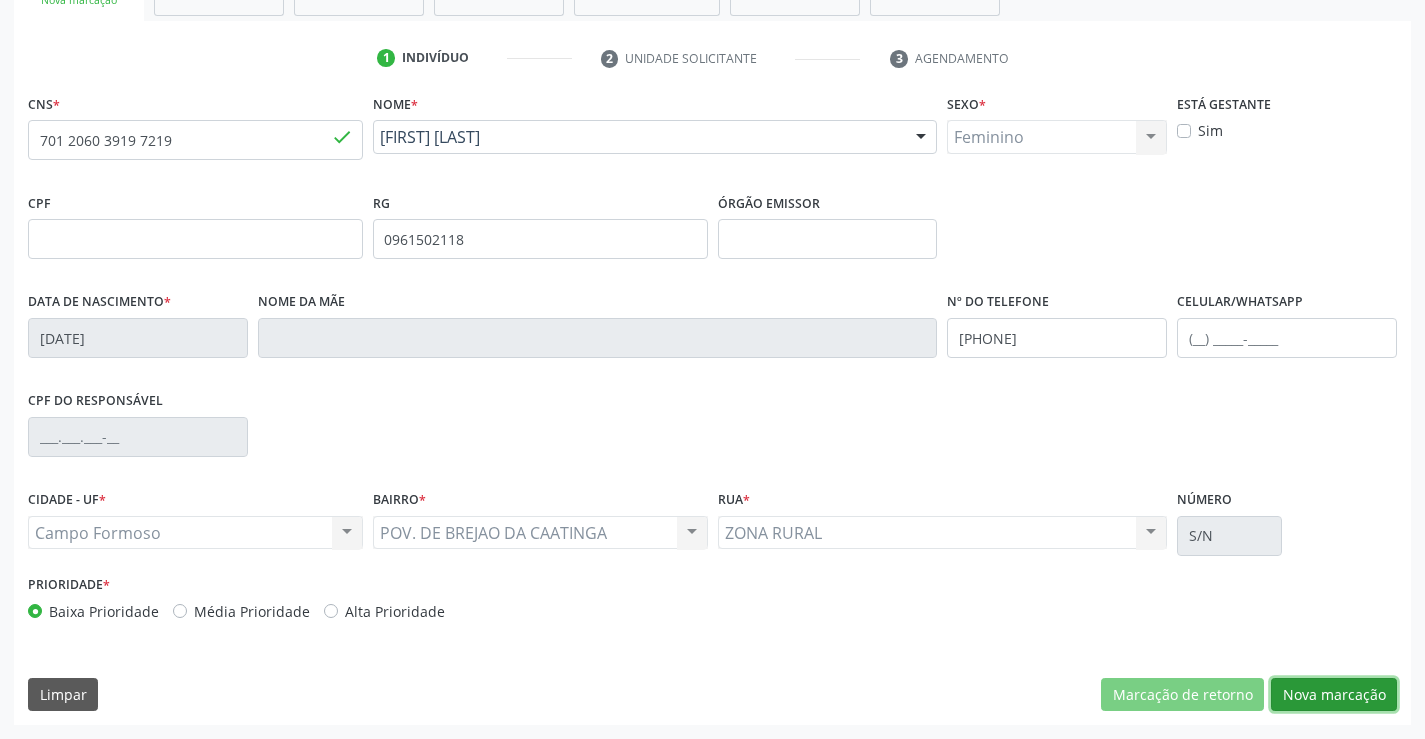 click on "Nova marcação" at bounding box center [1334, 695] 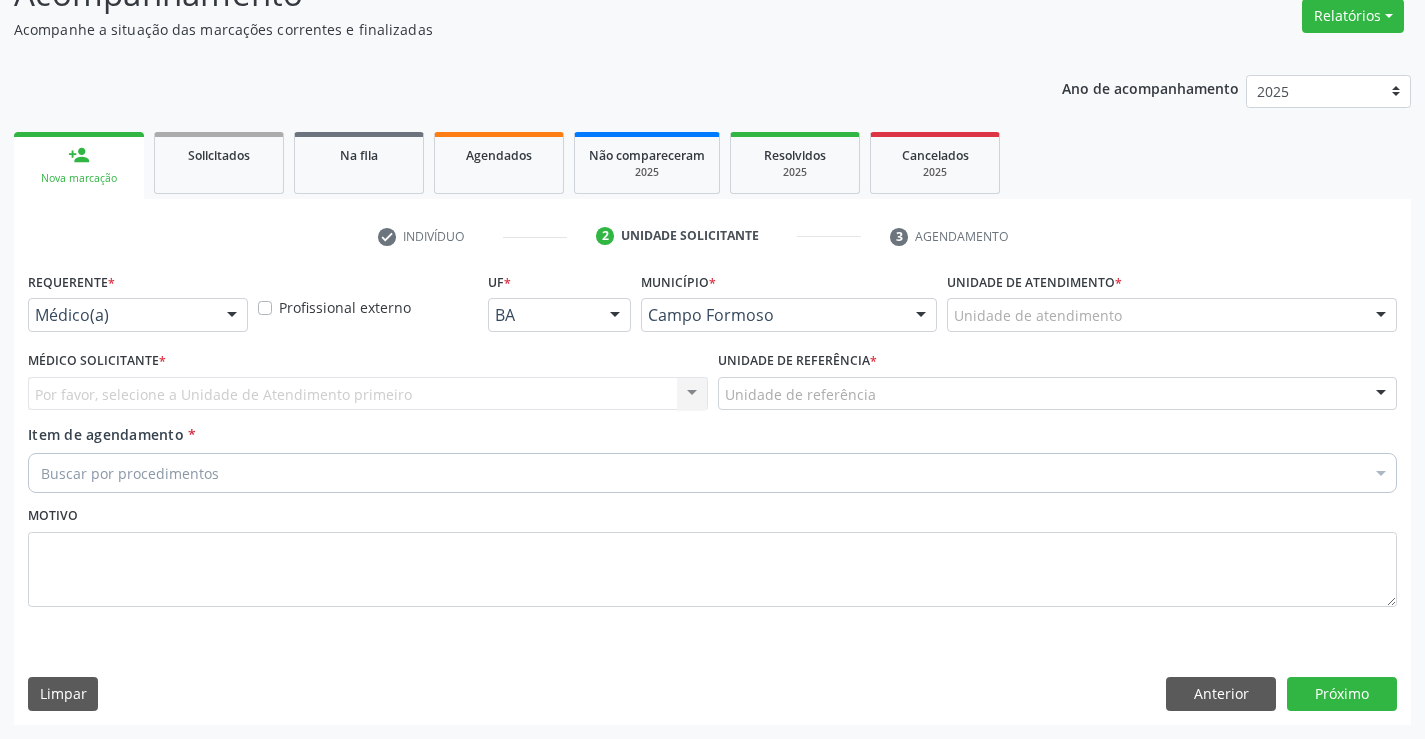 scroll, scrollTop: 167, scrollLeft: 0, axis: vertical 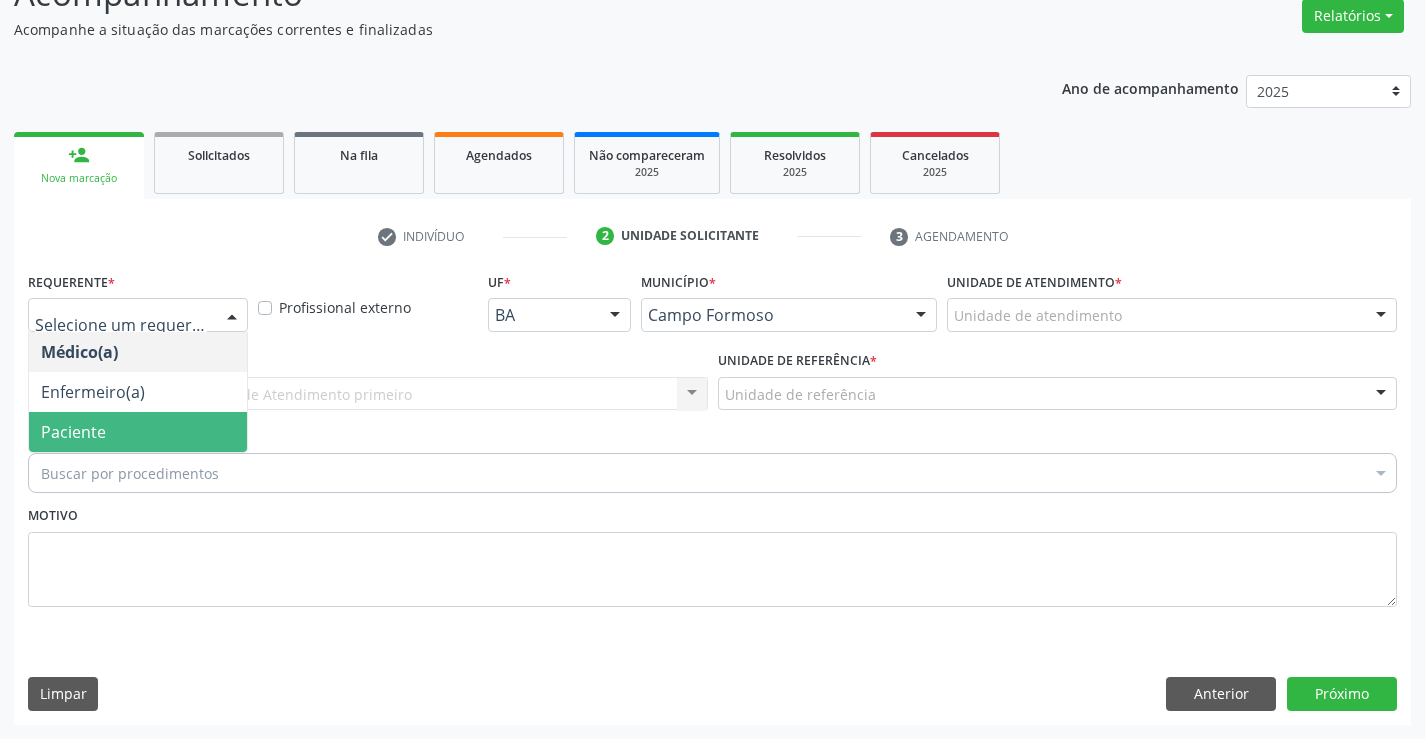 drag, startPoint x: 154, startPoint y: 428, endPoint x: 172, endPoint y: 372, distance: 58.821766 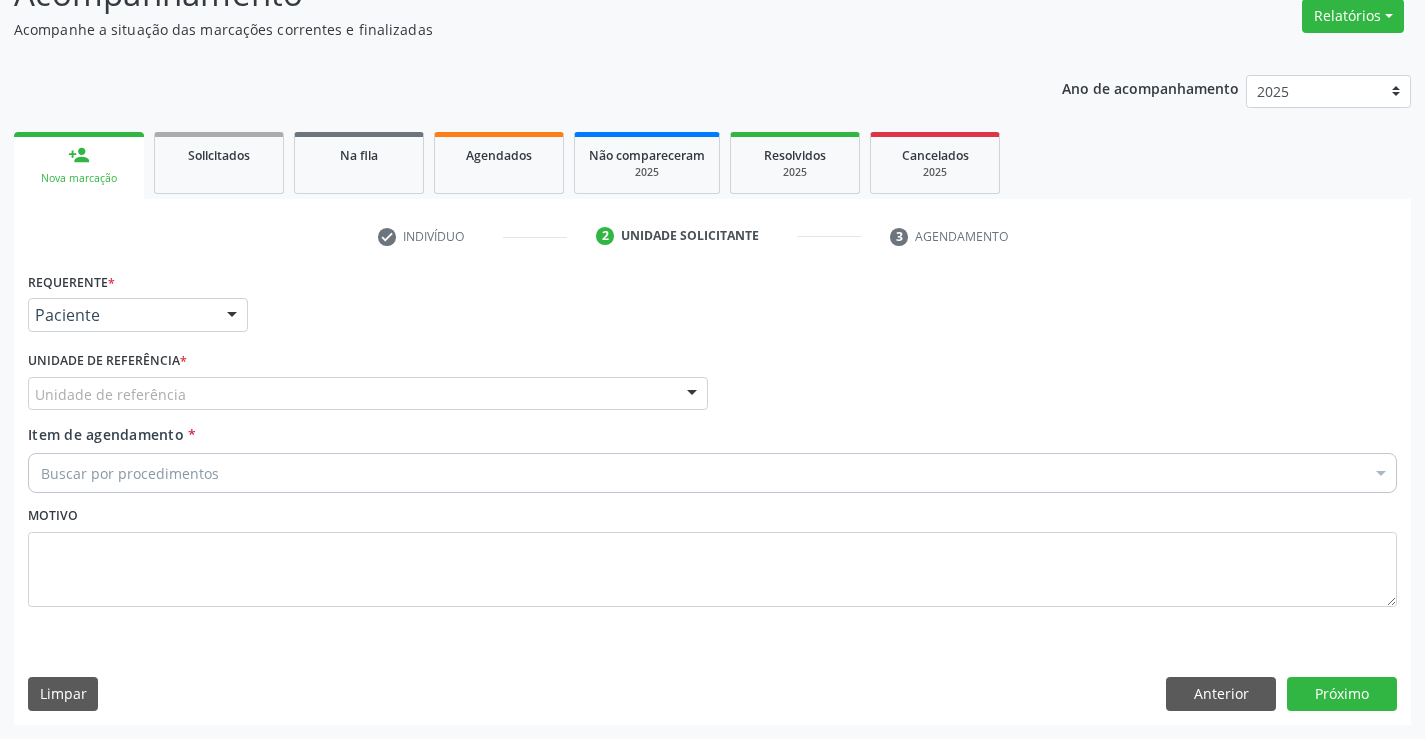 drag, startPoint x: 173, startPoint y: 371, endPoint x: 175, endPoint y: 384, distance: 13.152946 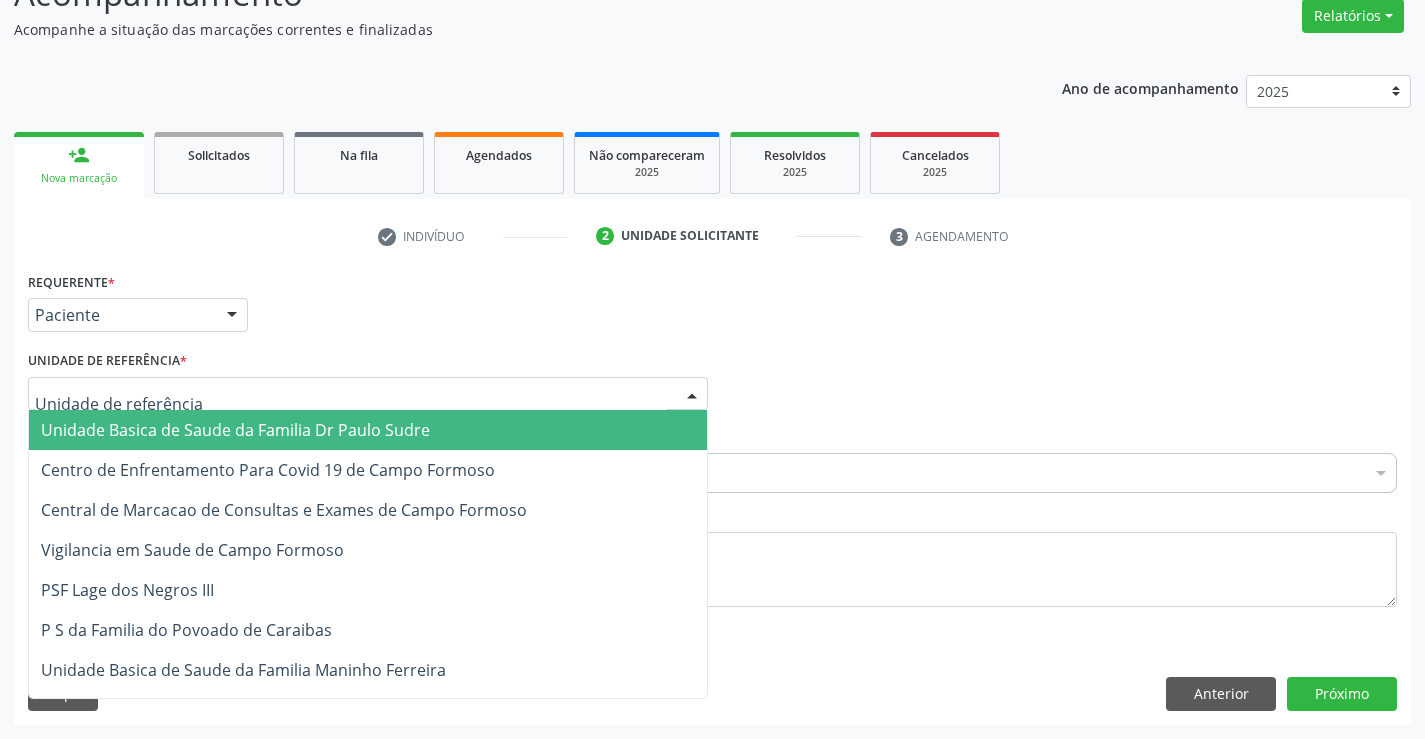 drag, startPoint x: 179, startPoint y: 432, endPoint x: 164, endPoint y: 473, distance: 43.65776 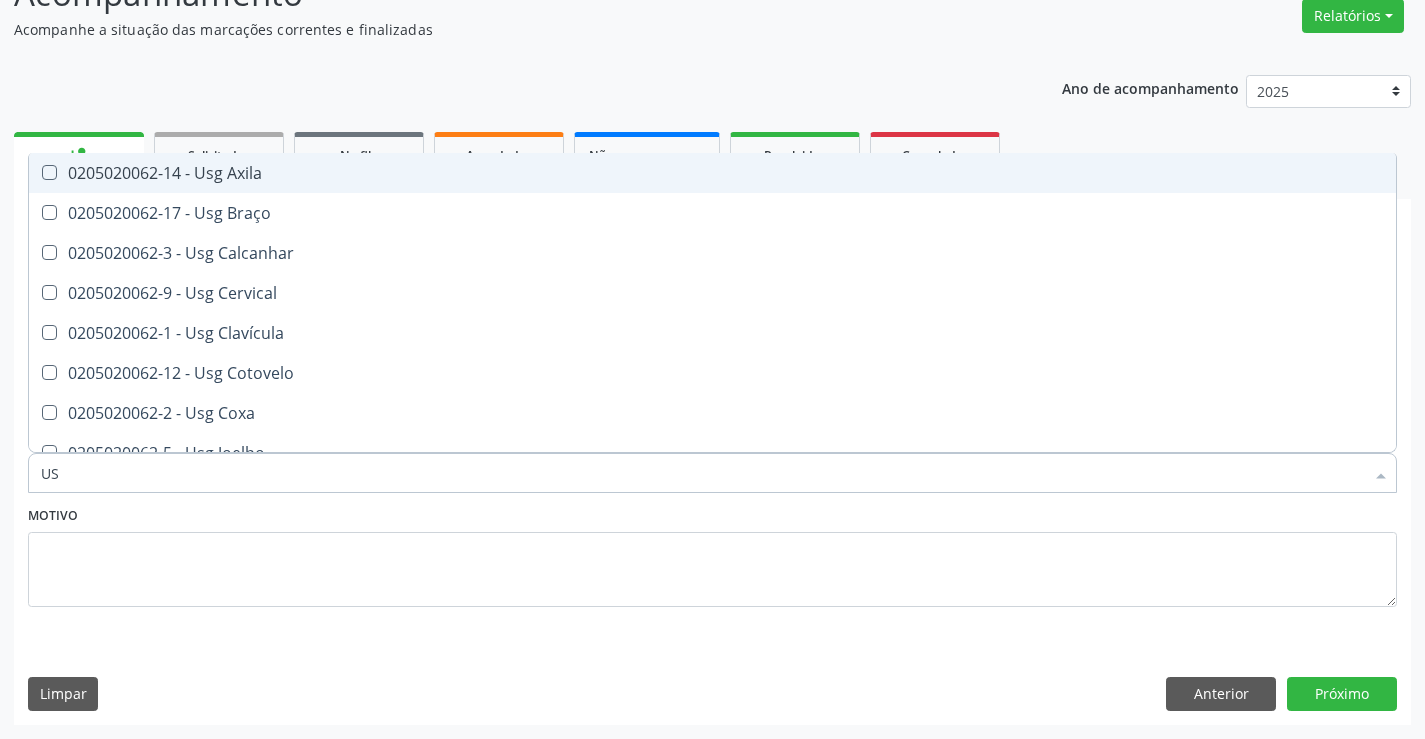 type on "USG" 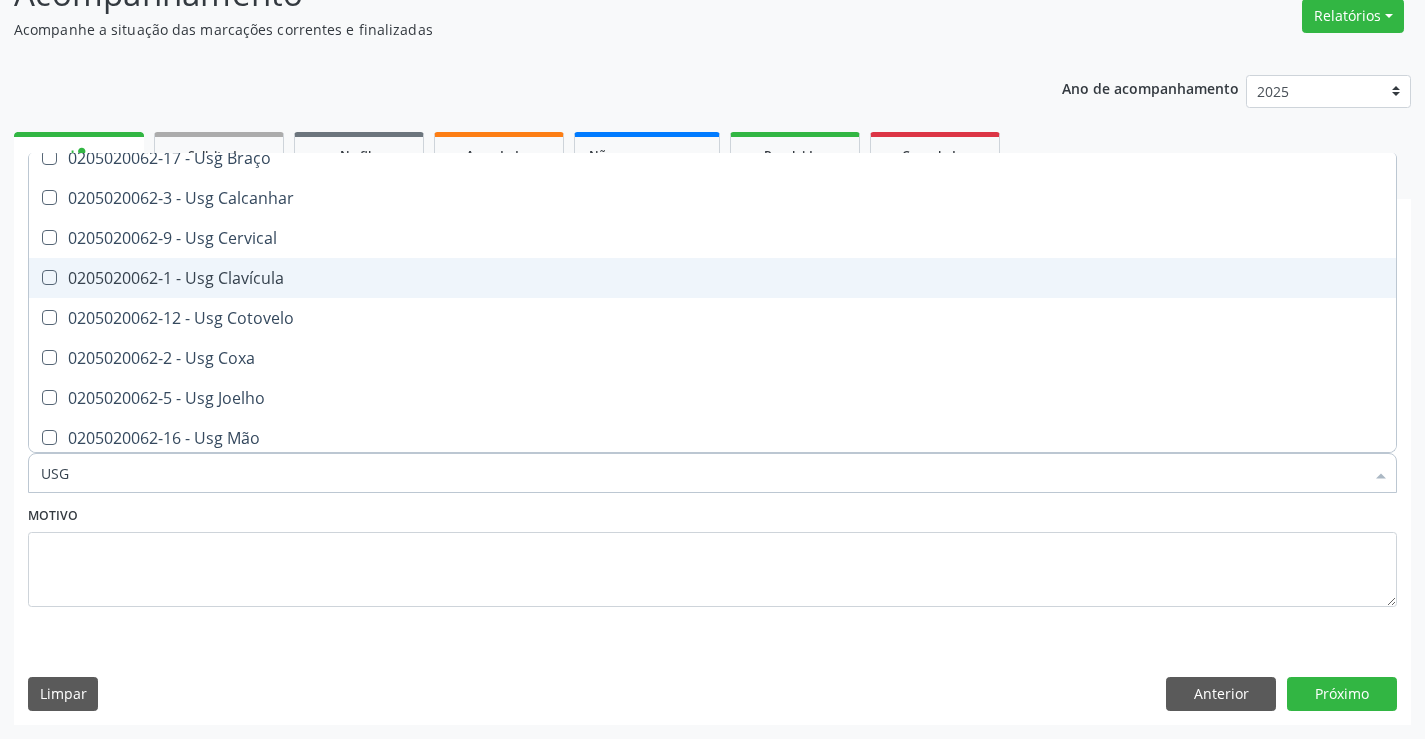 scroll, scrollTop: 100, scrollLeft: 0, axis: vertical 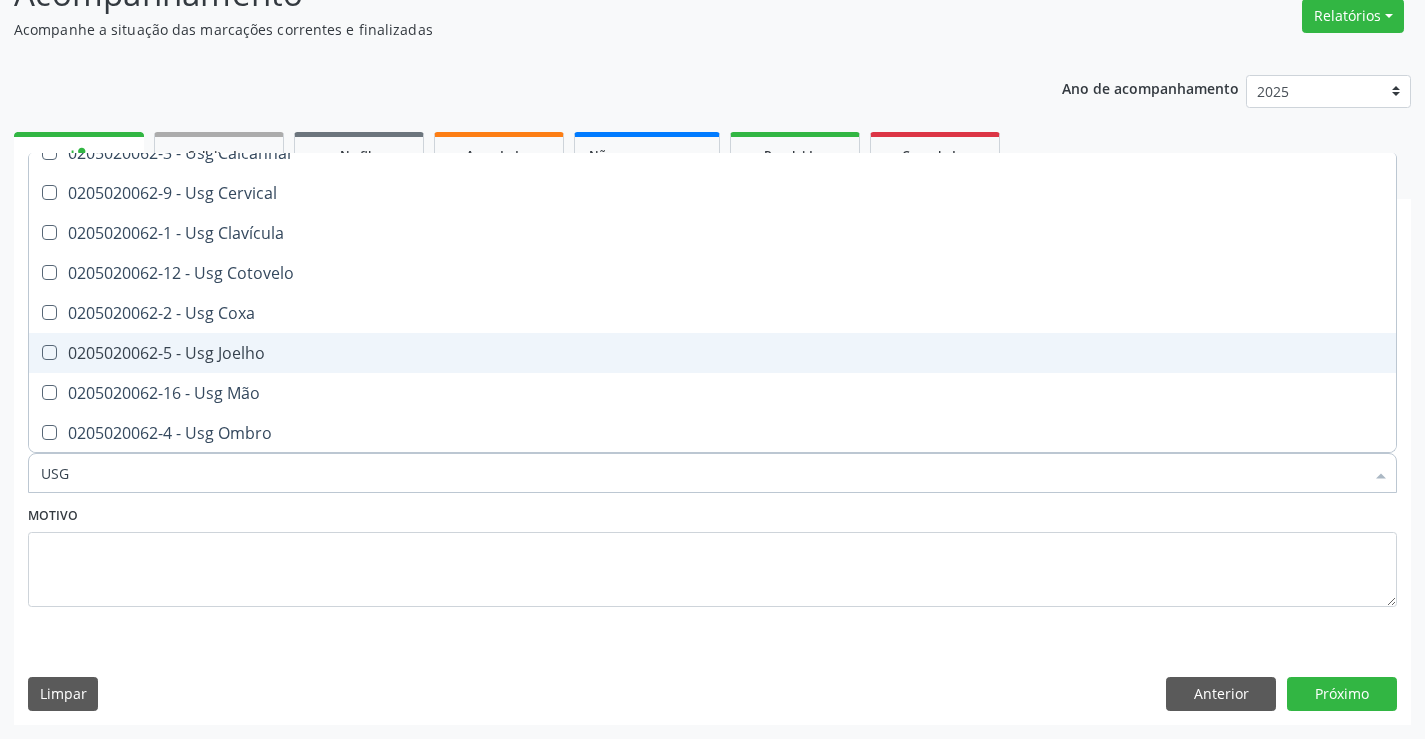 click on "0205020062-5 - Usg Joelho" at bounding box center [712, 353] 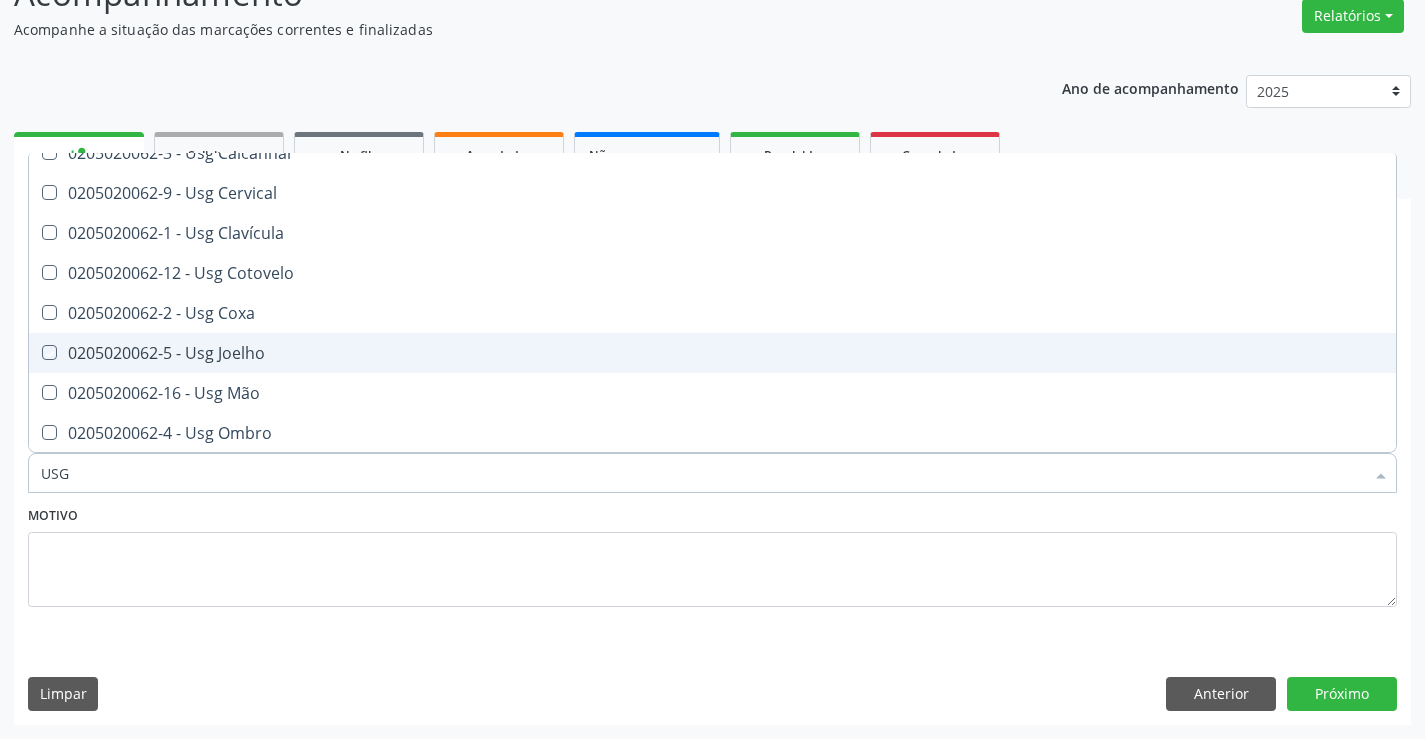 checkbox on "true" 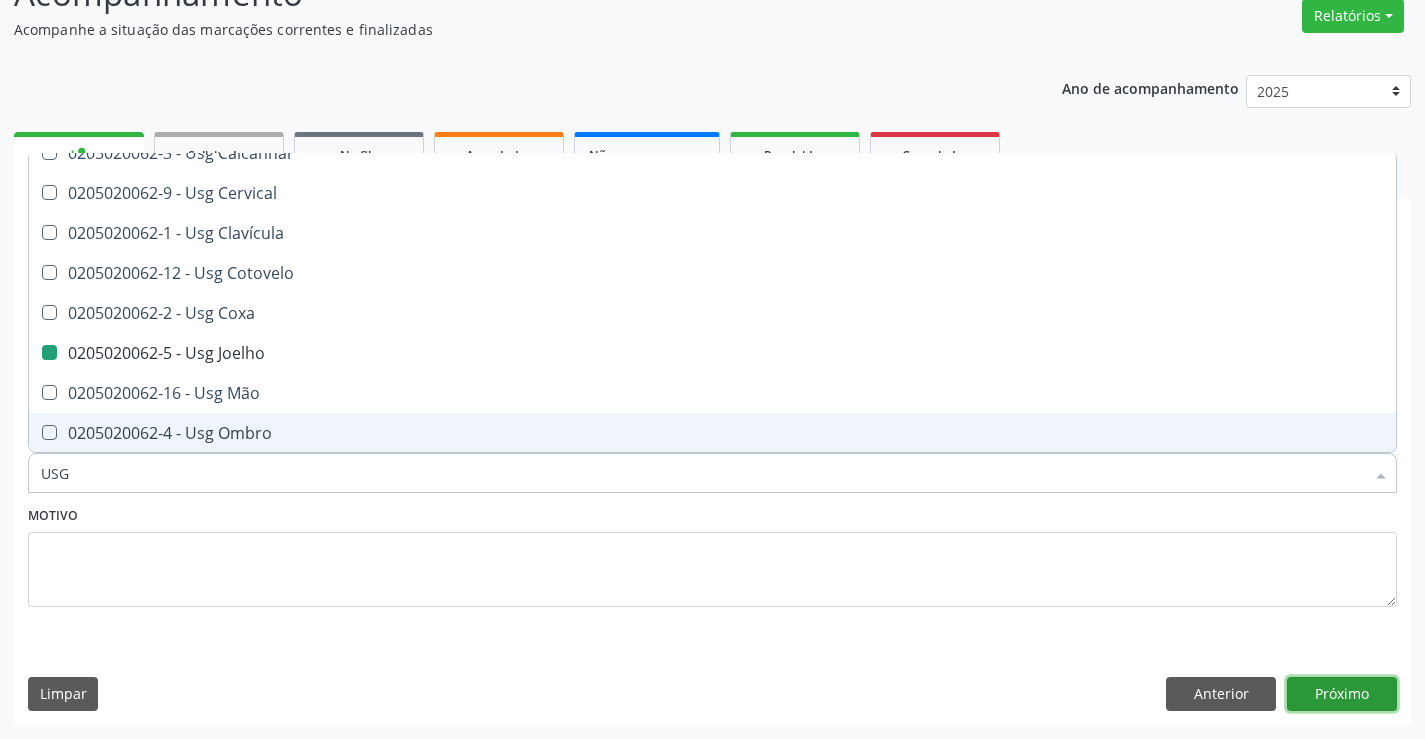 click on "Próximo" at bounding box center [1342, 694] 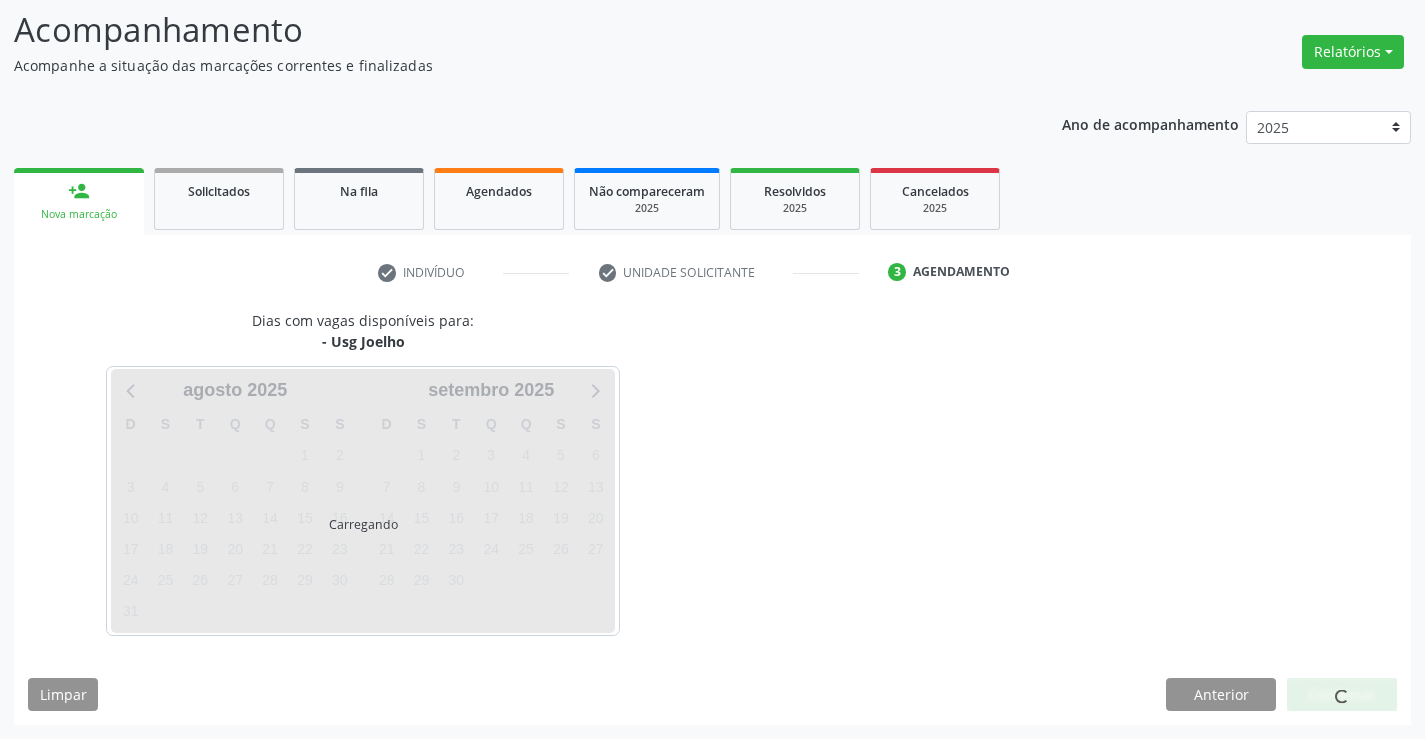 scroll, scrollTop: 131, scrollLeft: 0, axis: vertical 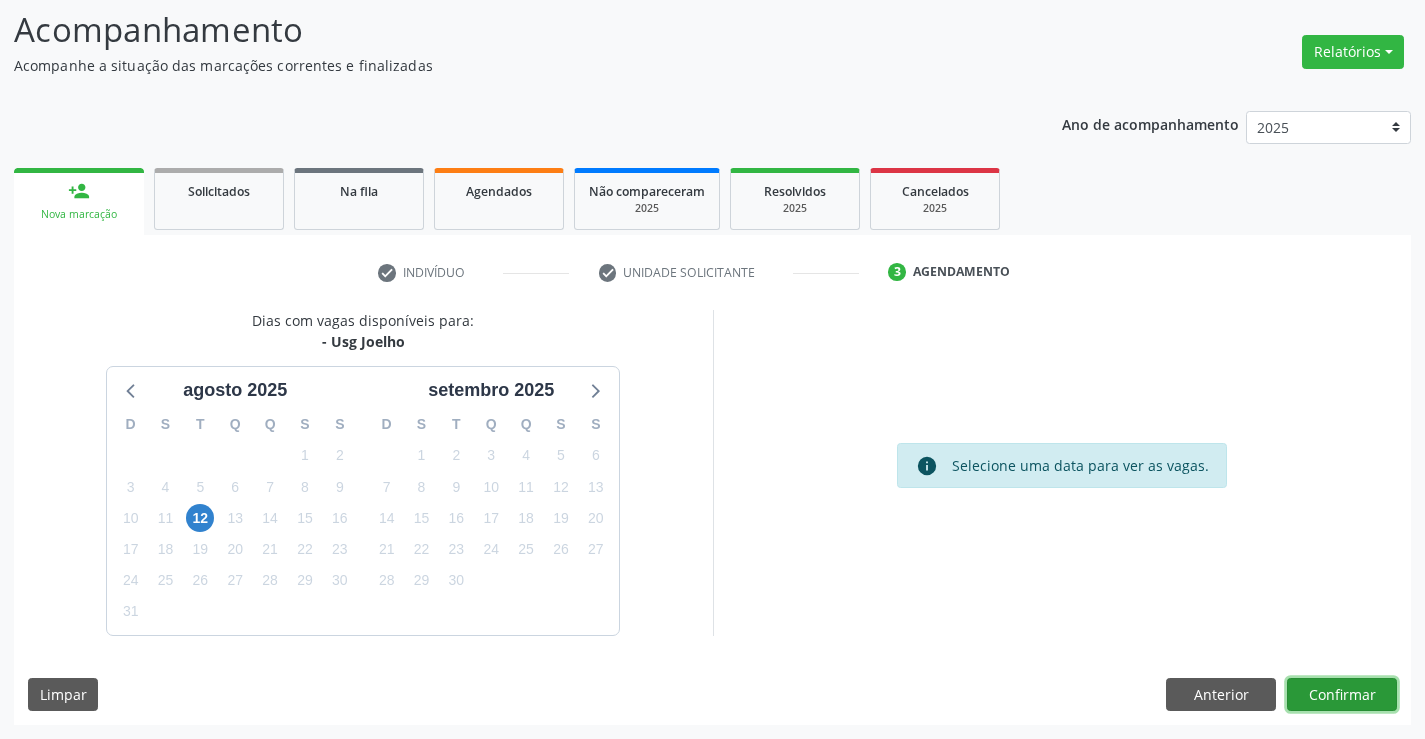 click on "Confirmar" at bounding box center [1342, 695] 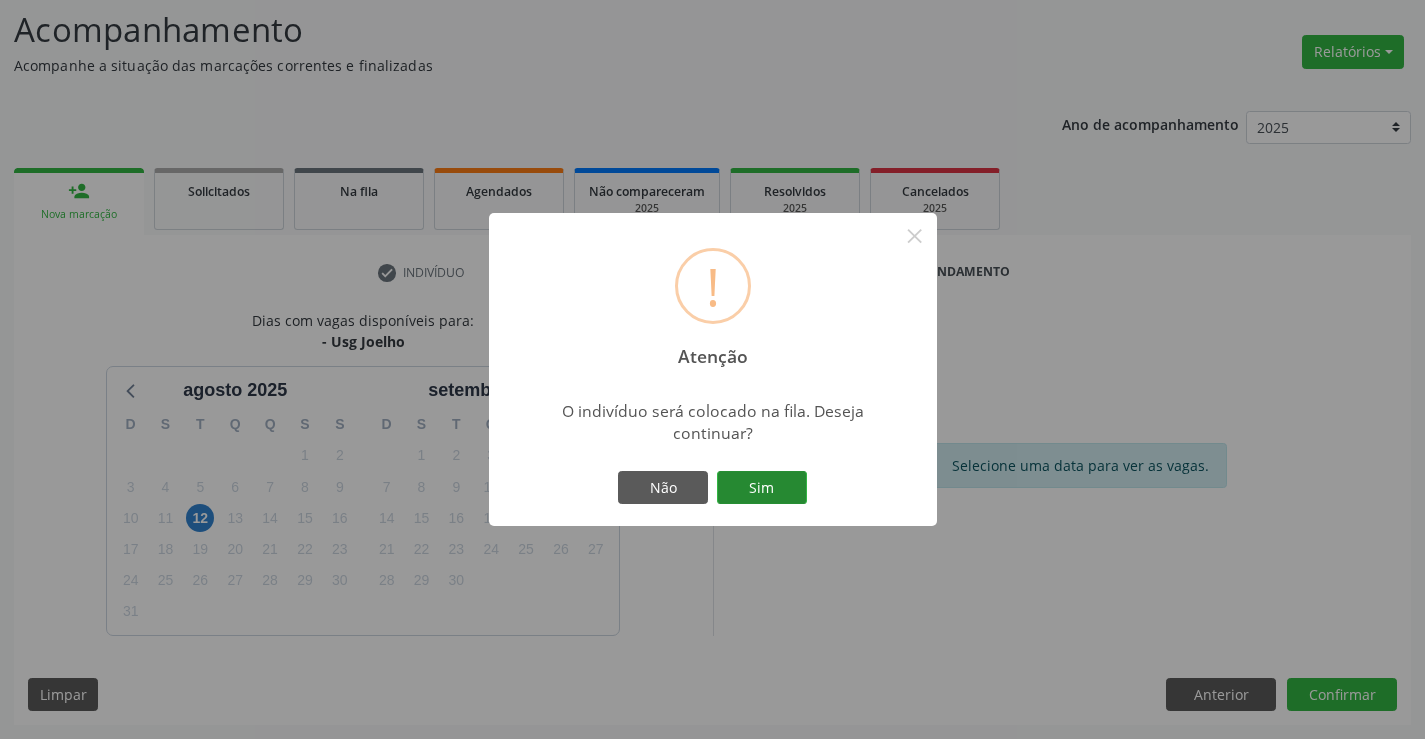 click on "Sim" at bounding box center [762, 488] 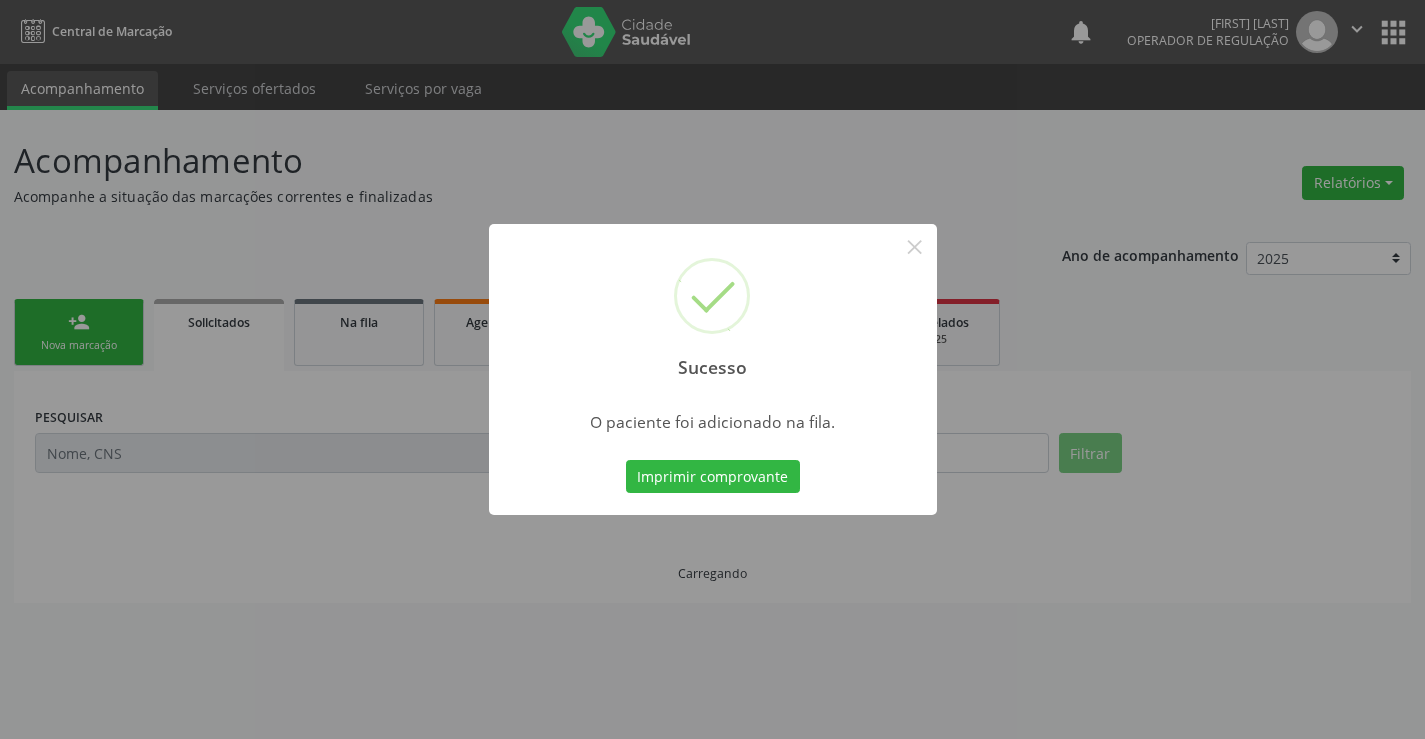 scroll, scrollTop: 0, scrollLeft: 0, axis: both 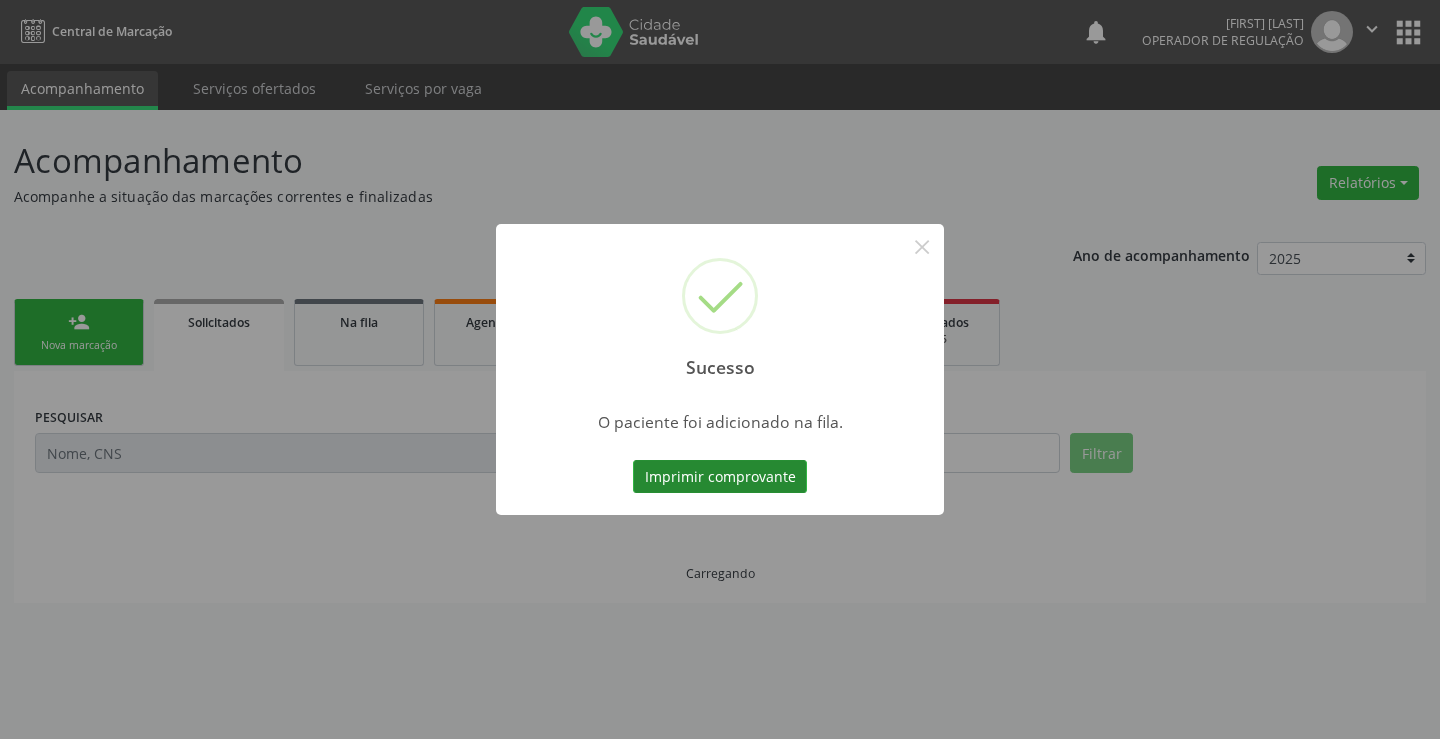 click on "Imprimir comprovante" at bounding box center [720, 477] 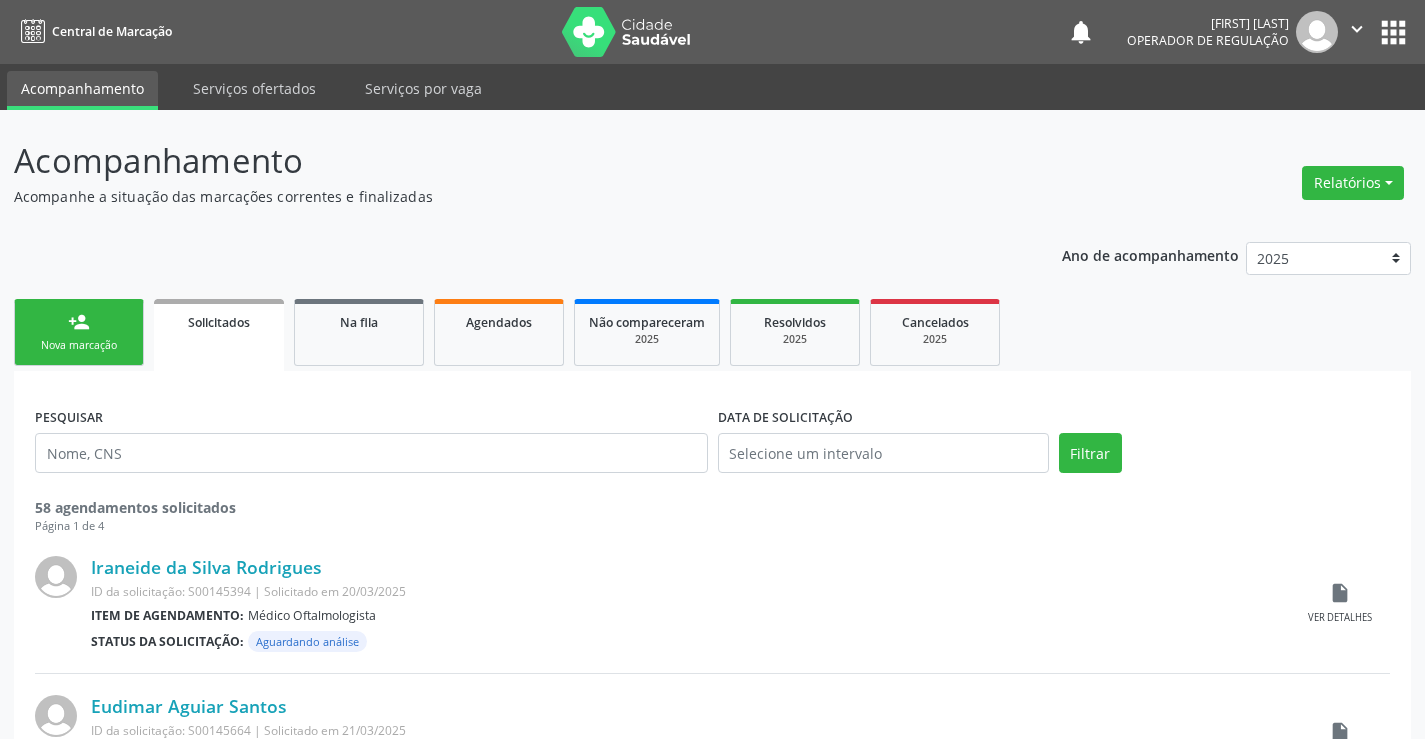 click on "" at bounding box center (1357, 29) 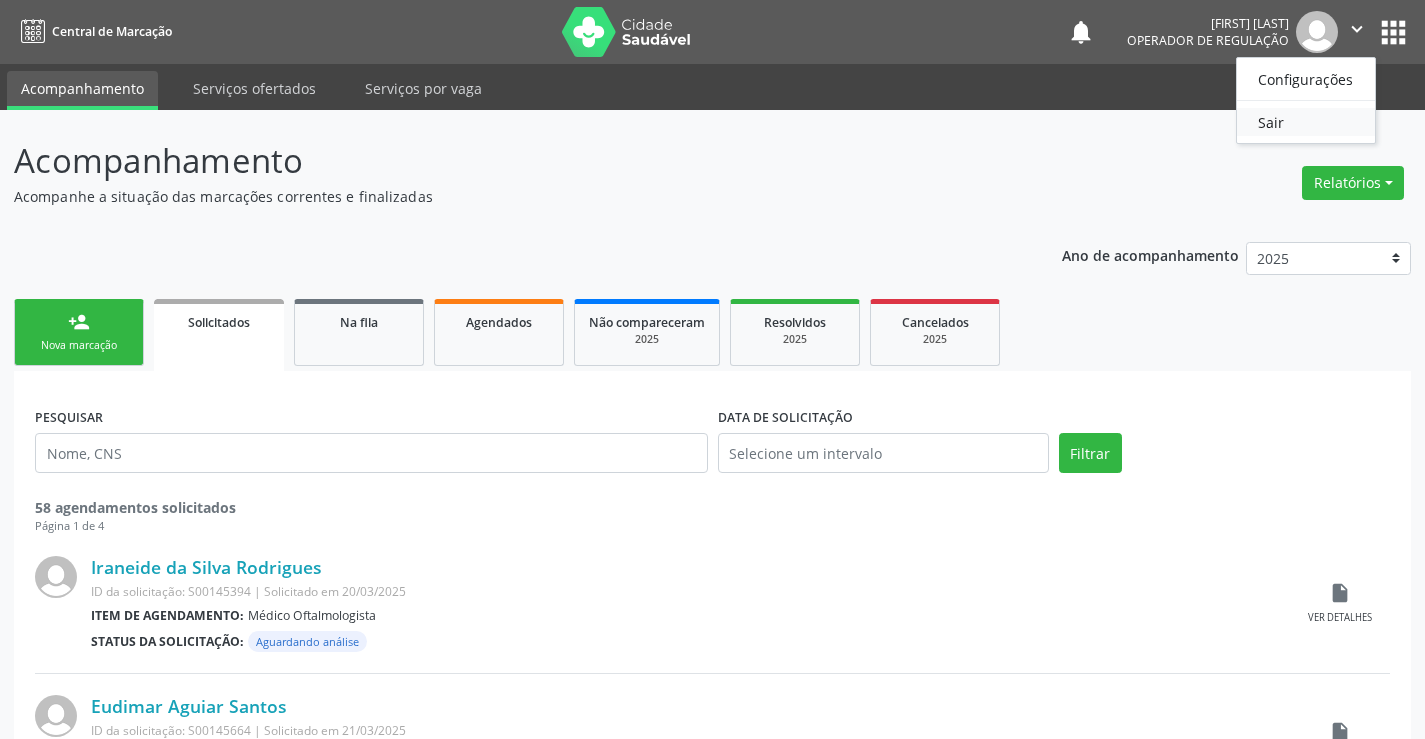 click on "Sair" at bounding box center (1306, 122) 